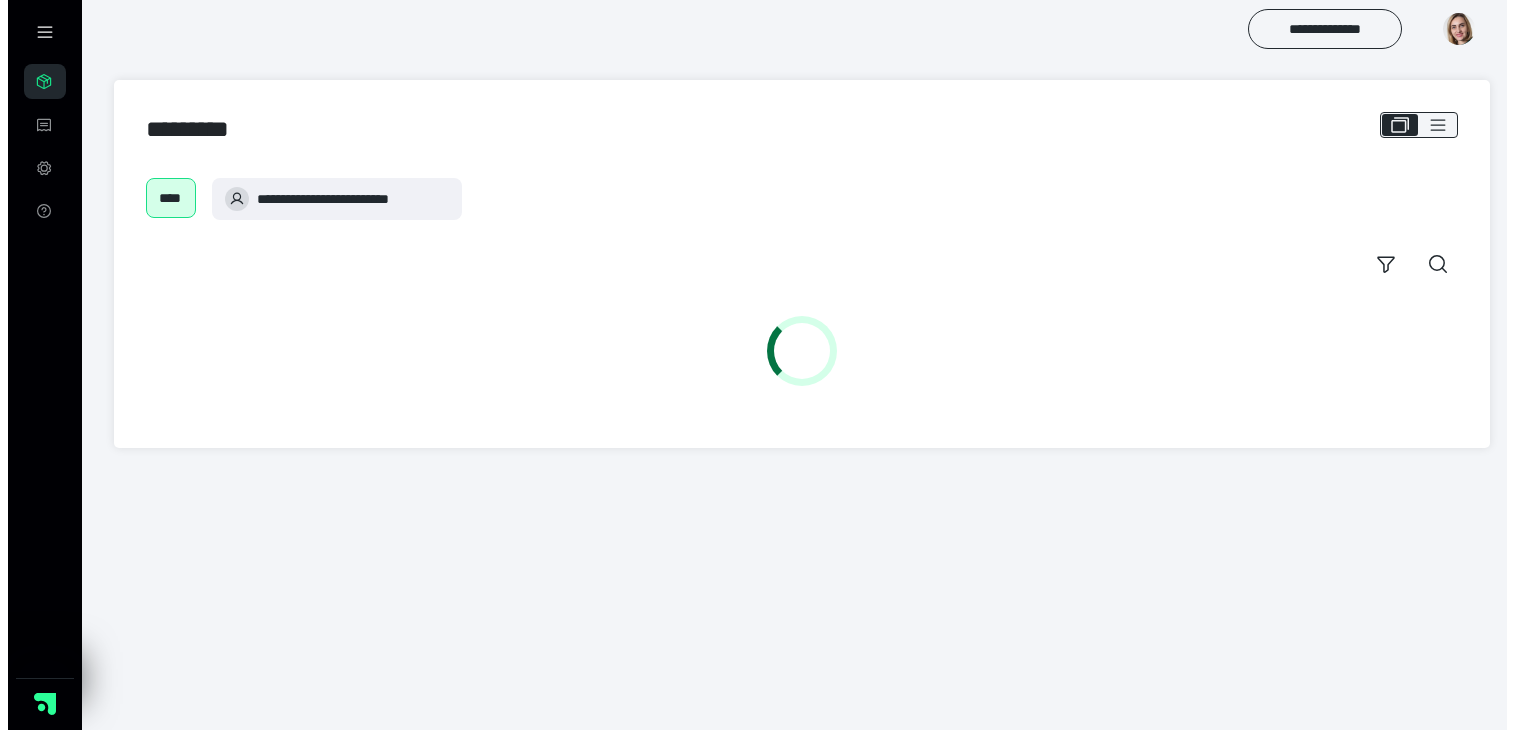 scroll, scrollTop: 0, scrollLeft: 0, axis: both 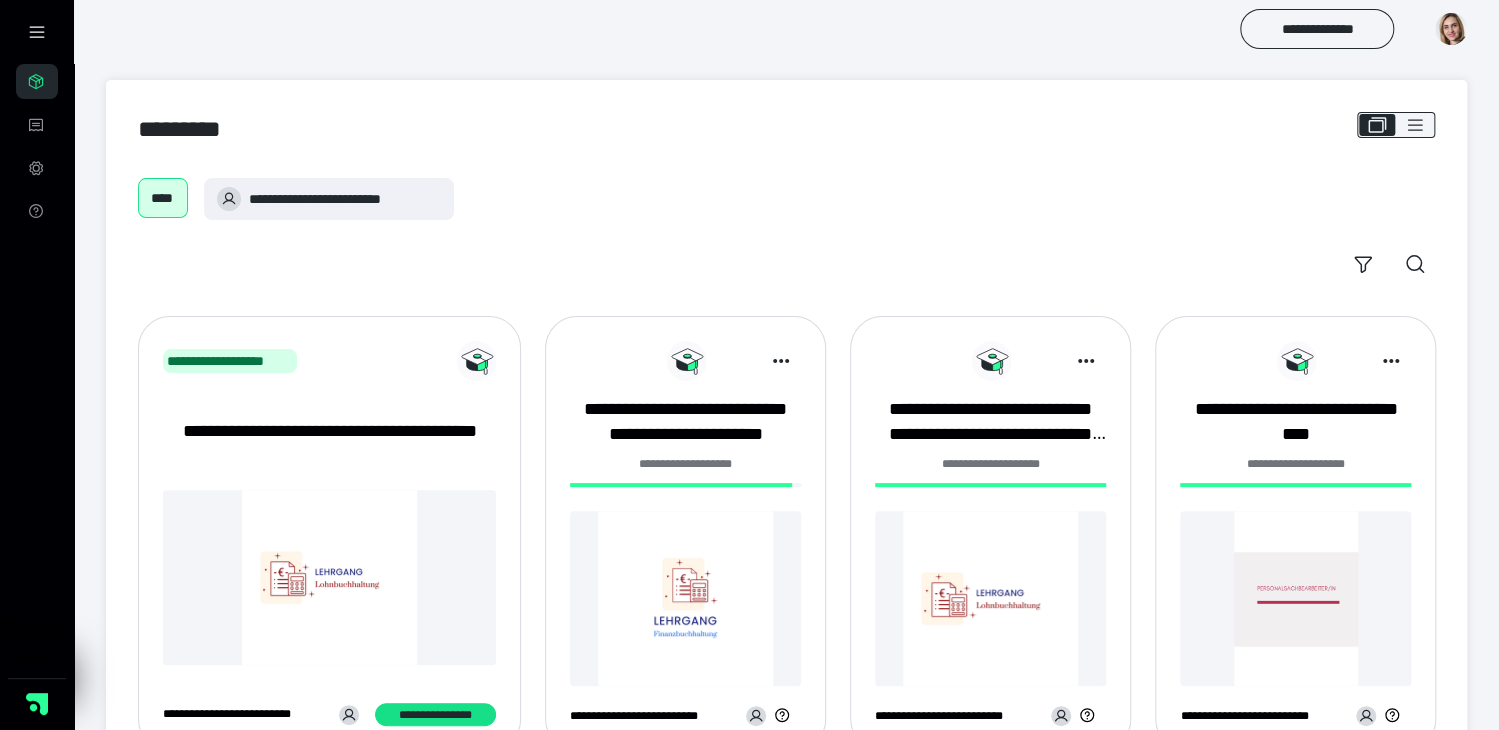 click at bounding box center (685, 598) 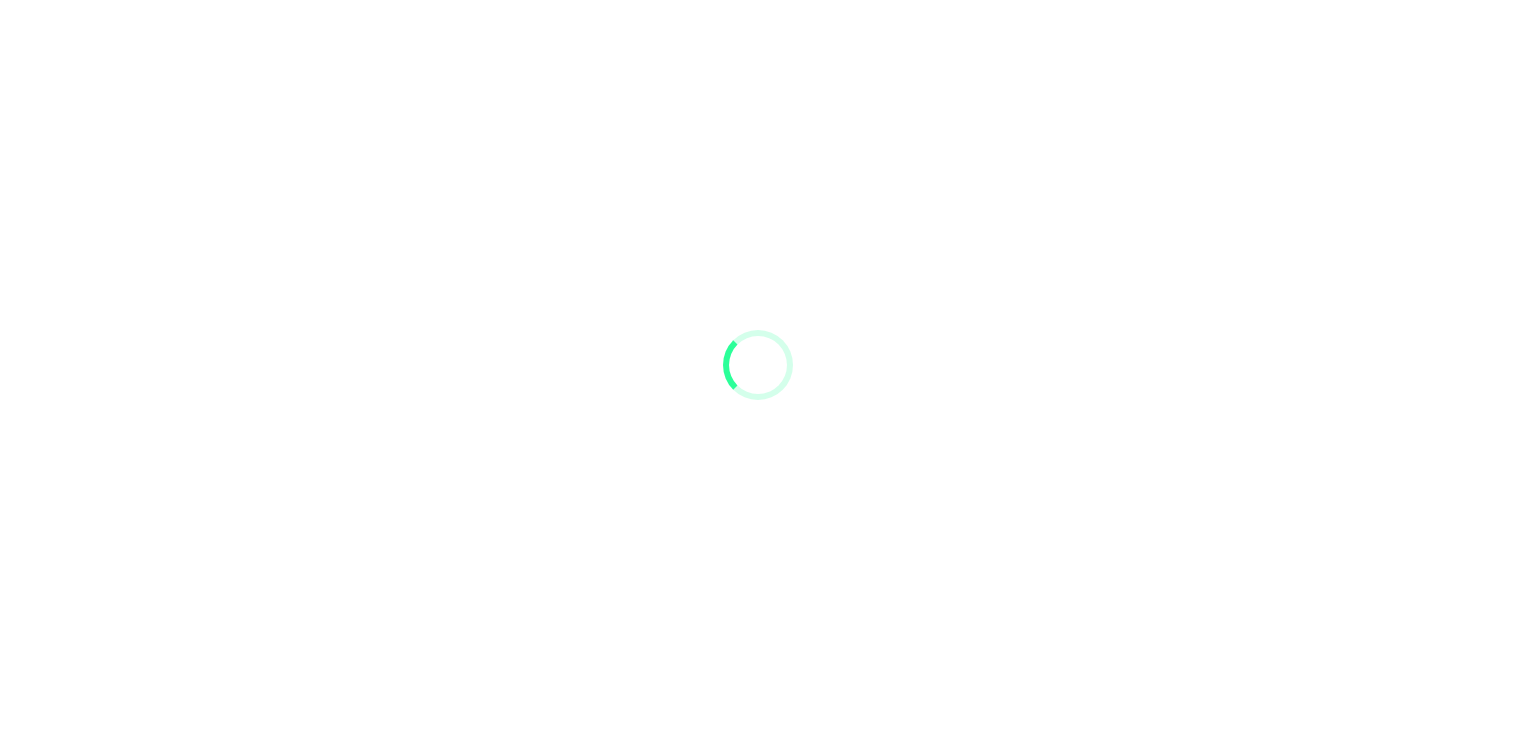 scroll, scrollTop: 0, scrollLeft: 0, axis: both 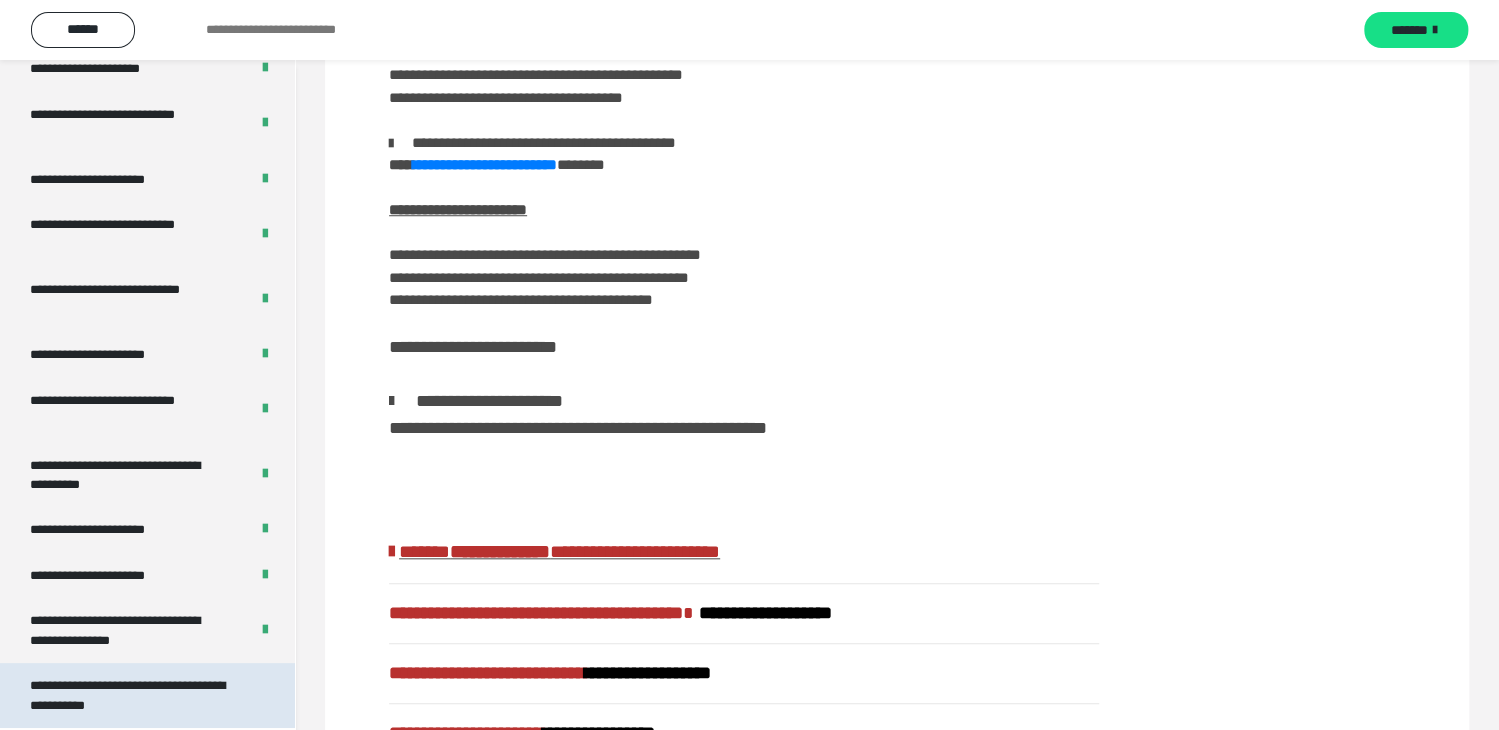 click on "**********" at bounding box center [132, 695] 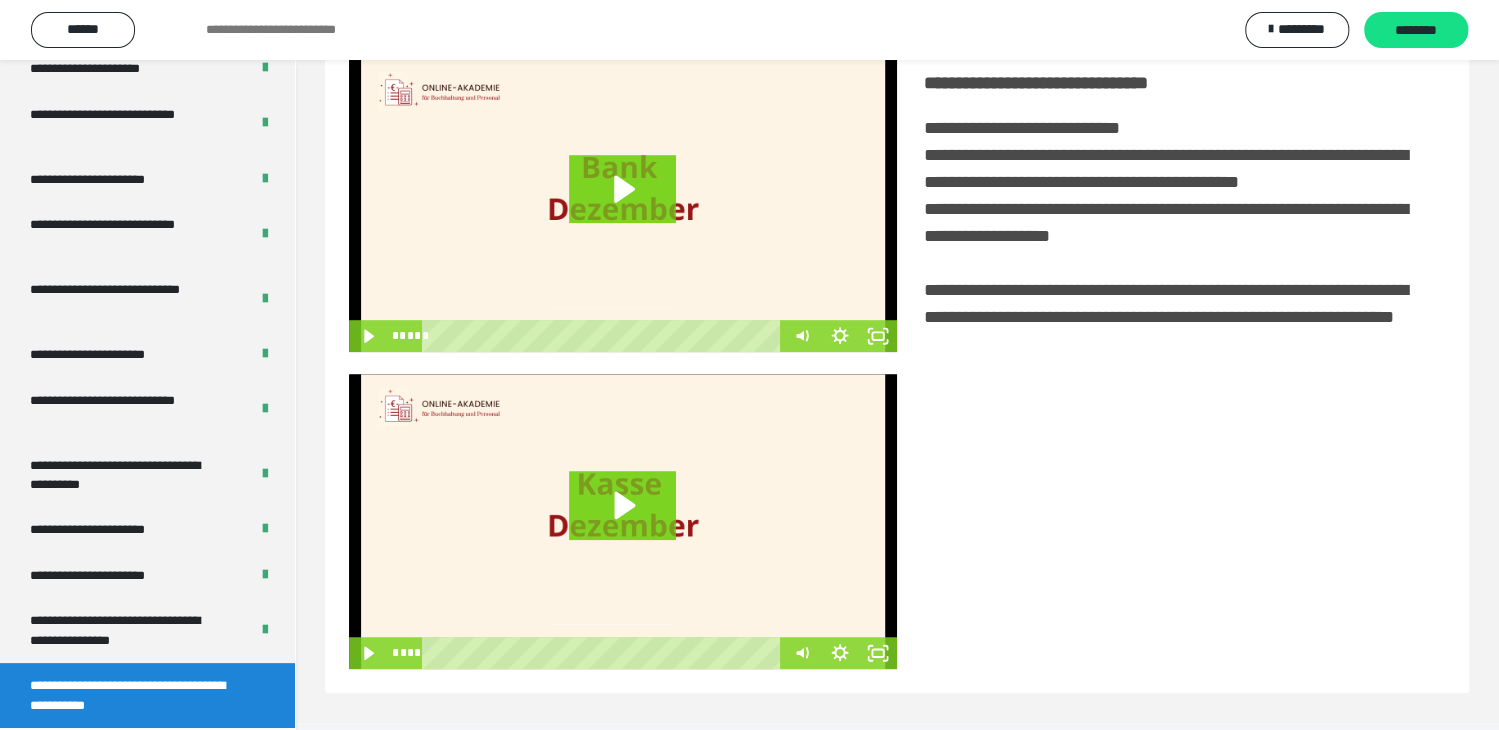 scroll, scrollTop: 445, scrollLeft: 0, axis: vertical 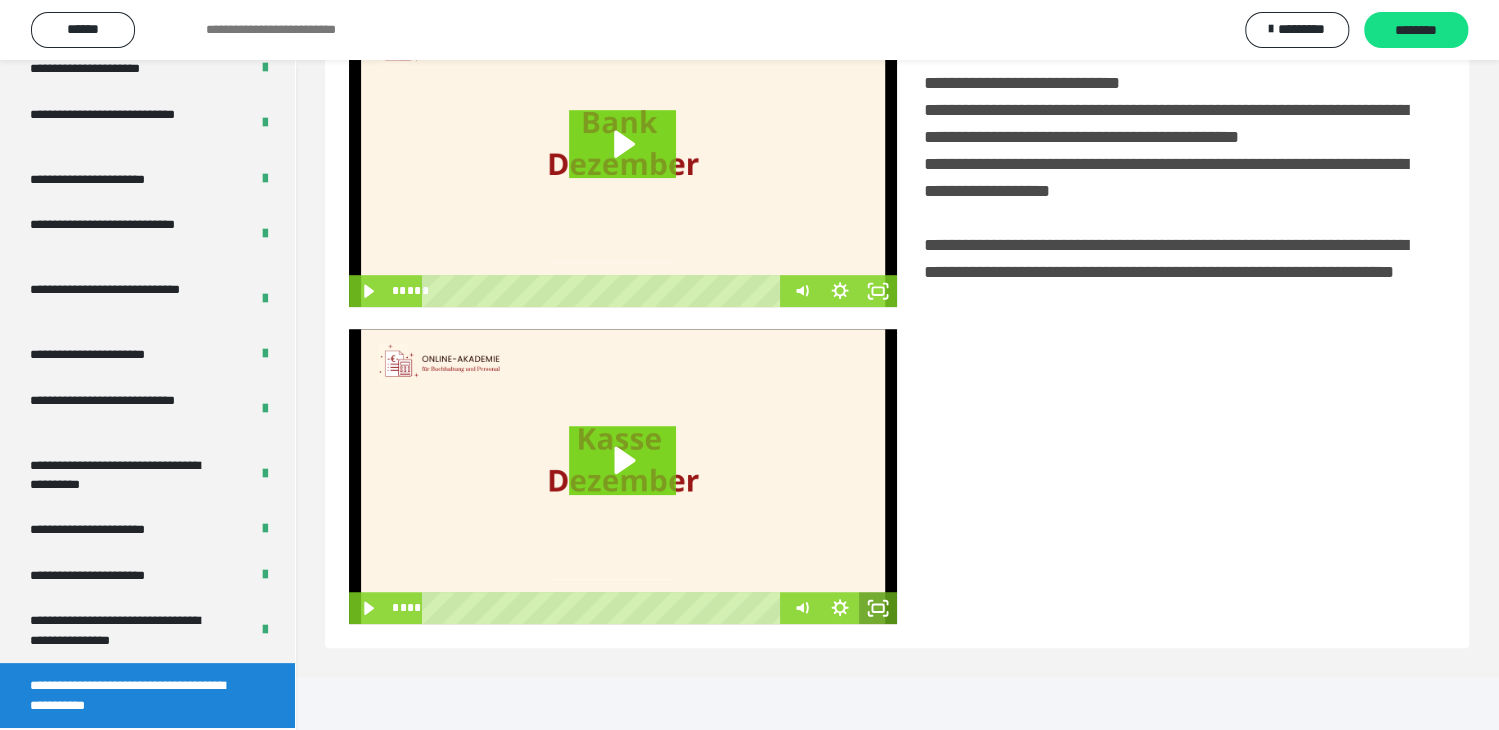 click 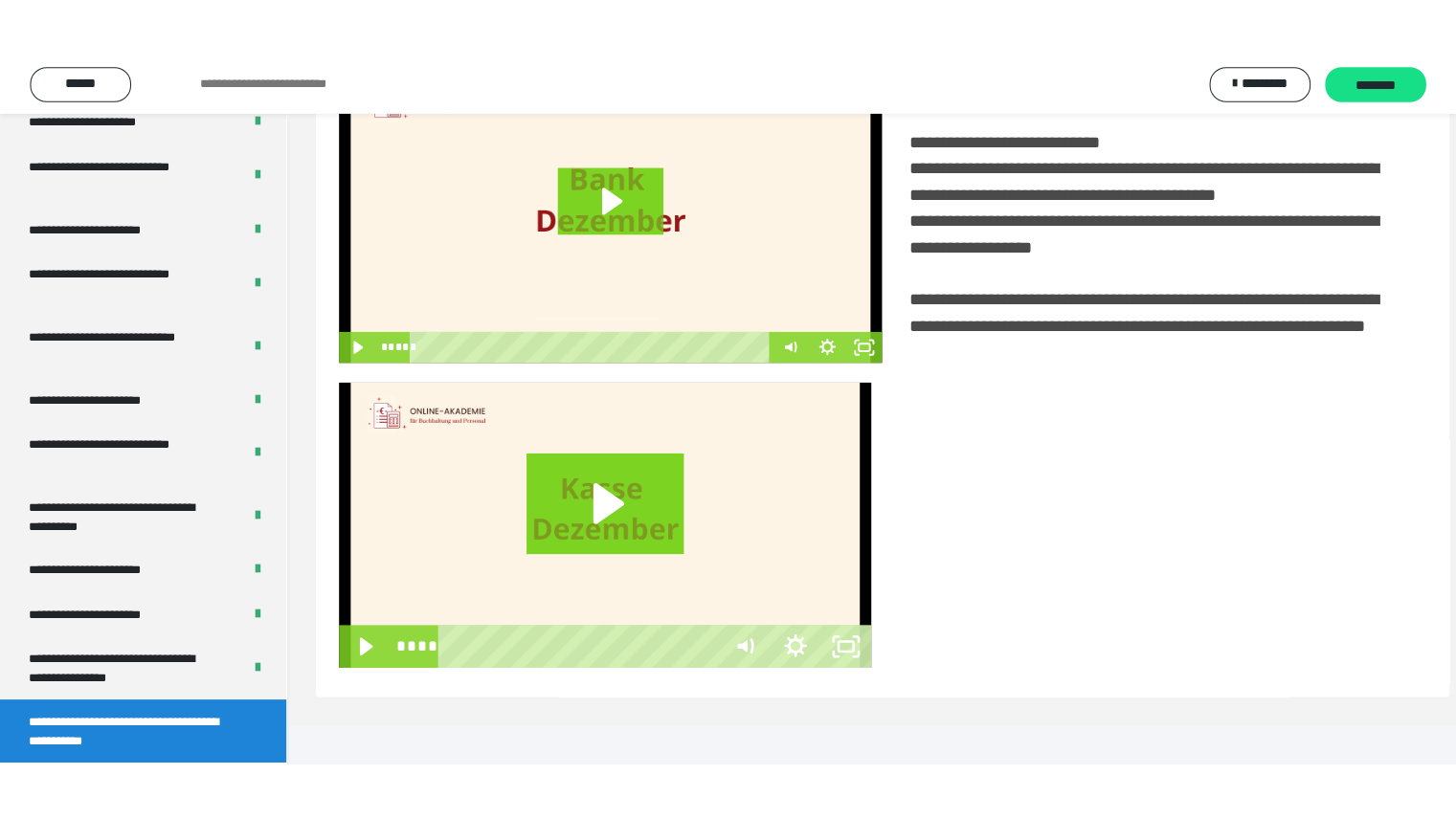 scroll, scrollTop: 319, scrollLeft: 0, axis: vertical 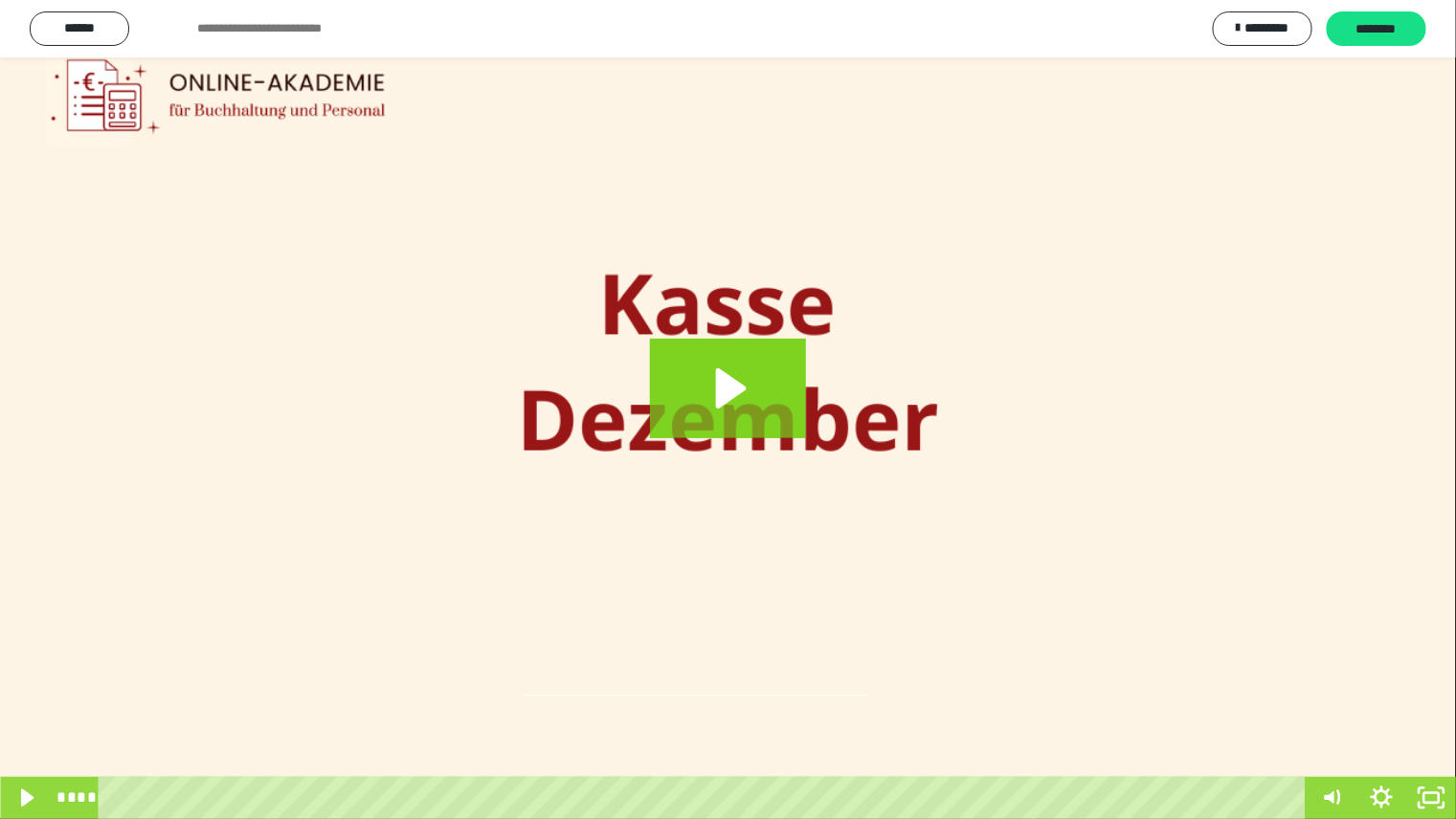 type 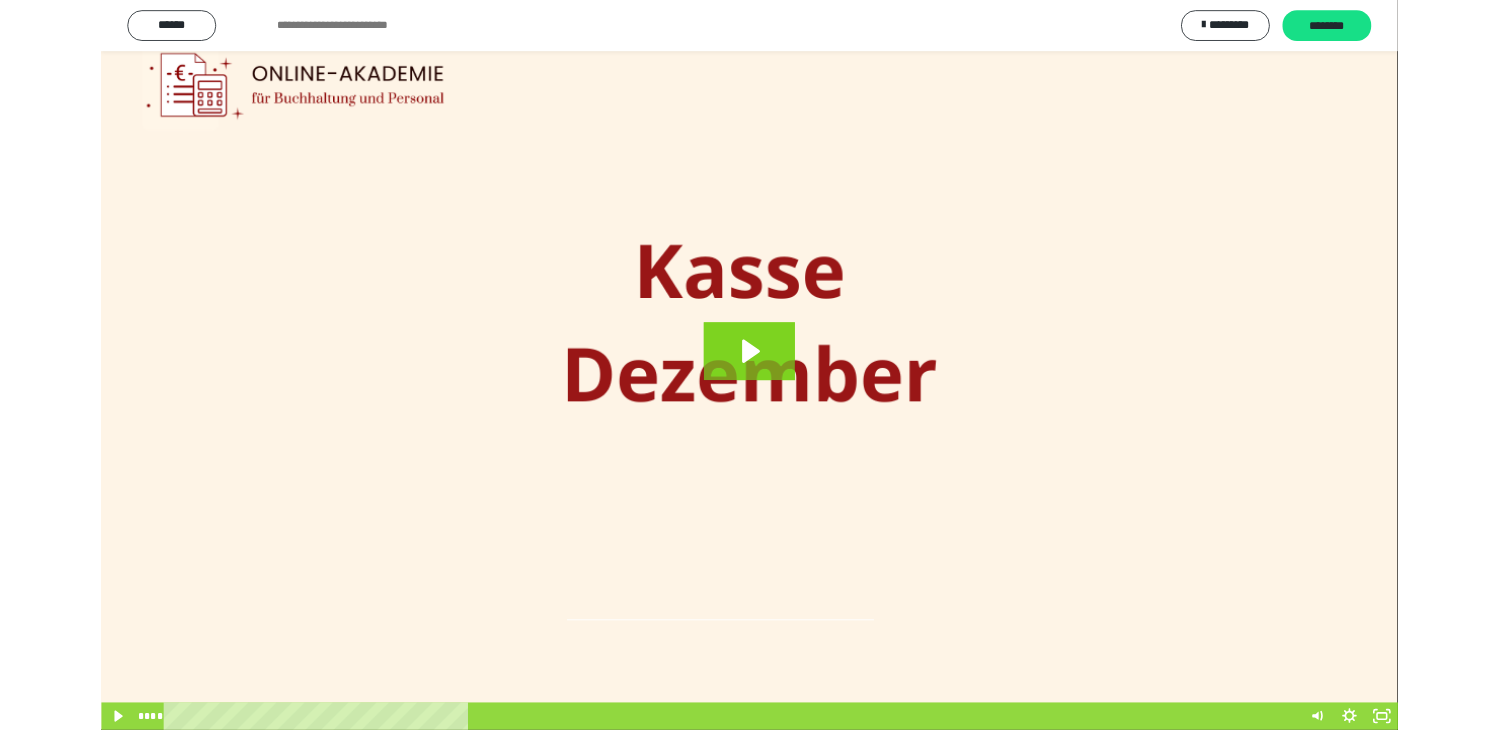 scroll, scrollTop: 323, scrollLeft: 0, axis: vertical 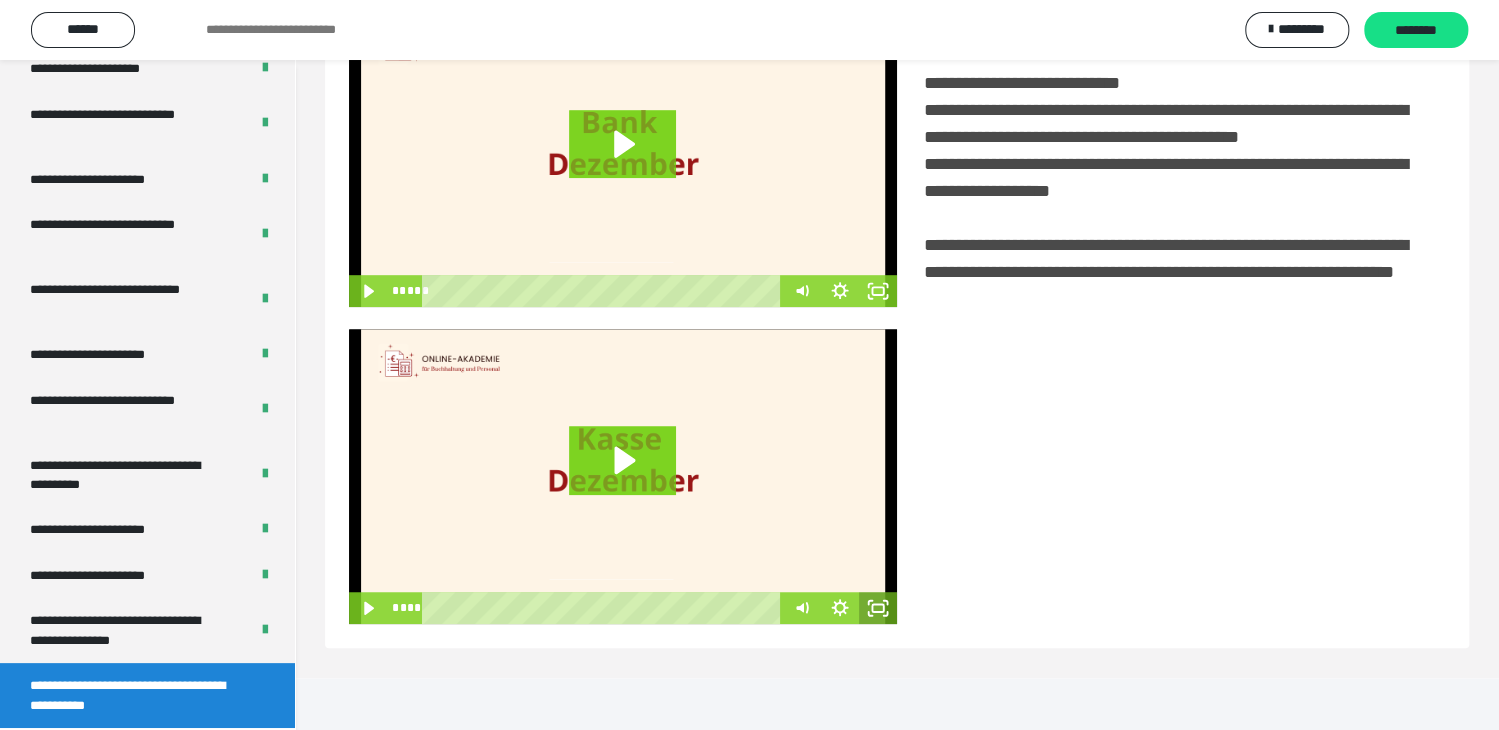click 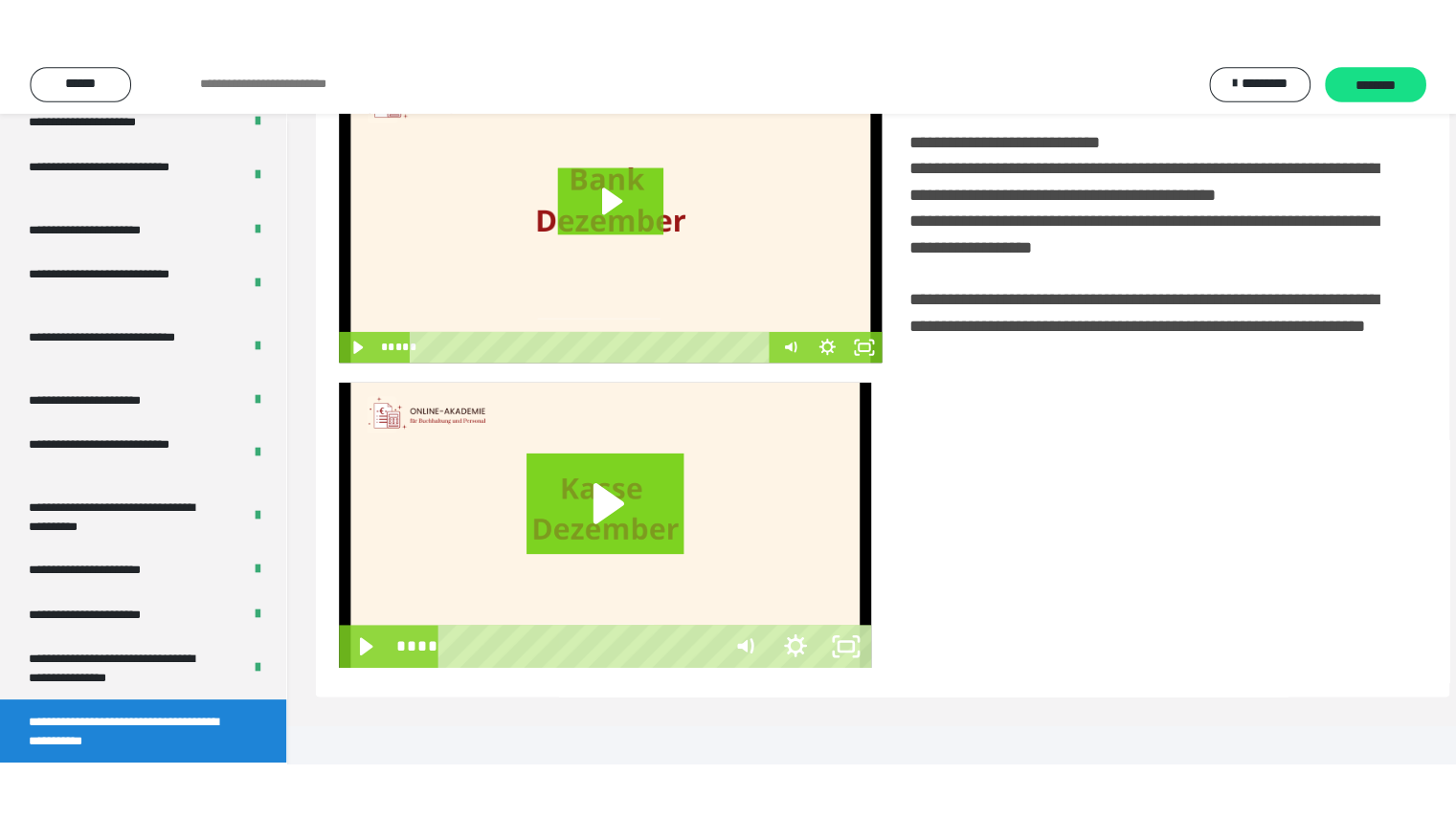 scroll, scrollTop: 319, scrollLeft: 0, axis: vertical 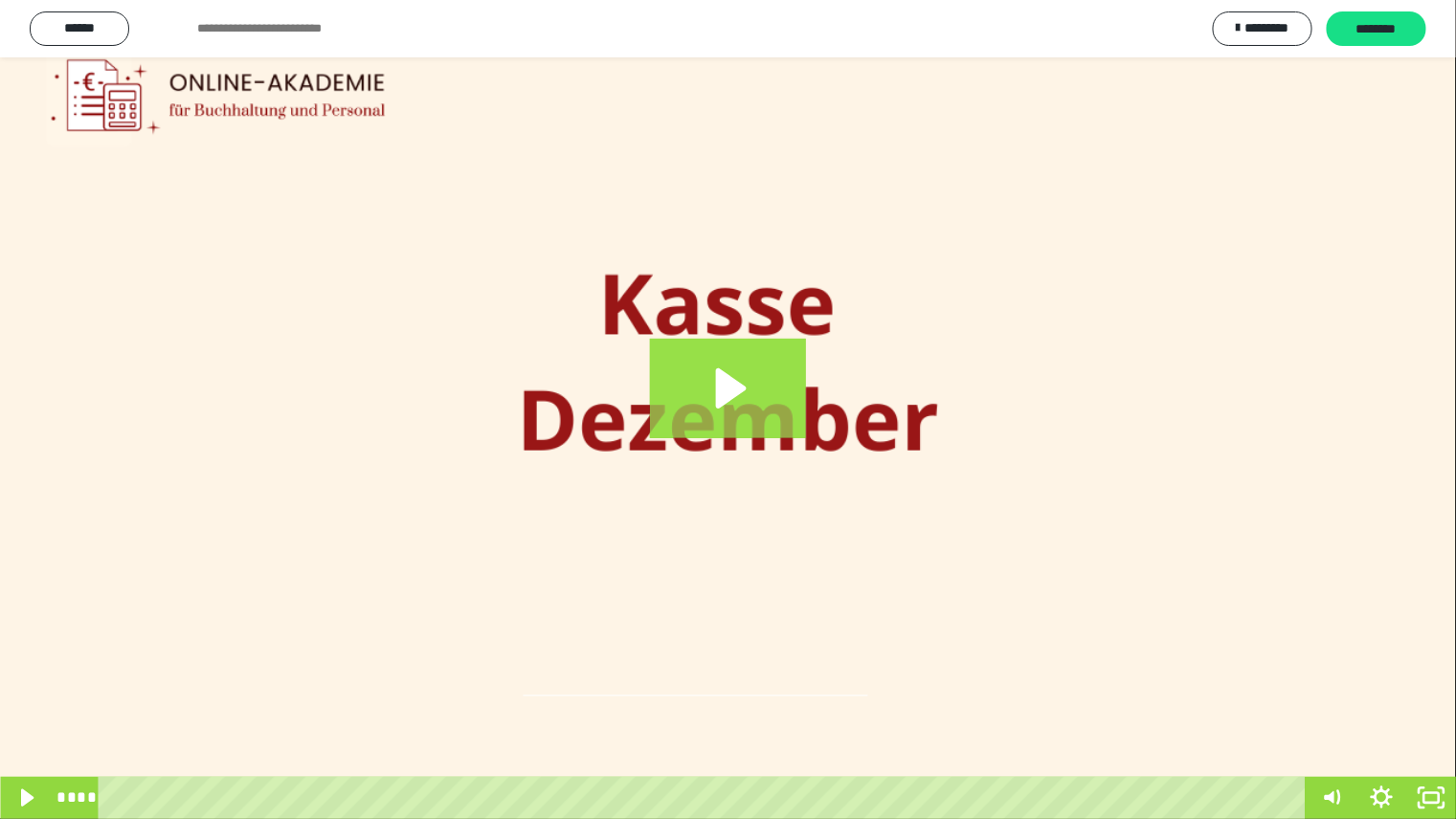 click 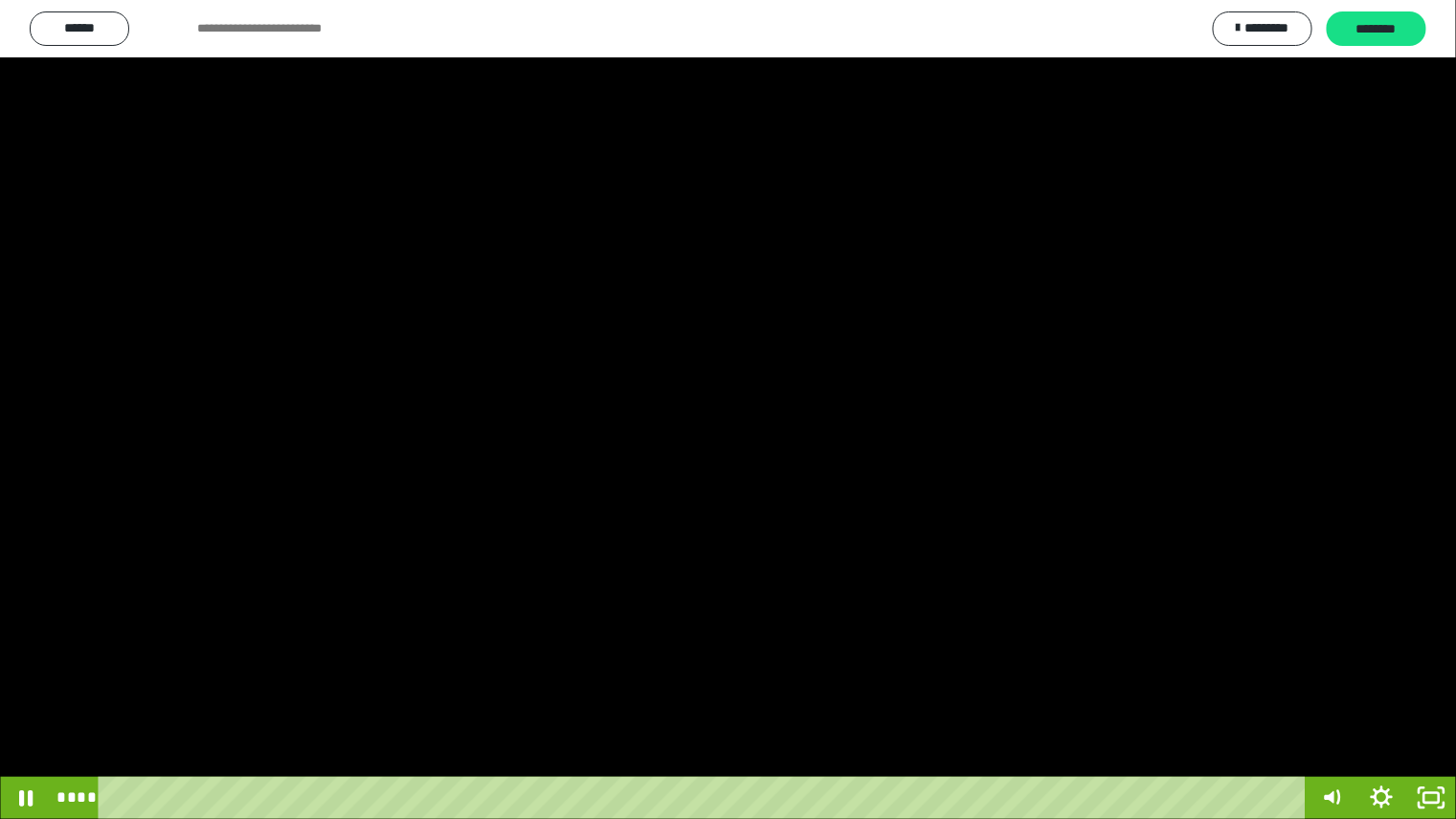 click at bounding box center (728, 410) 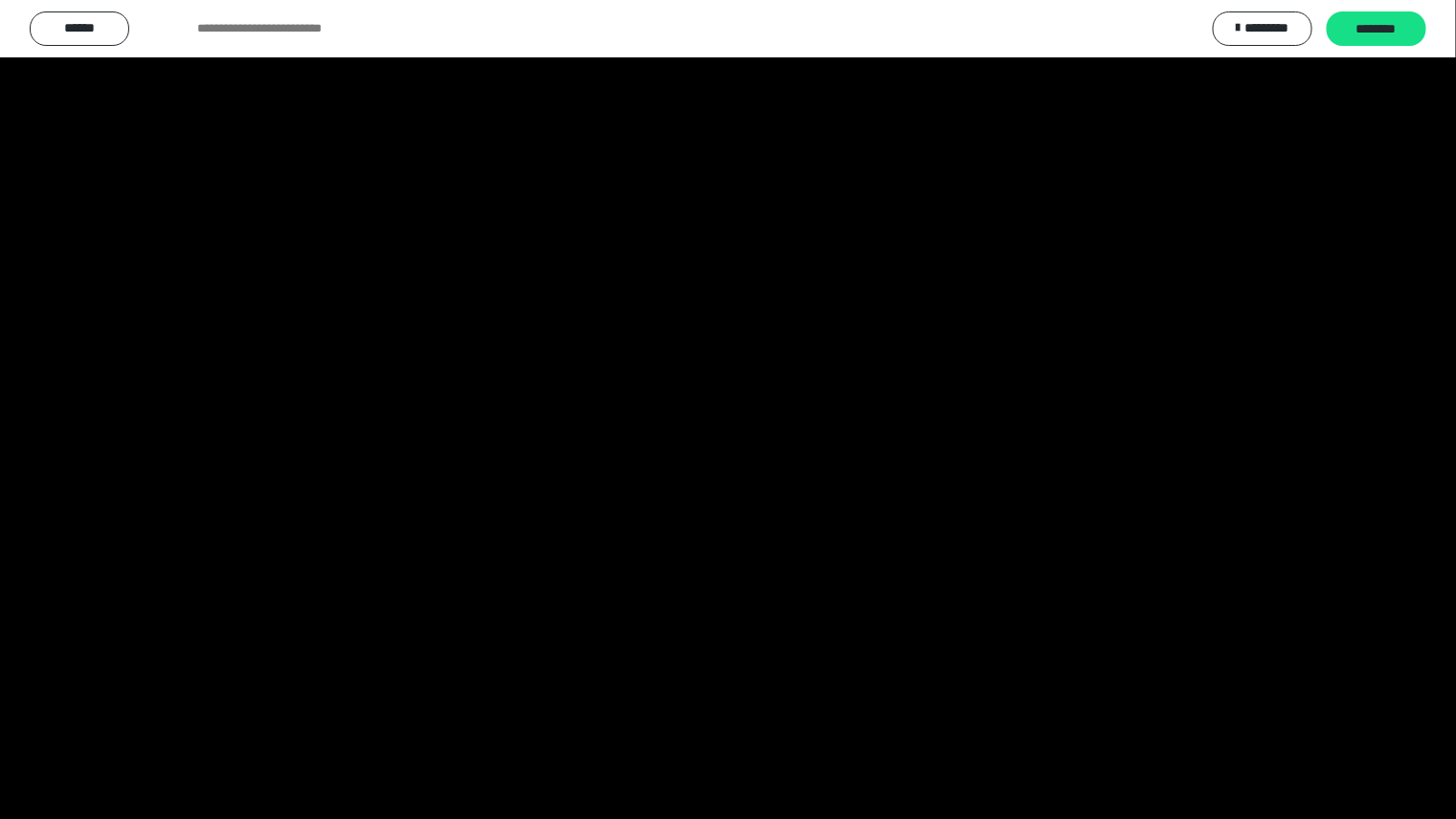 type 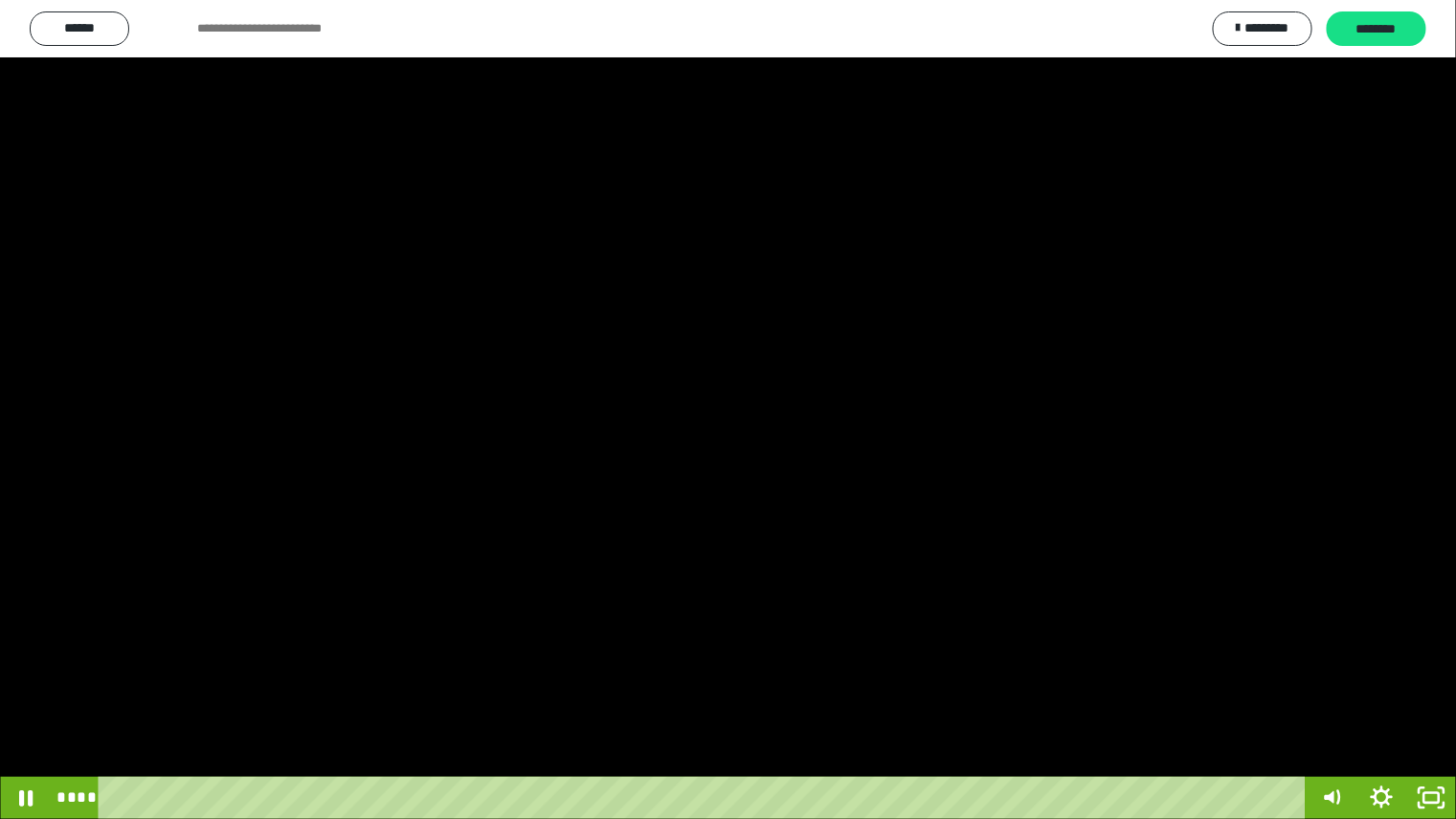 click at bounding box center (728, 410) 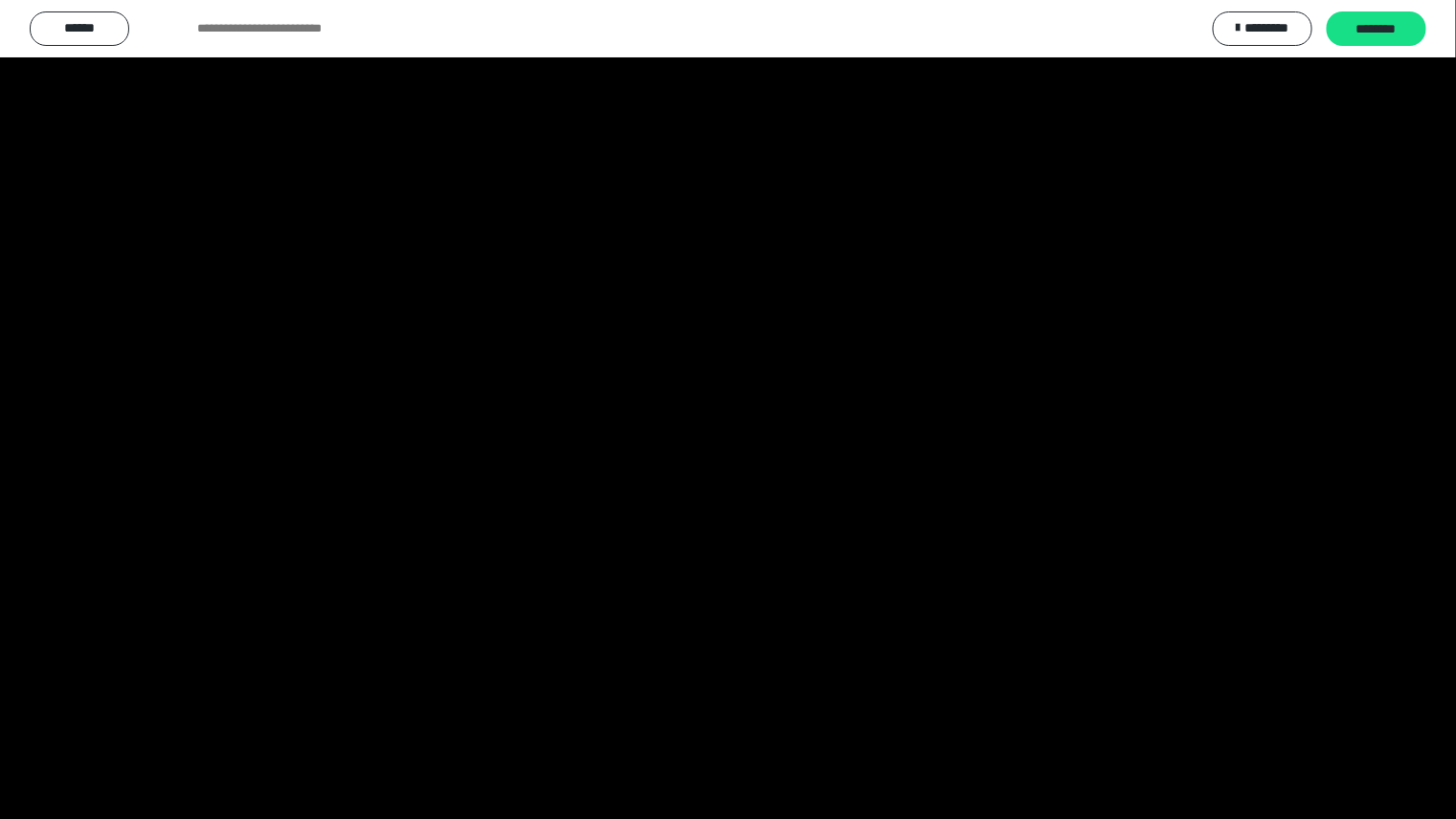click at bounding box center (0, 0) 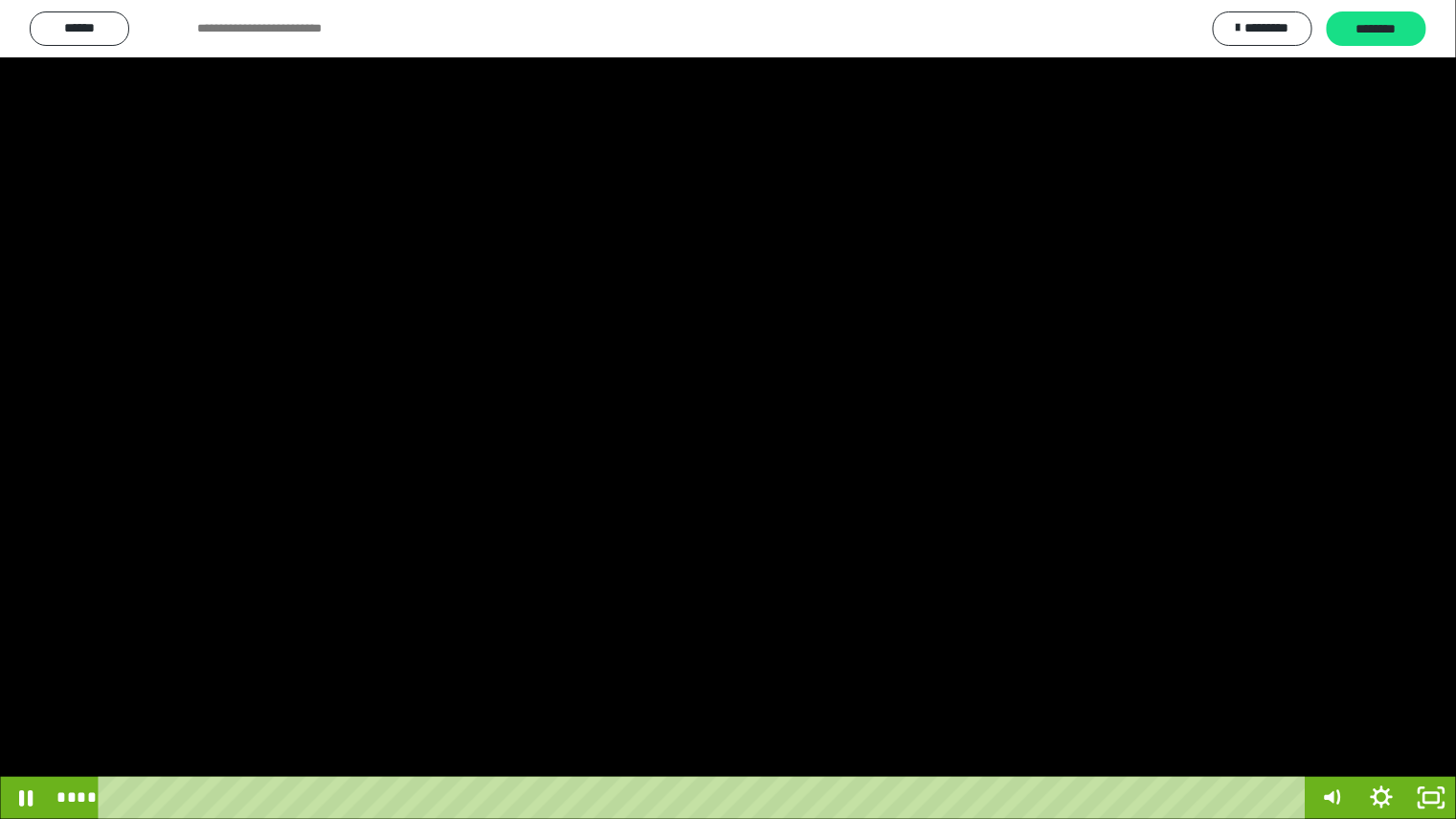 click at bounding box center [728, 410] 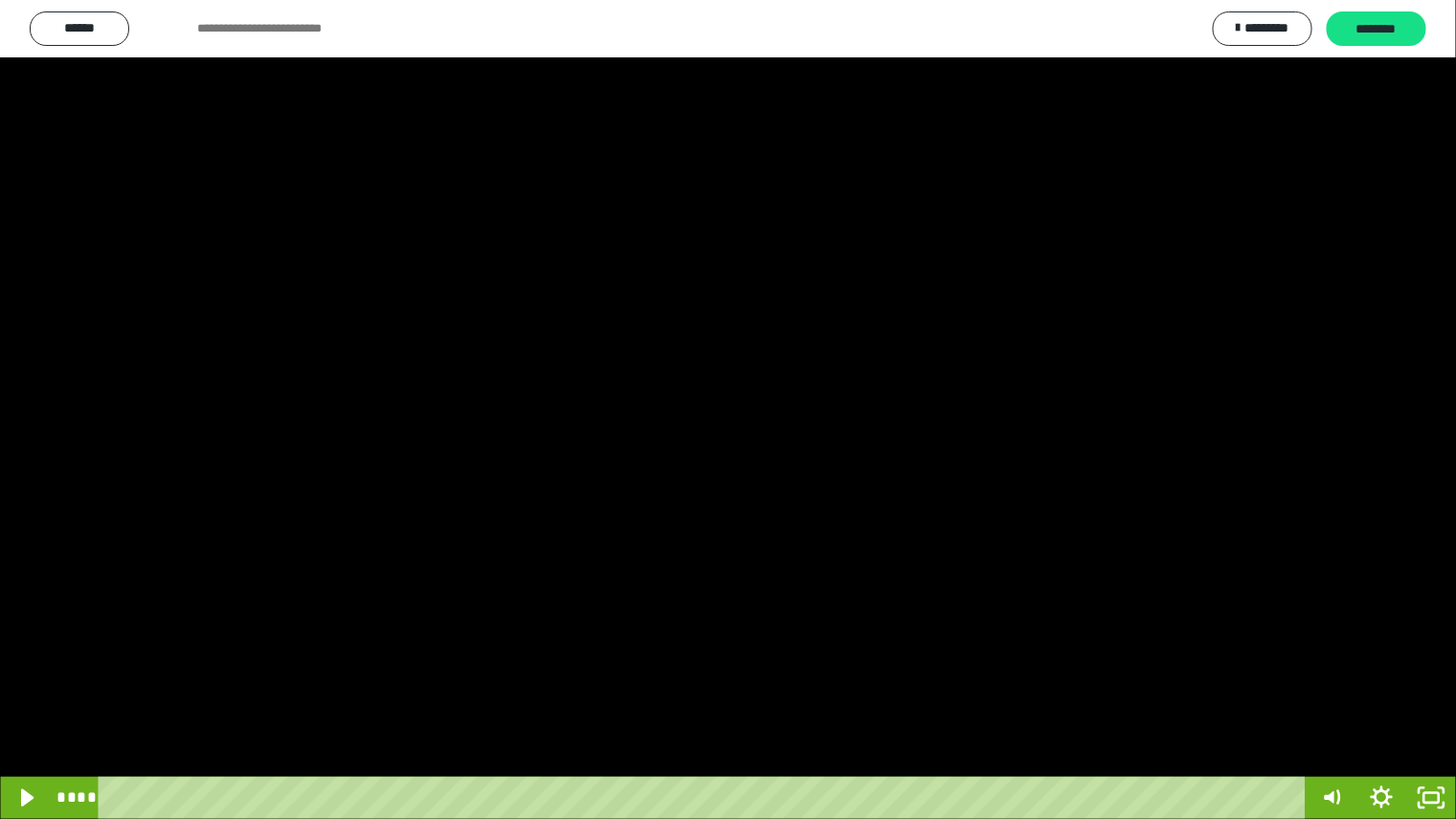 click at bounding box center [0, 0] 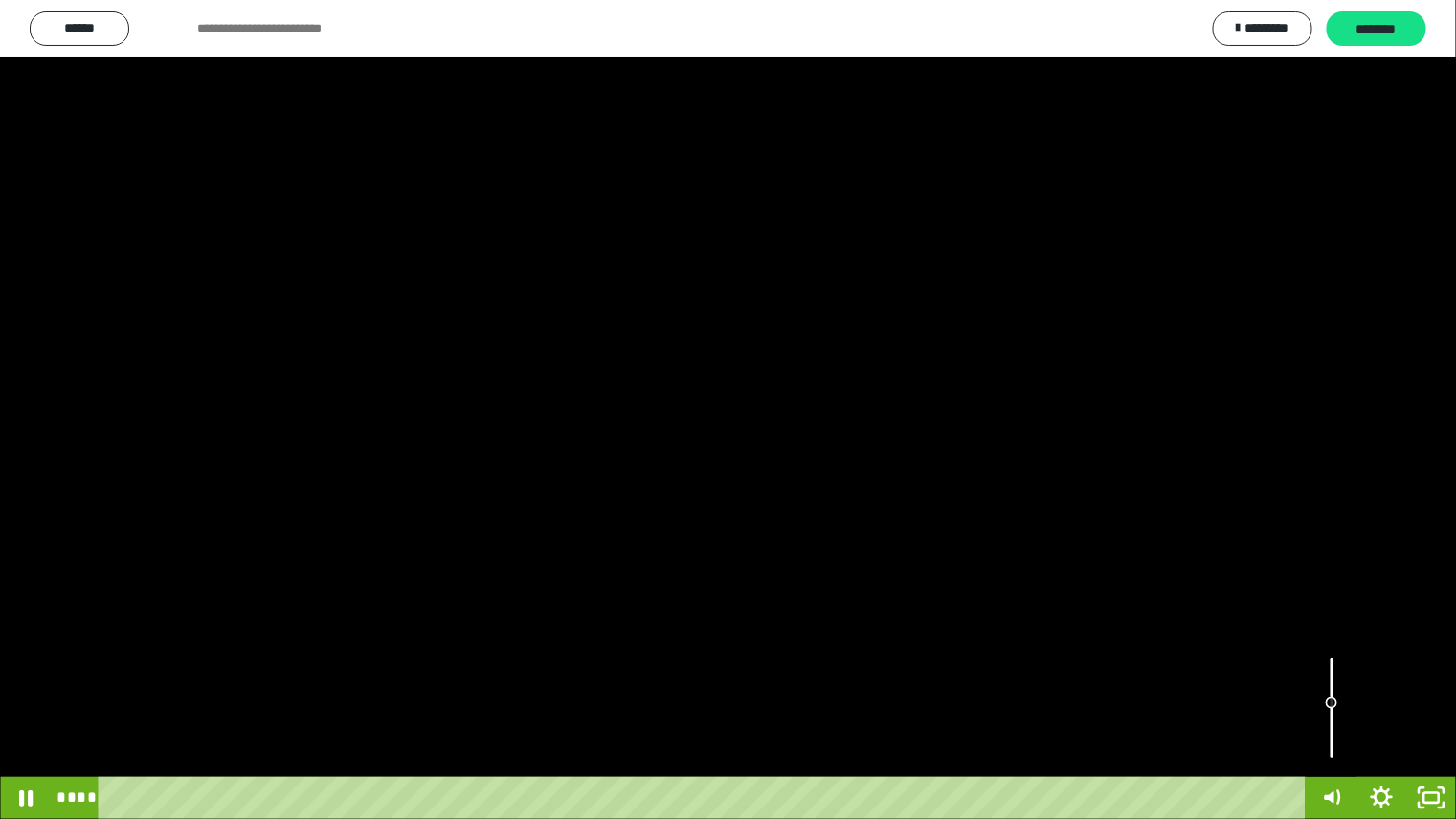 click at bounding box center (1332, 708) 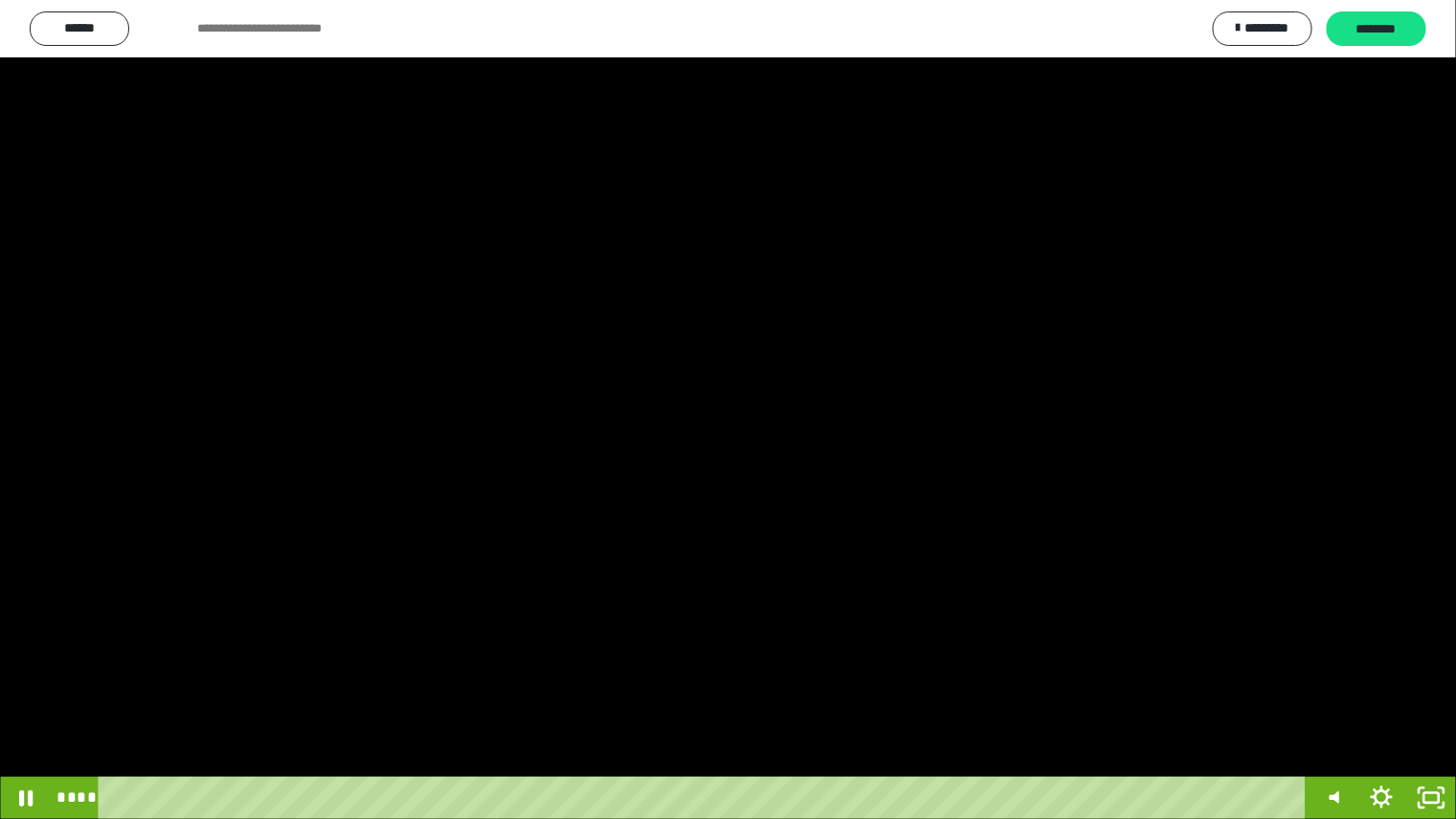 click at bounding box center (728, 410) 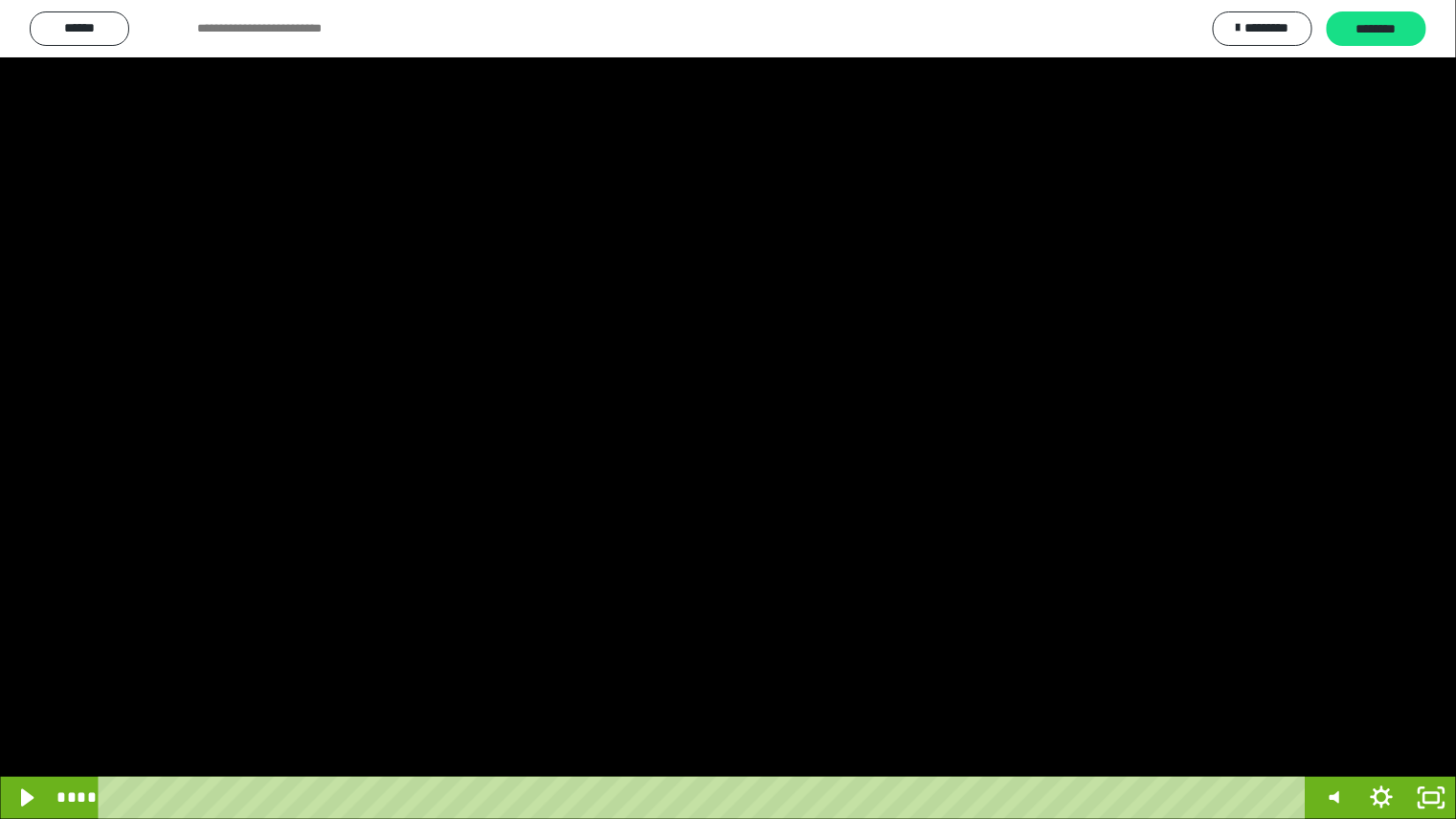 click at bounding box center [0, 0] 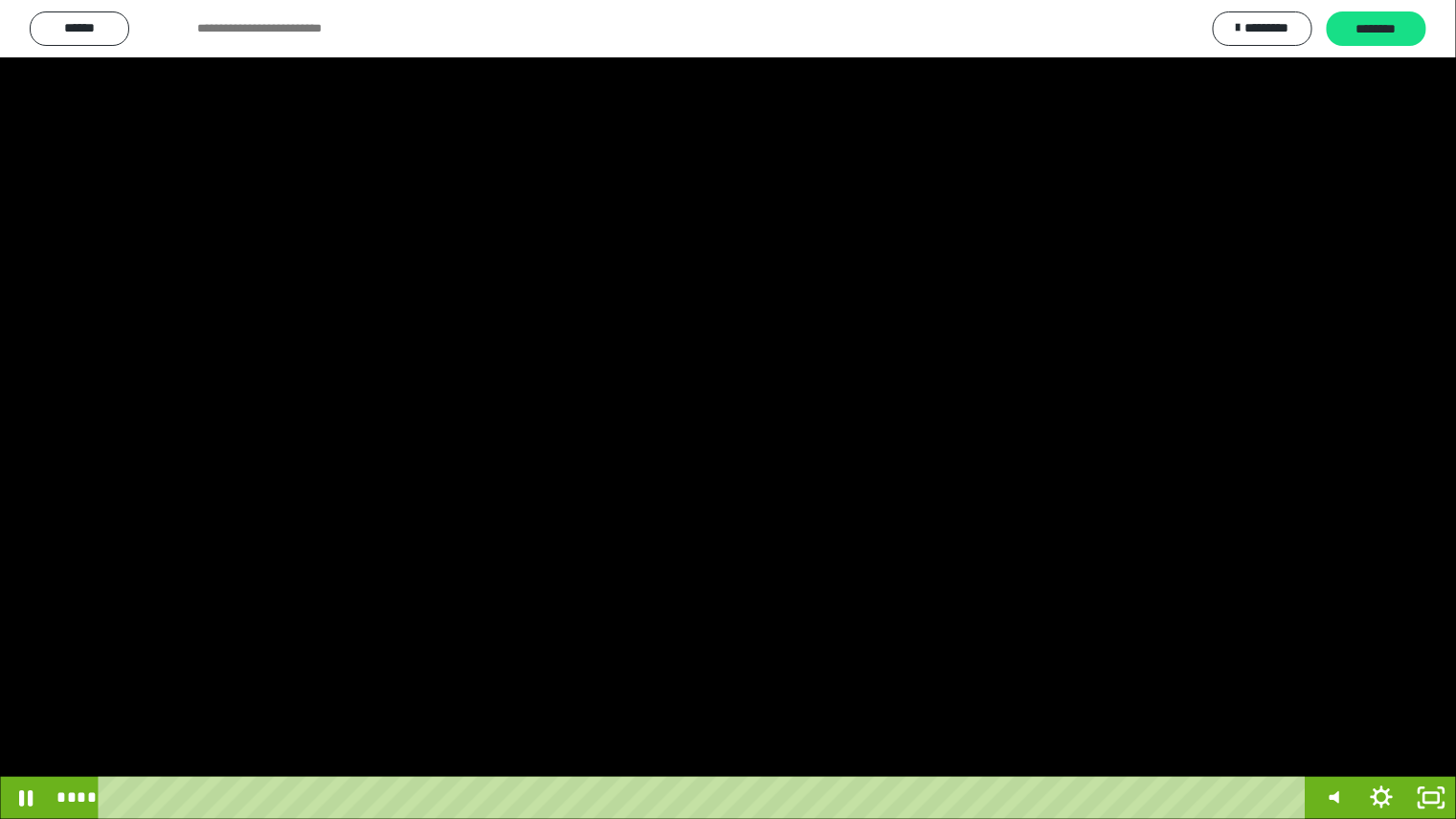 click at bounding box center [728, 410] 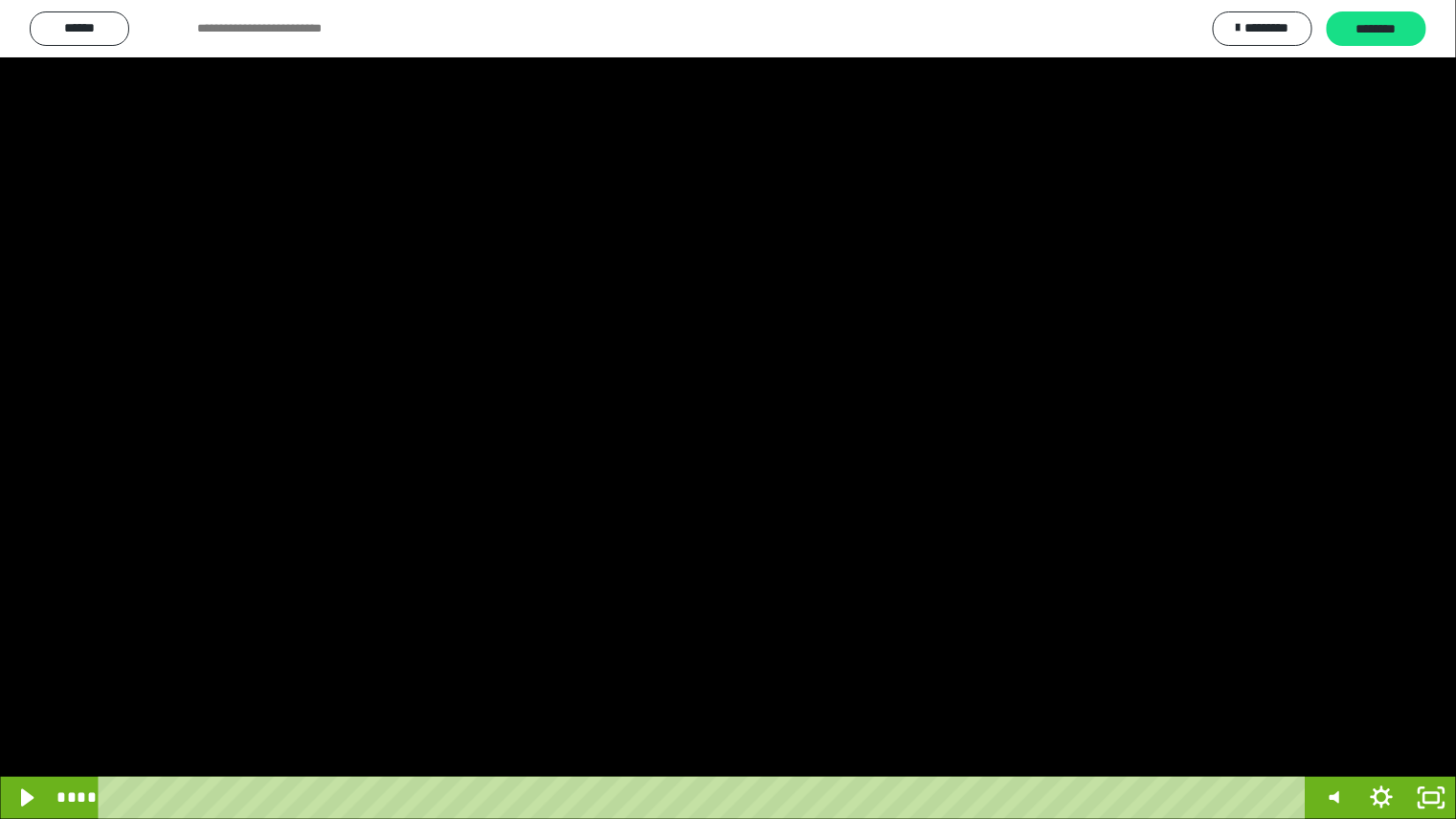 click at bounding box center (728, 410) 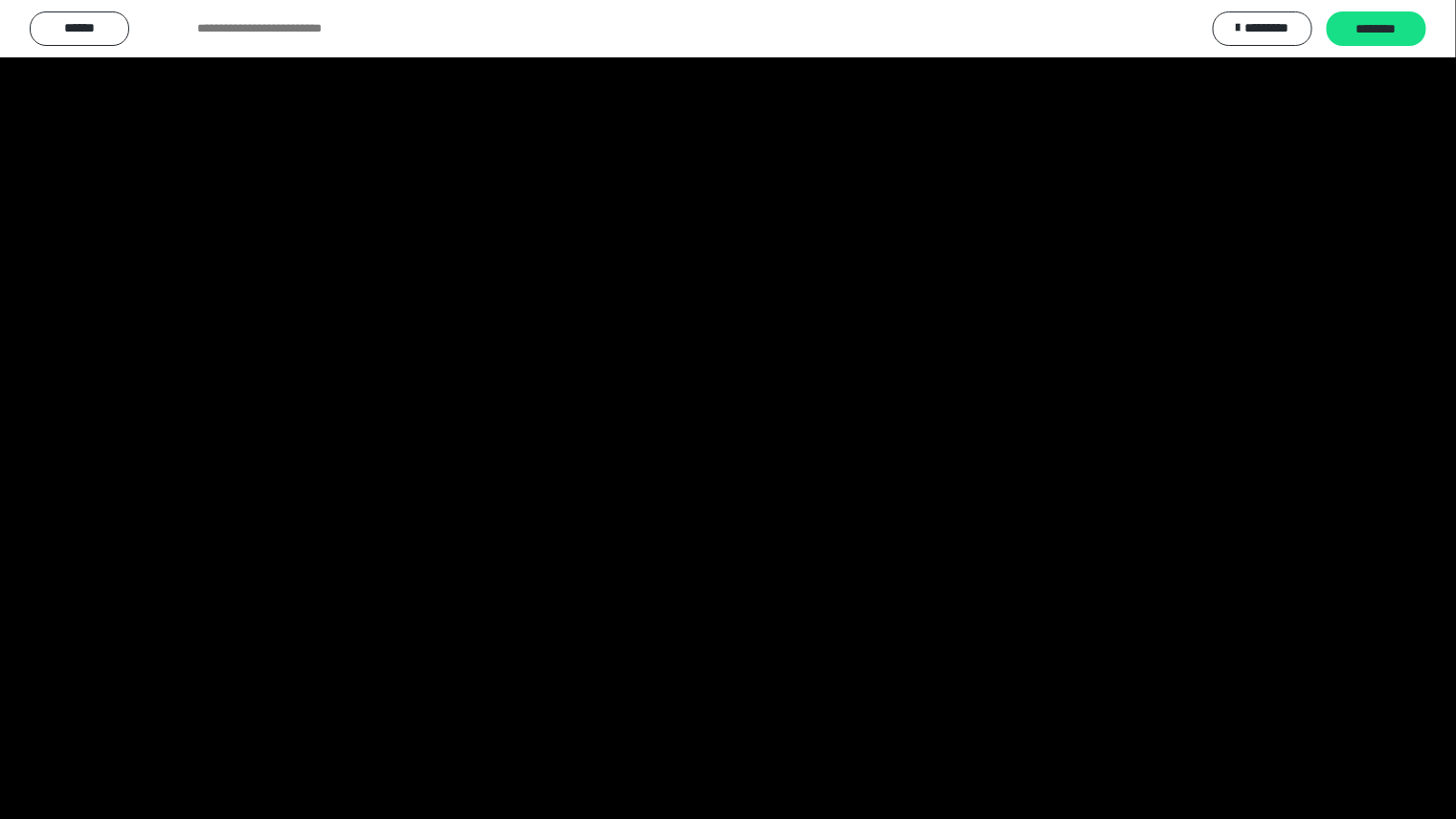click at bounding box center (0, 0) 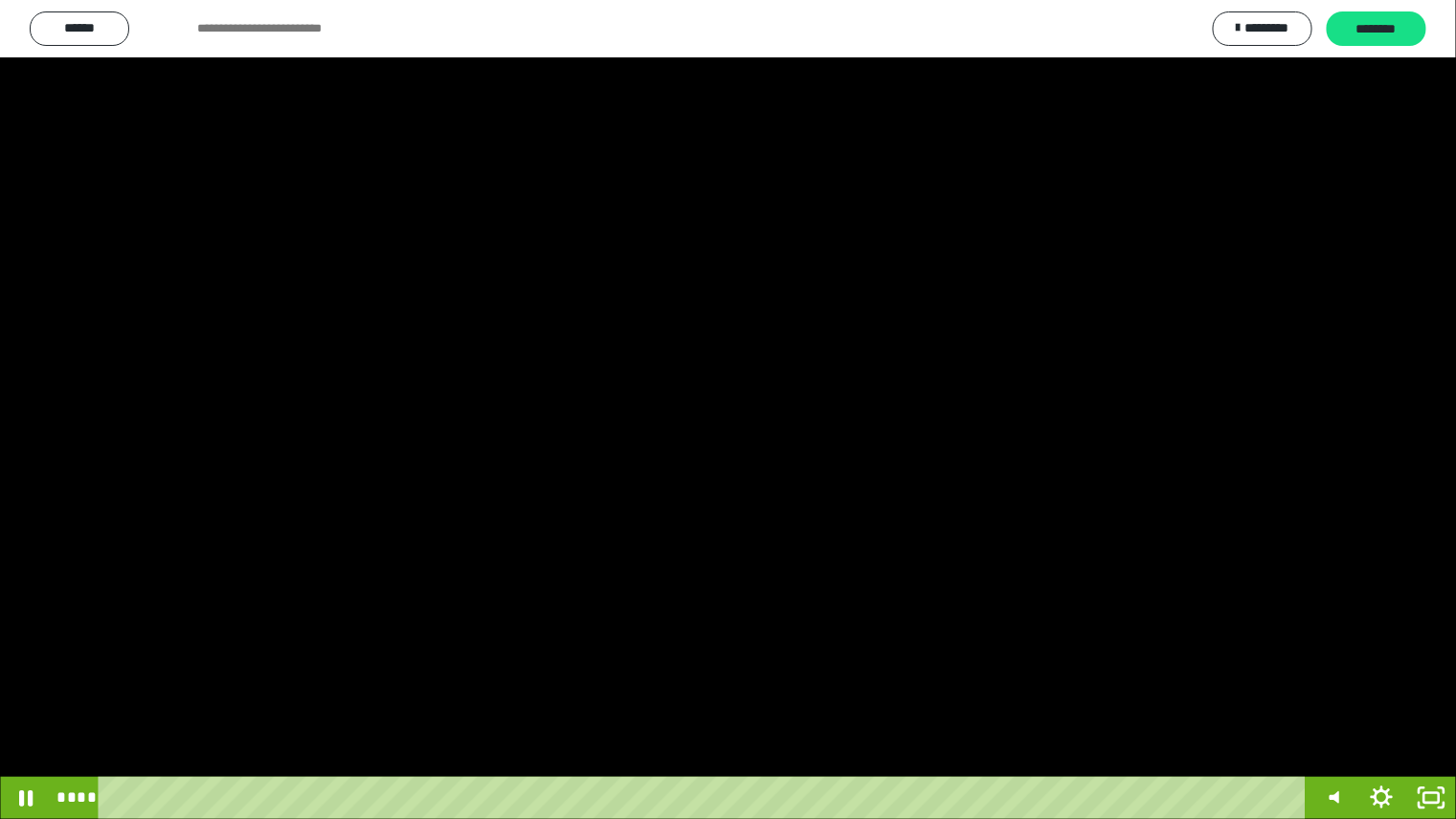 click at bounding box center (728, 410) 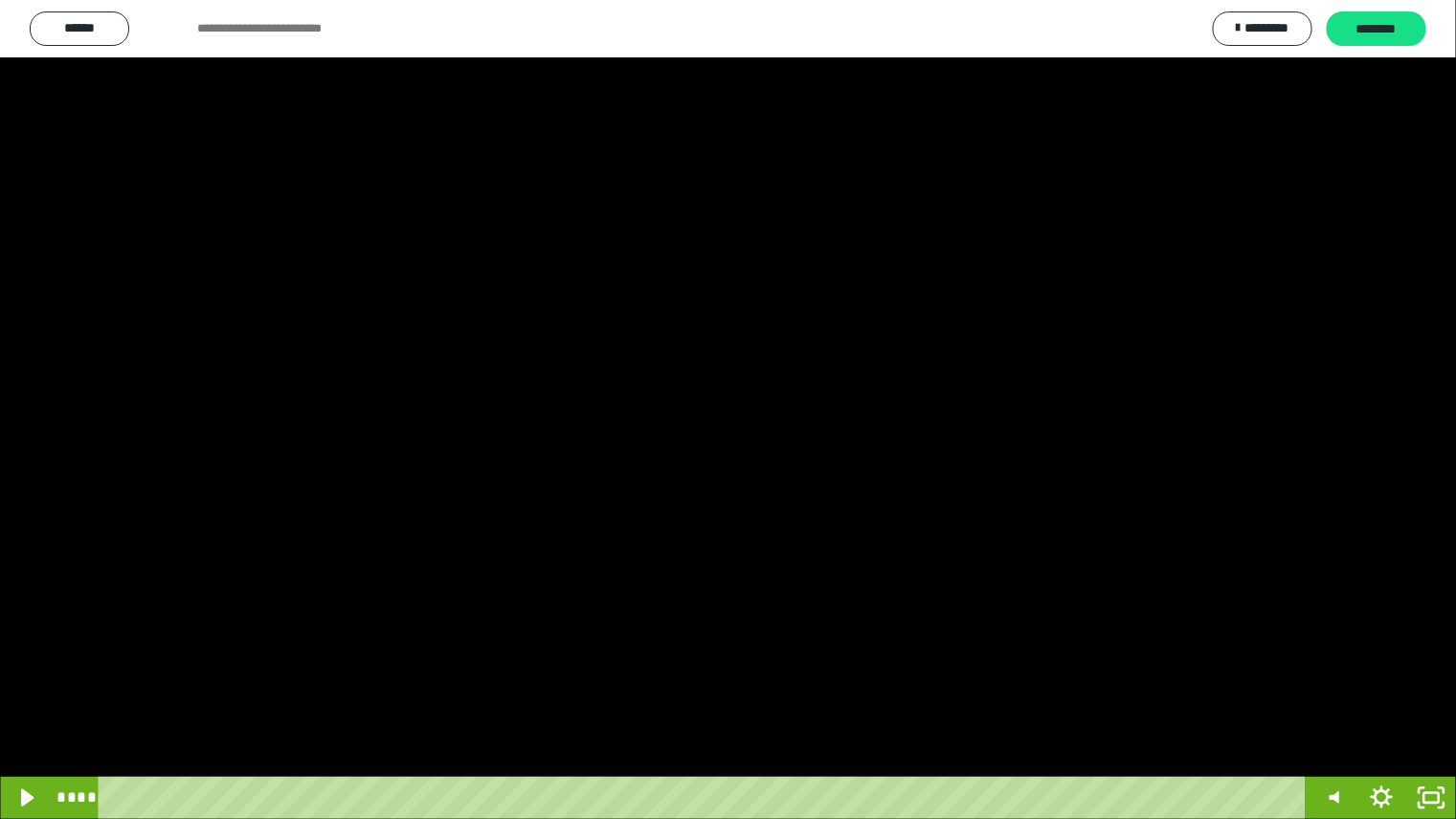 click at bounding box center [728, 410] 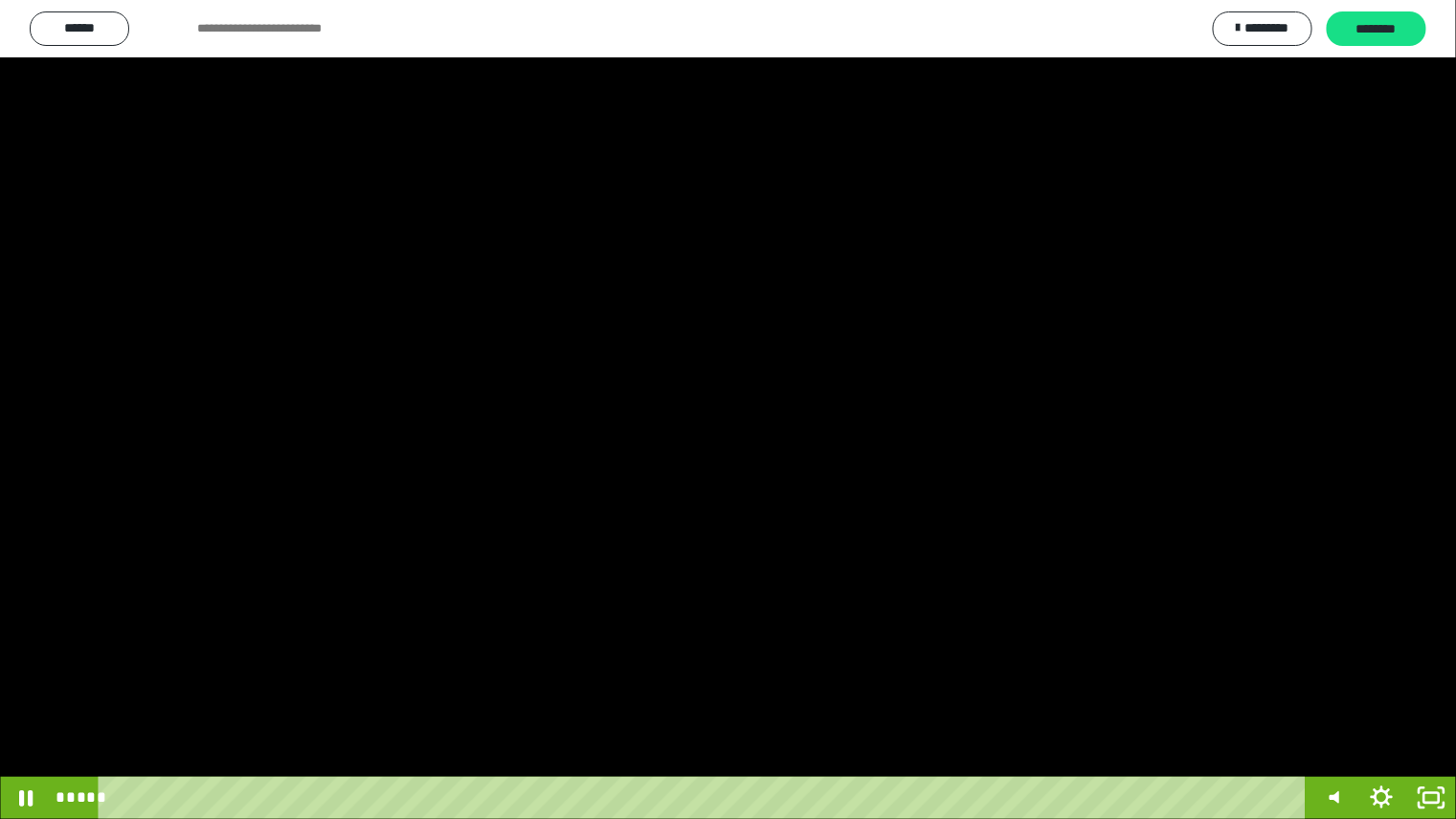 click at bounding box center (728, 410) 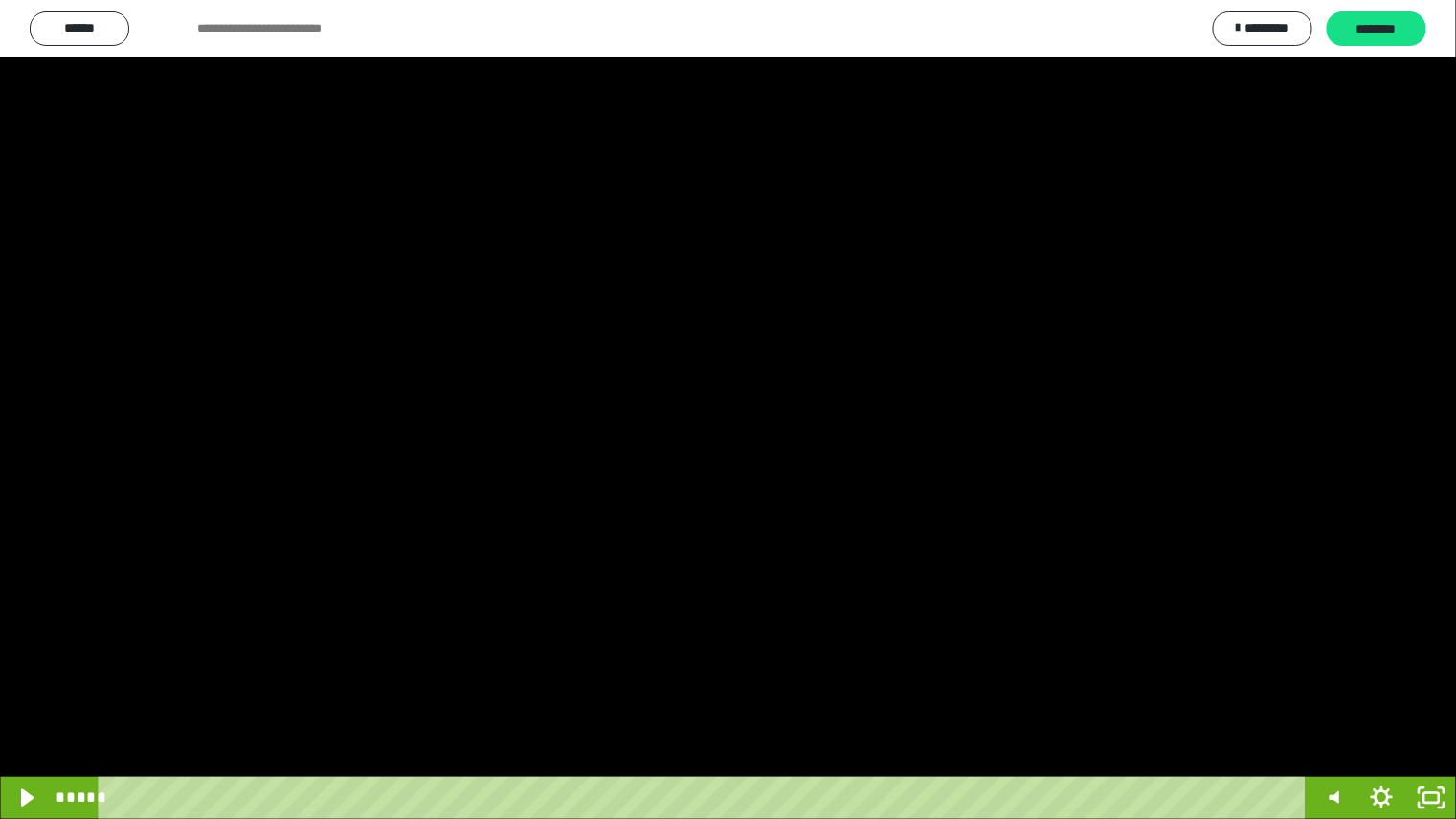 click at bounding box center [728, 410] 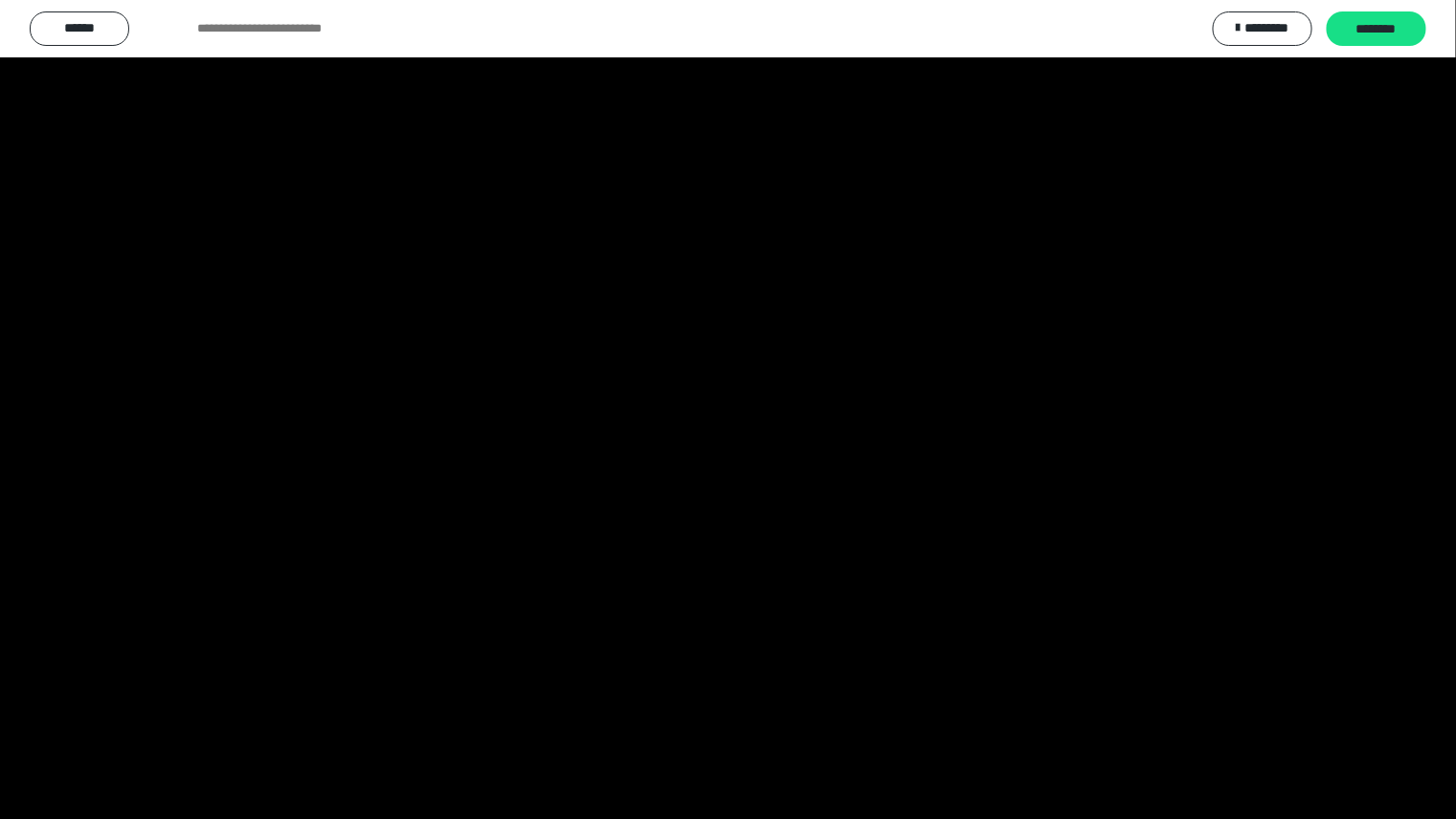 click at bounding box center (0, 0) 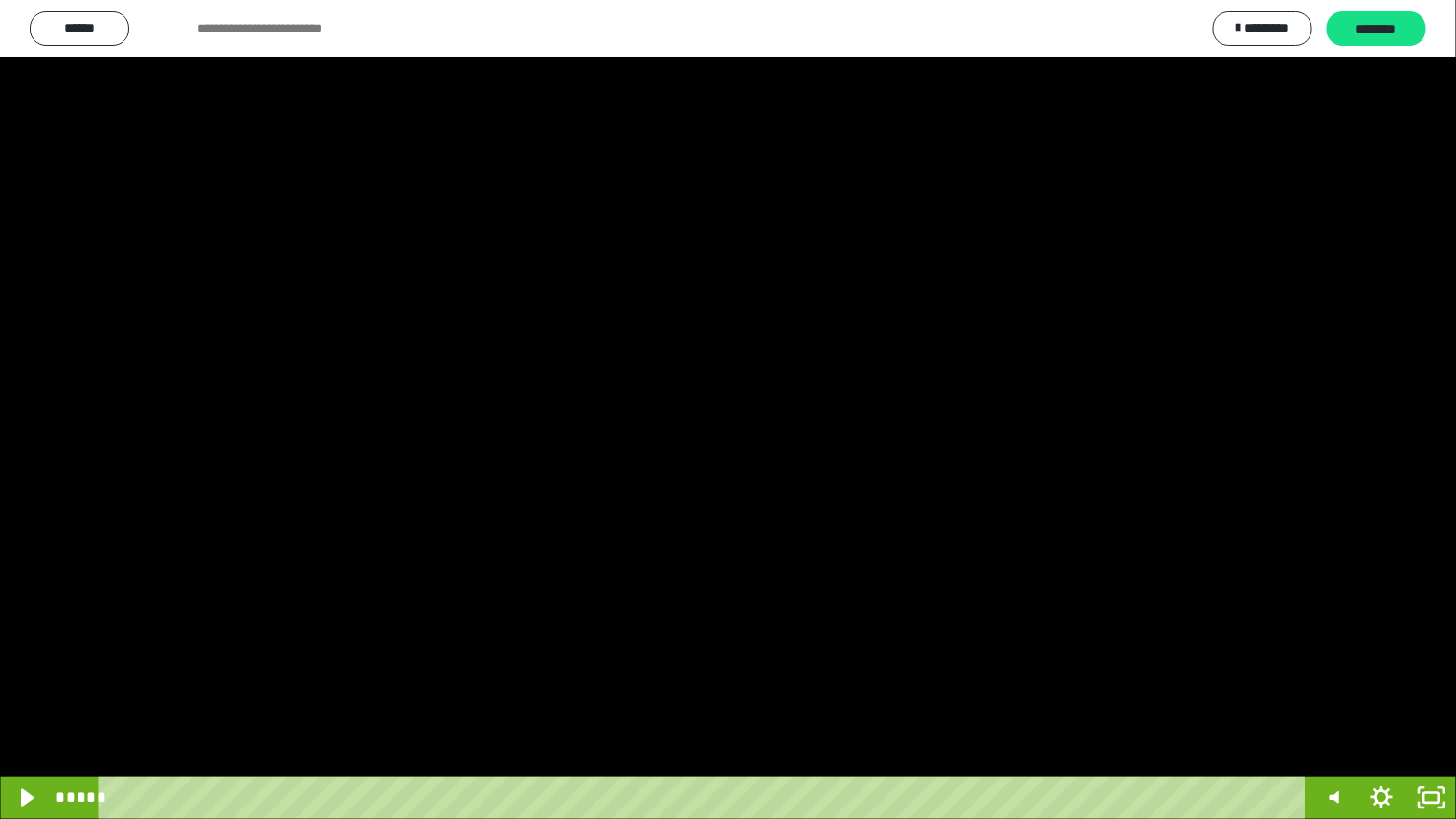 click at bounding box center (728, 410) 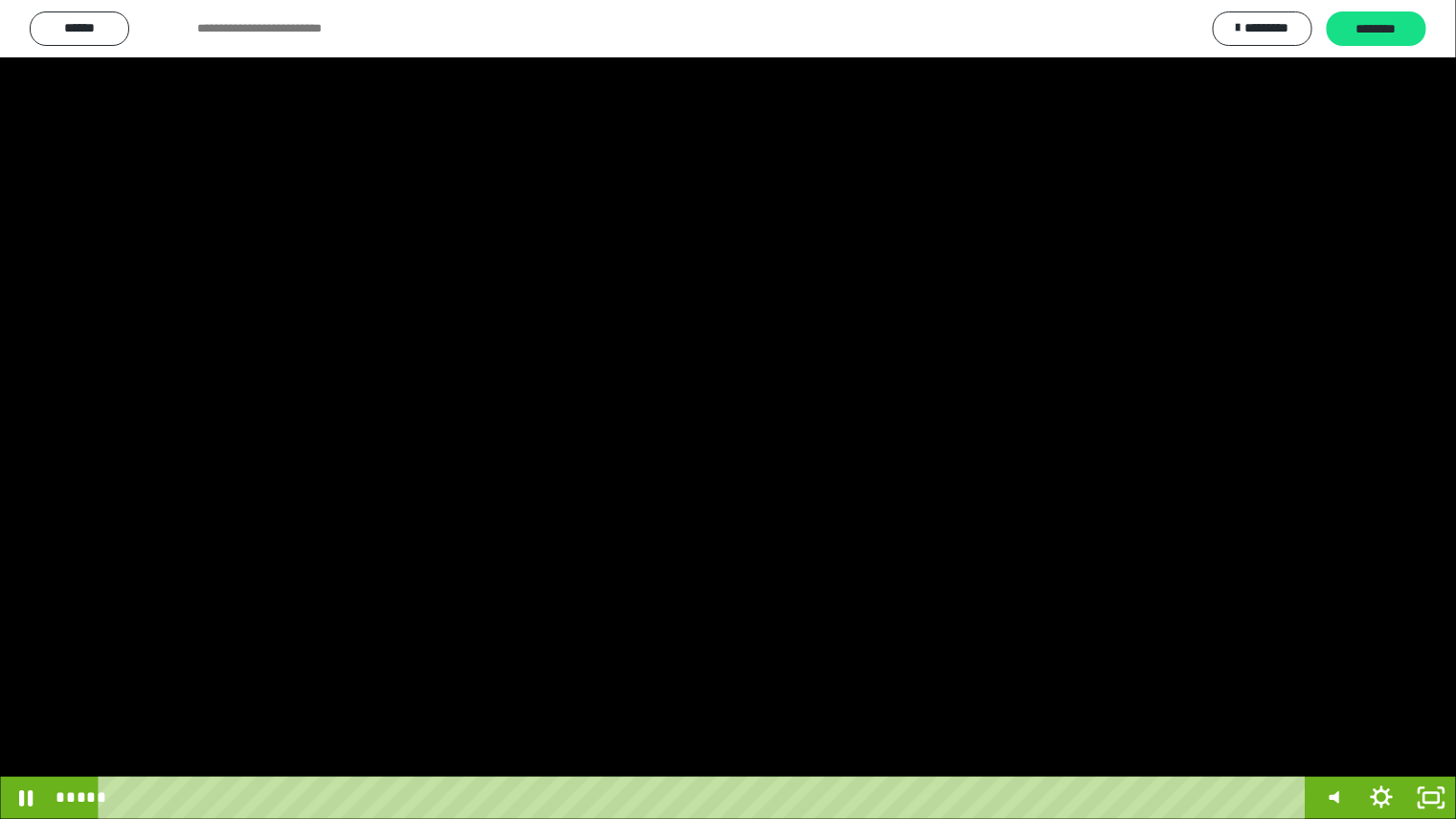 click at bounding box center [728, 410] 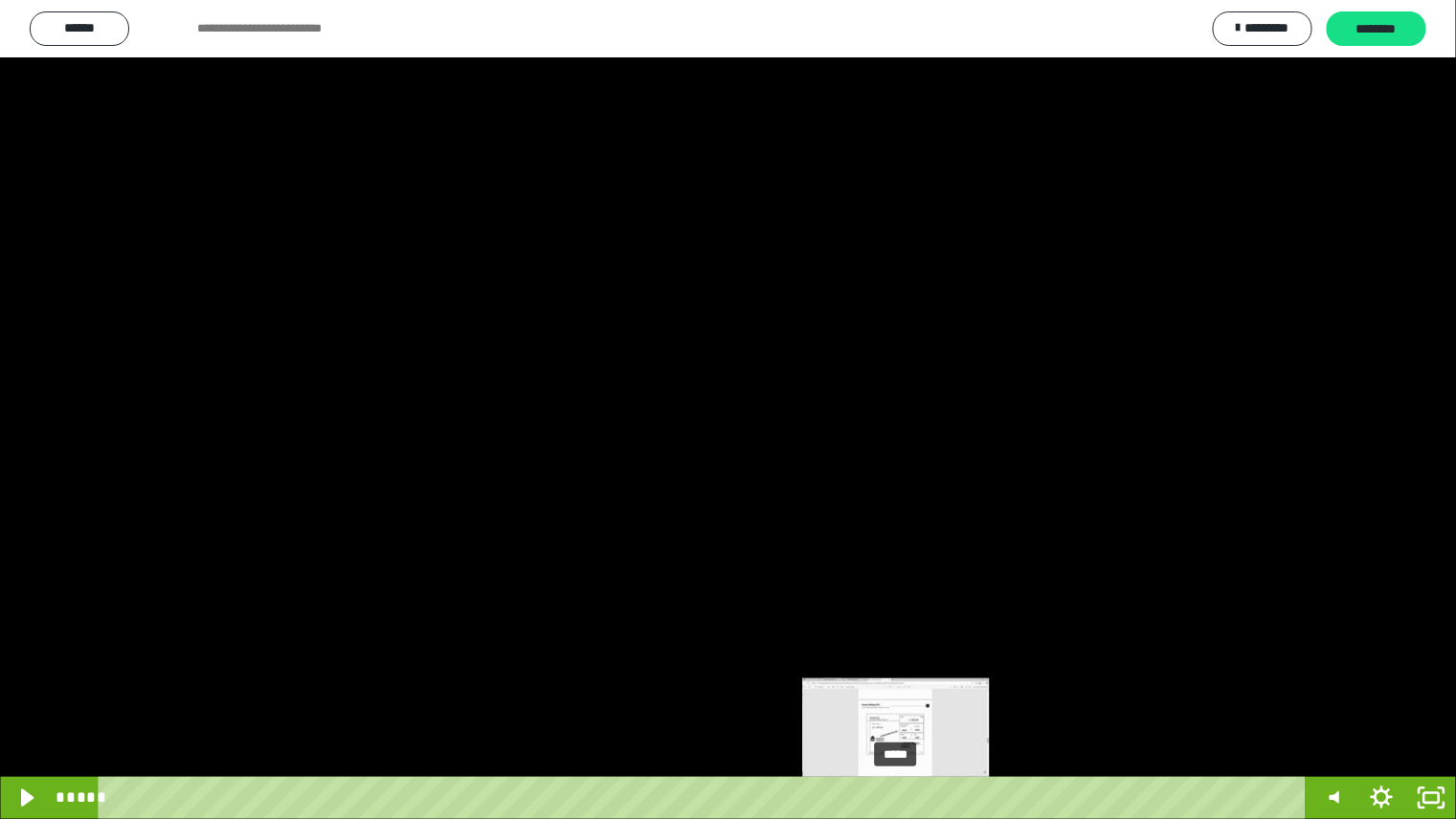 click on "*****" at bounding box center (706, 798) 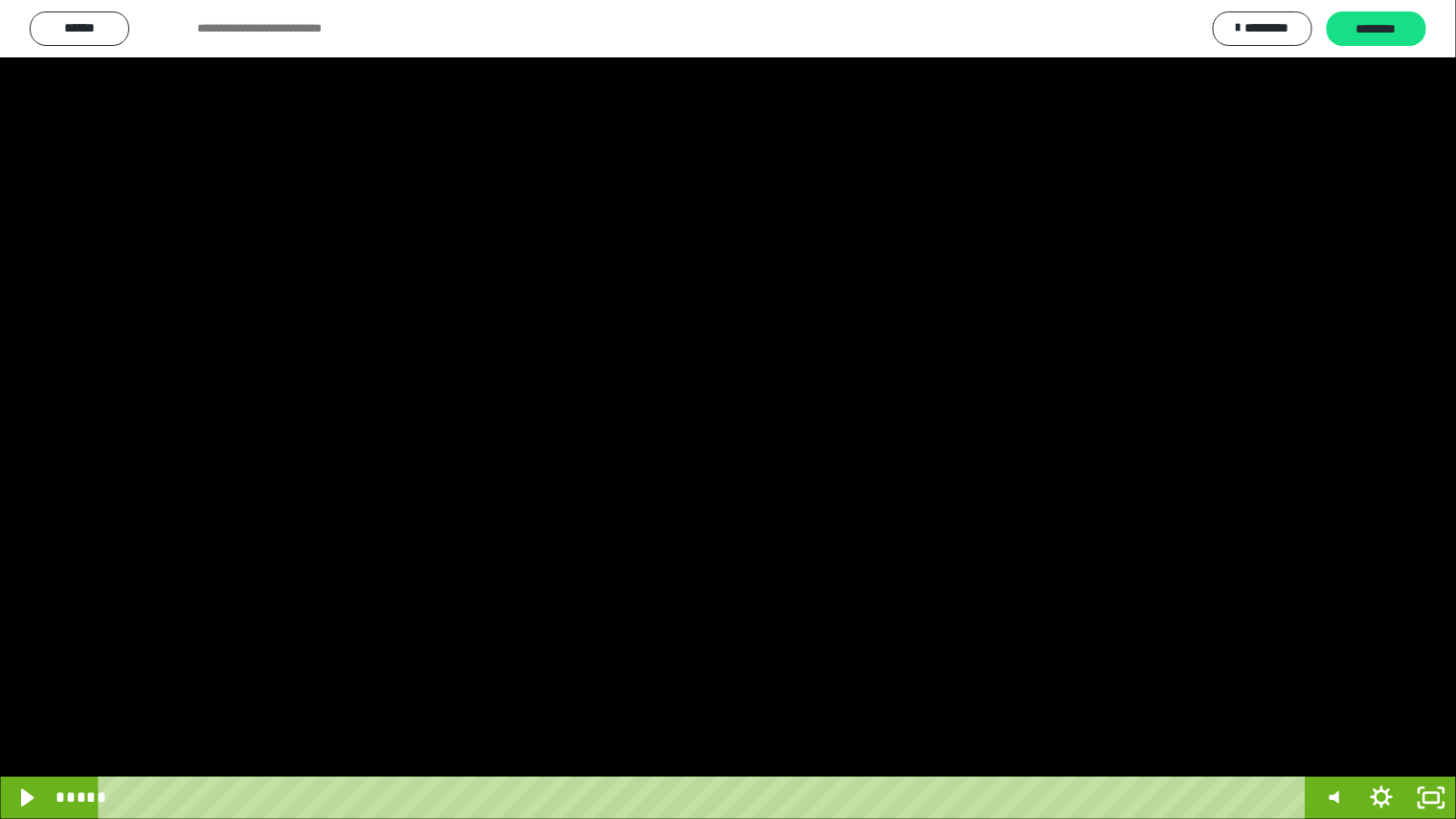 click at bounding box center [728, 410] 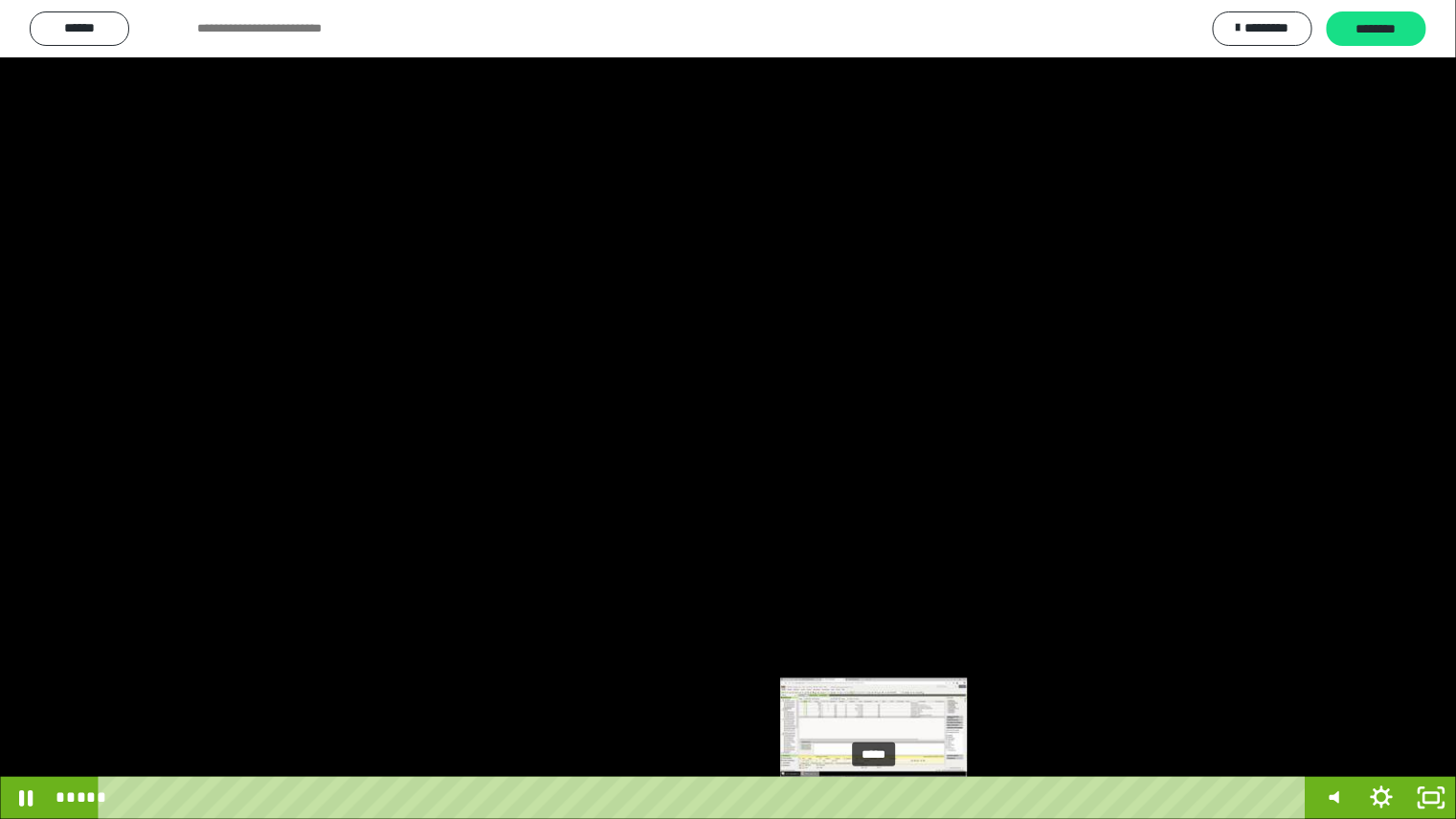 click on "*****" at bounding box center (706, 798) 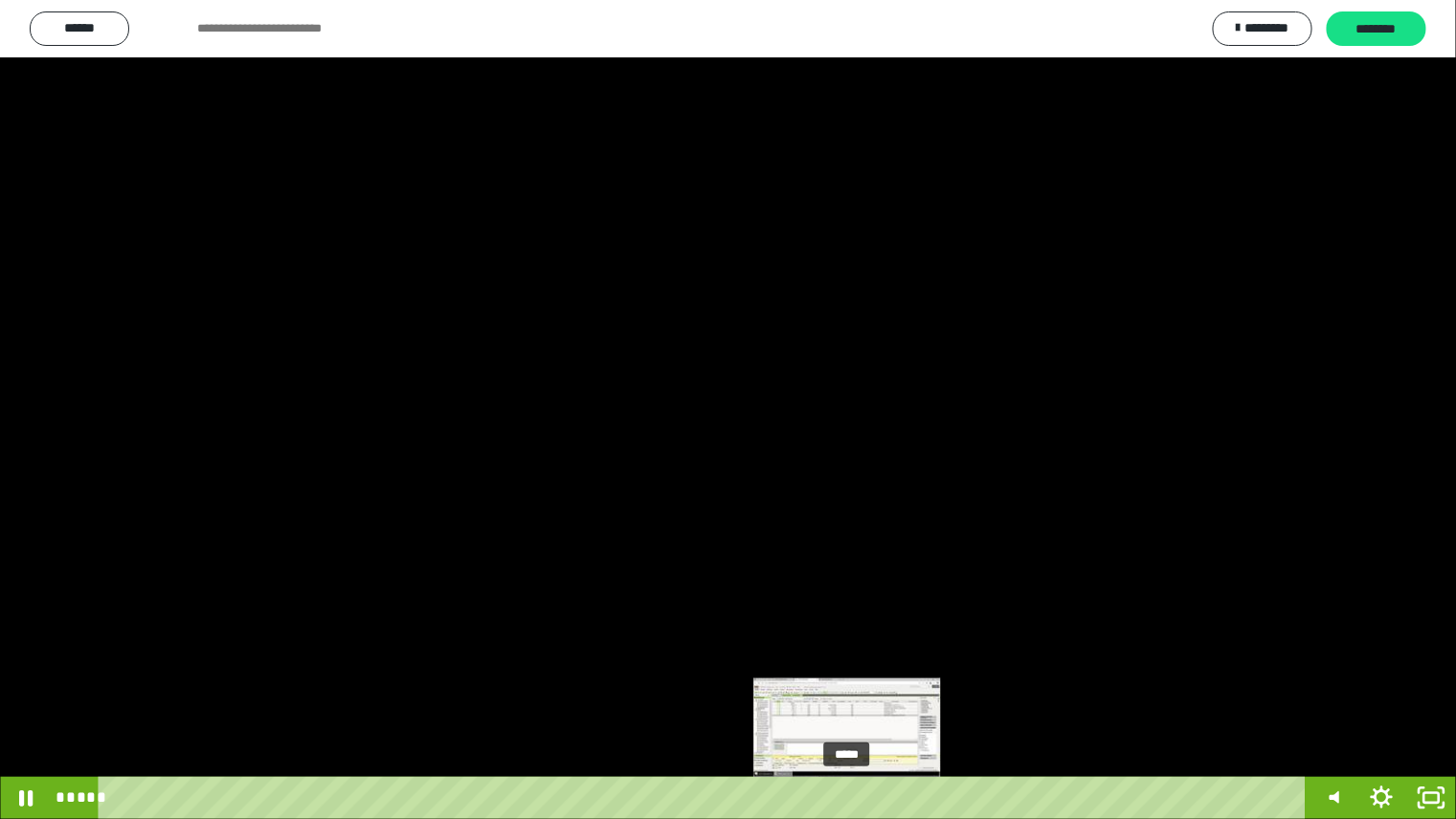 click on "*****" at bounding box center (706, 798) 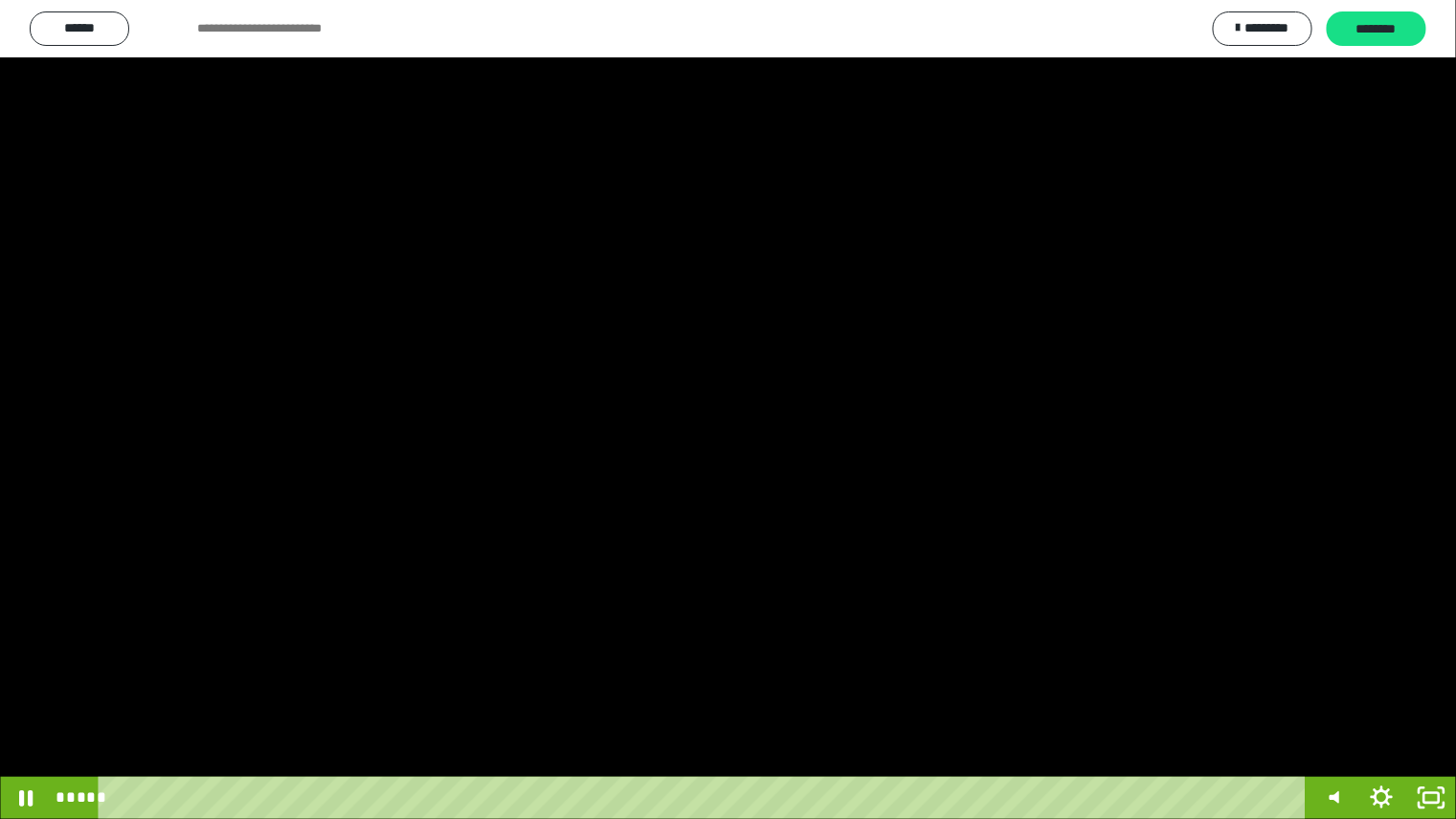 click at bounding box center (728, 410) 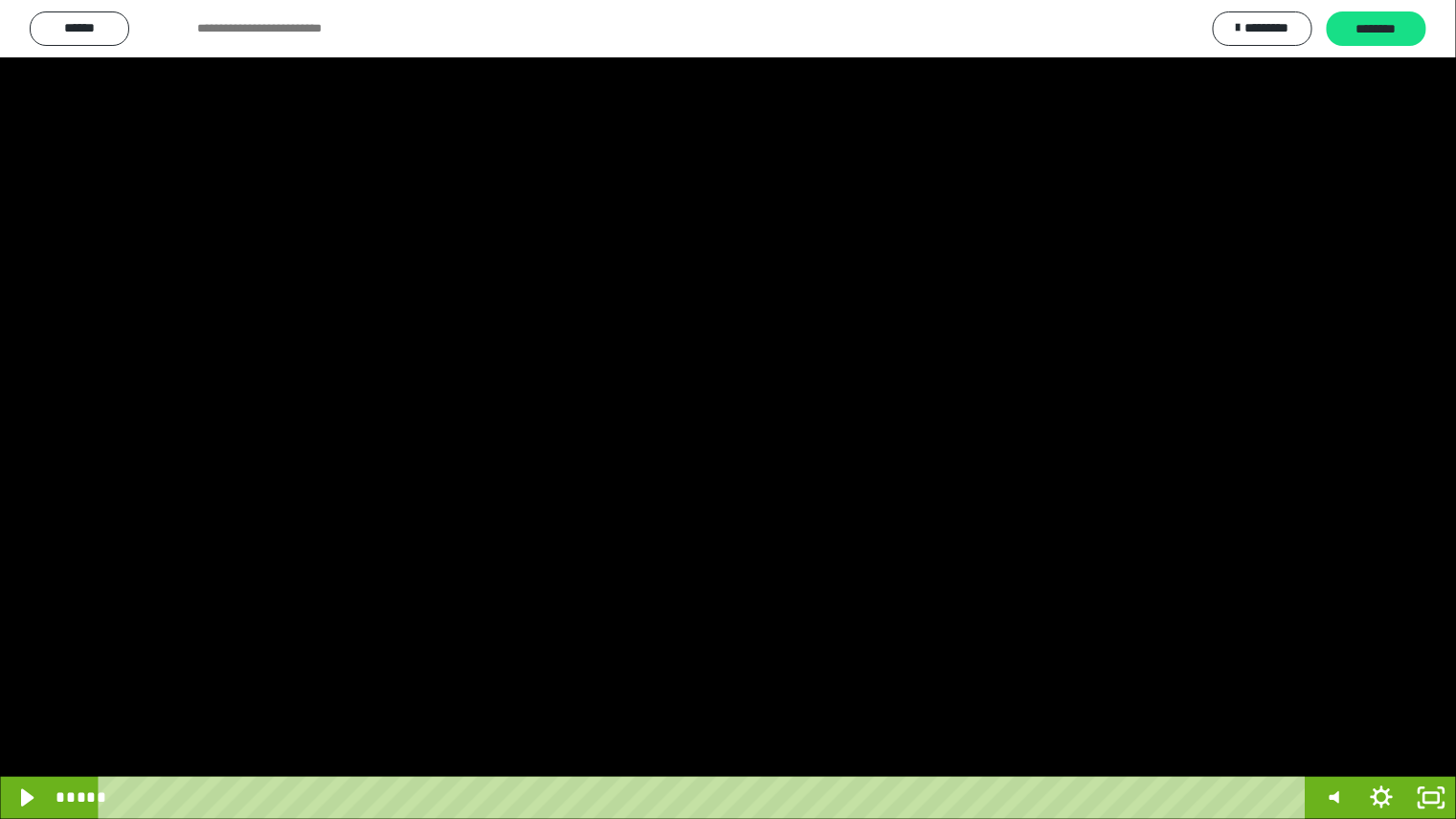 click at bounding box center [728, 410] 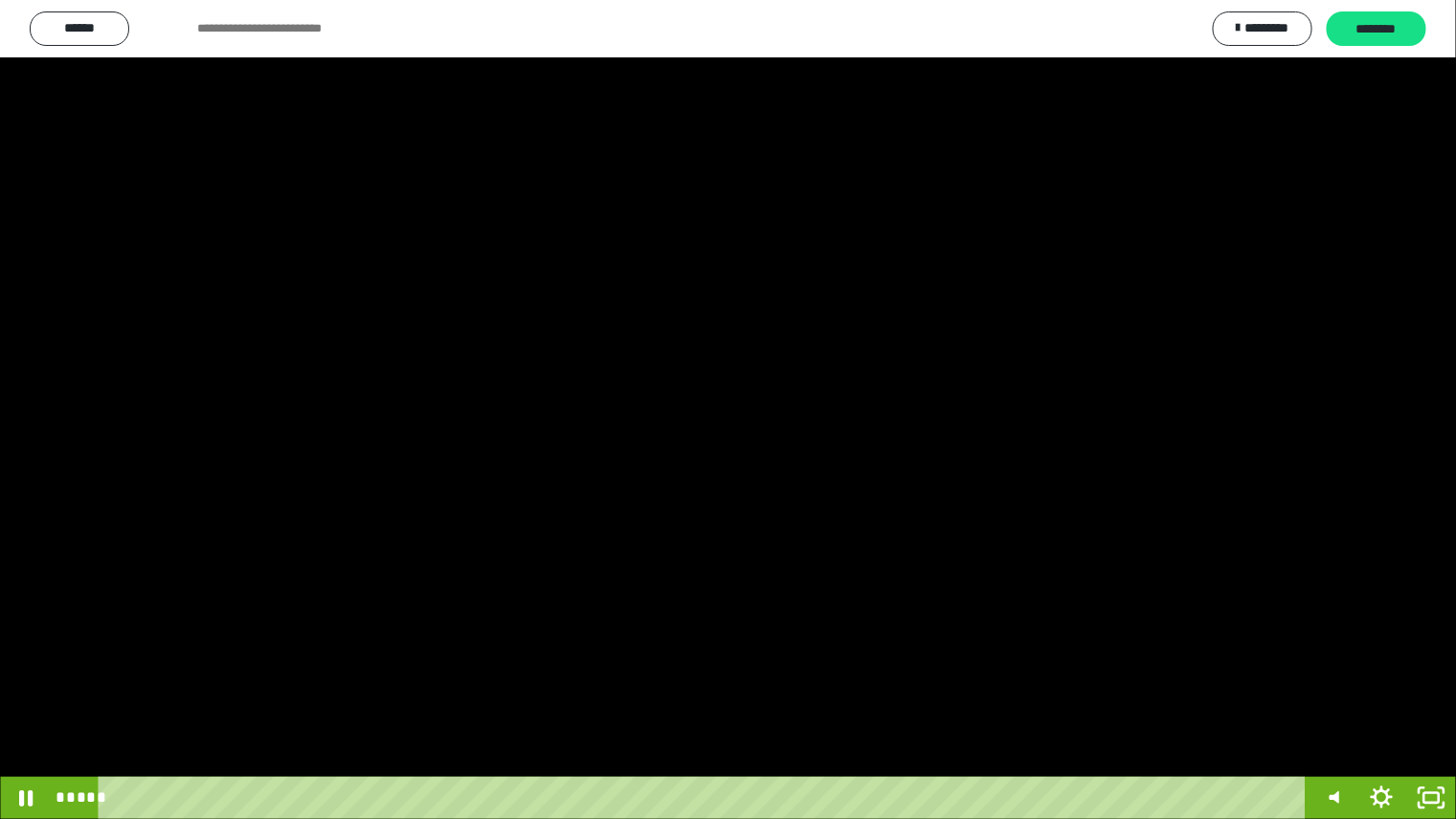 click at bounding box center [728, 410] 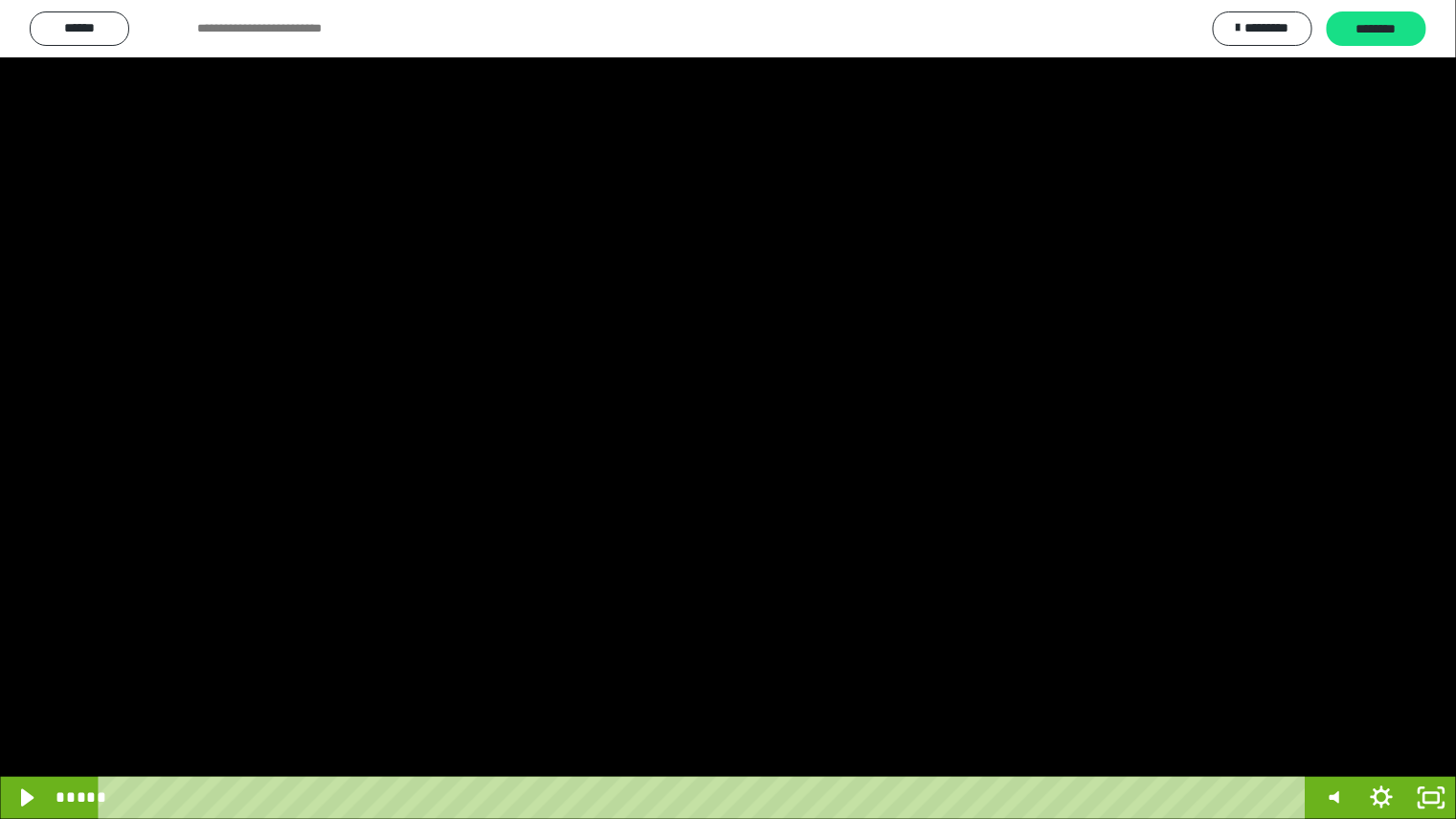 click at bounding box center [728, 410] 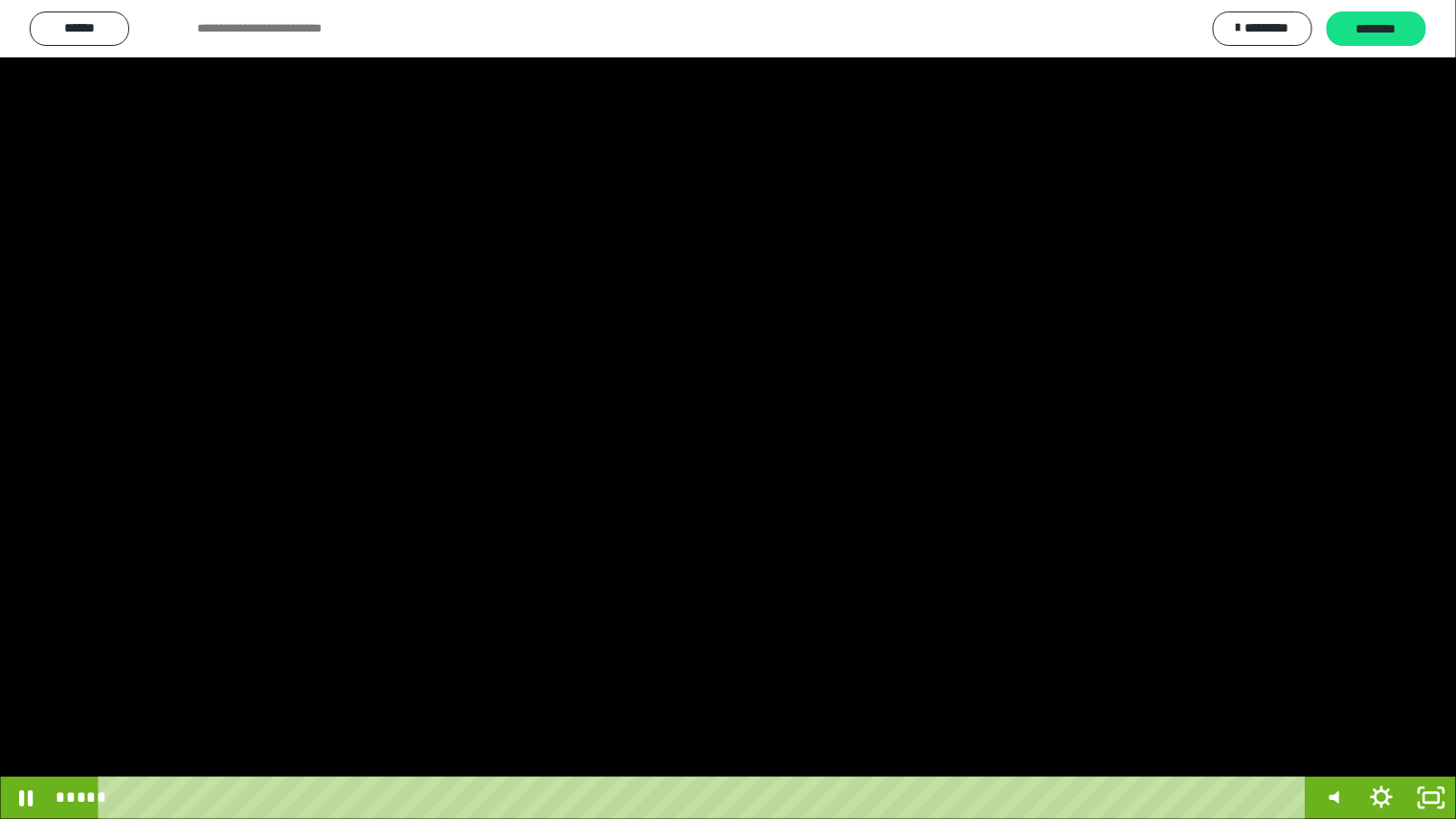 click at bounding box center [728, 410] 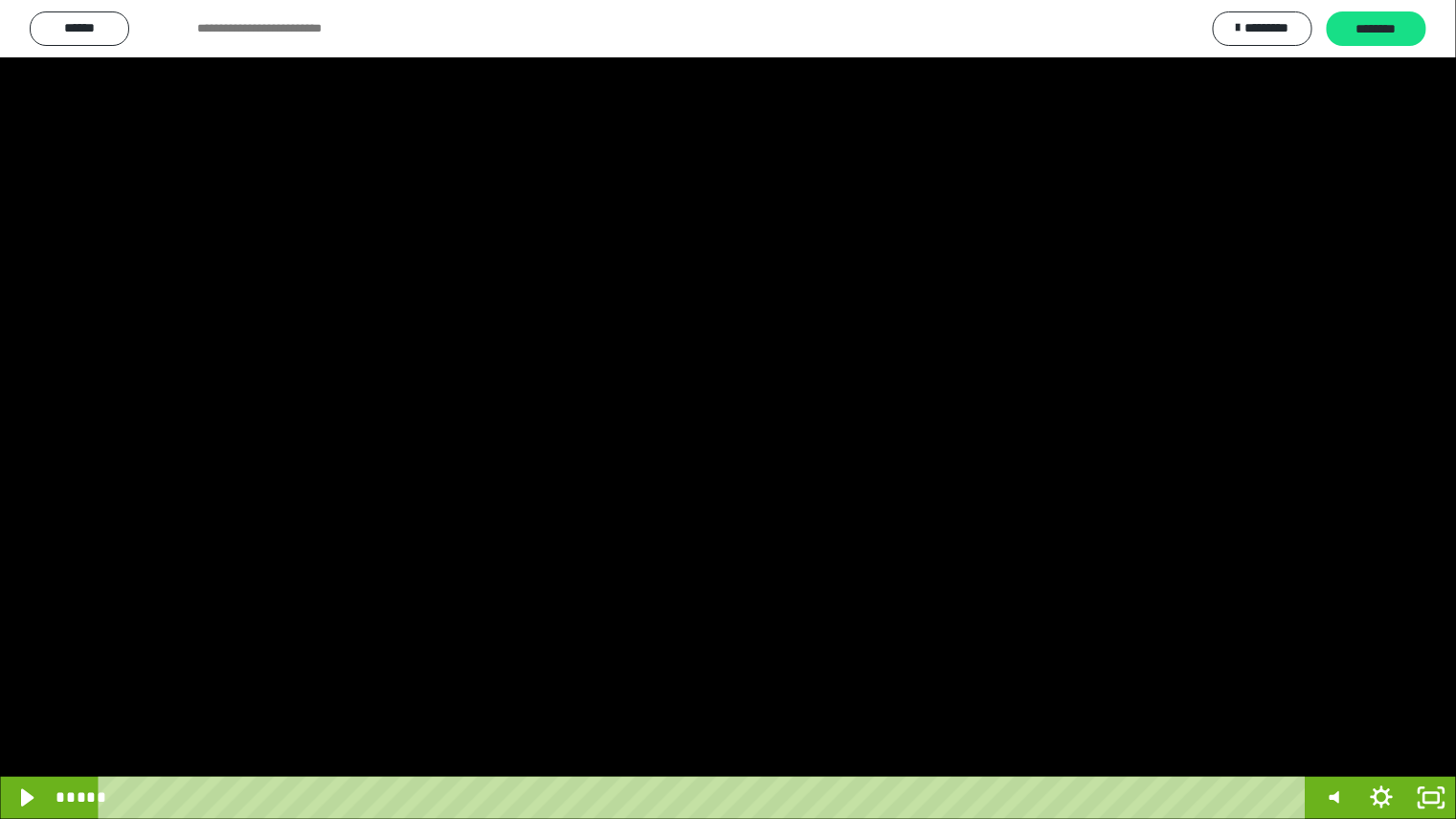 click at bounding box center [728, 410] 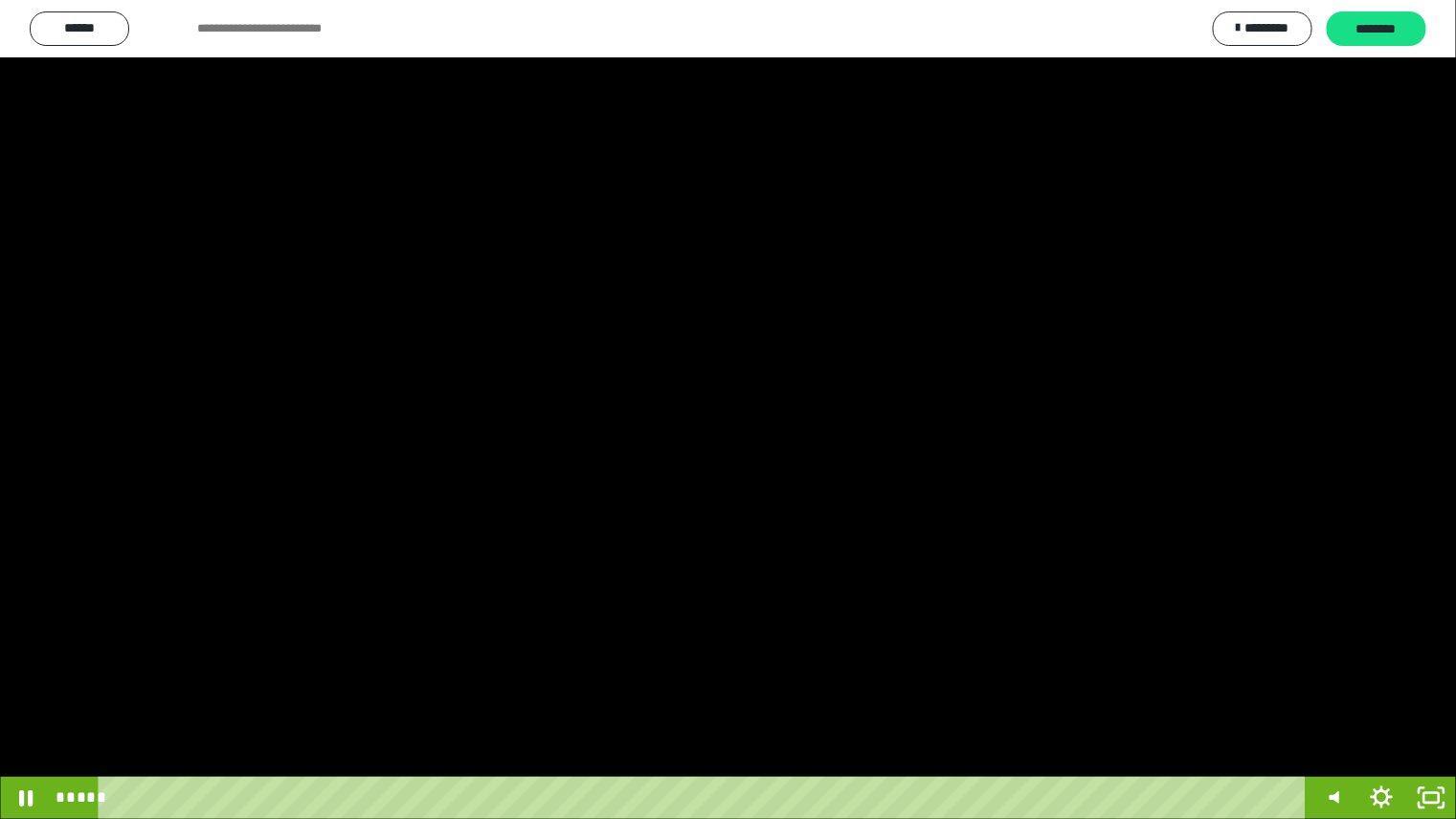 click at bounding box center (728, 410) 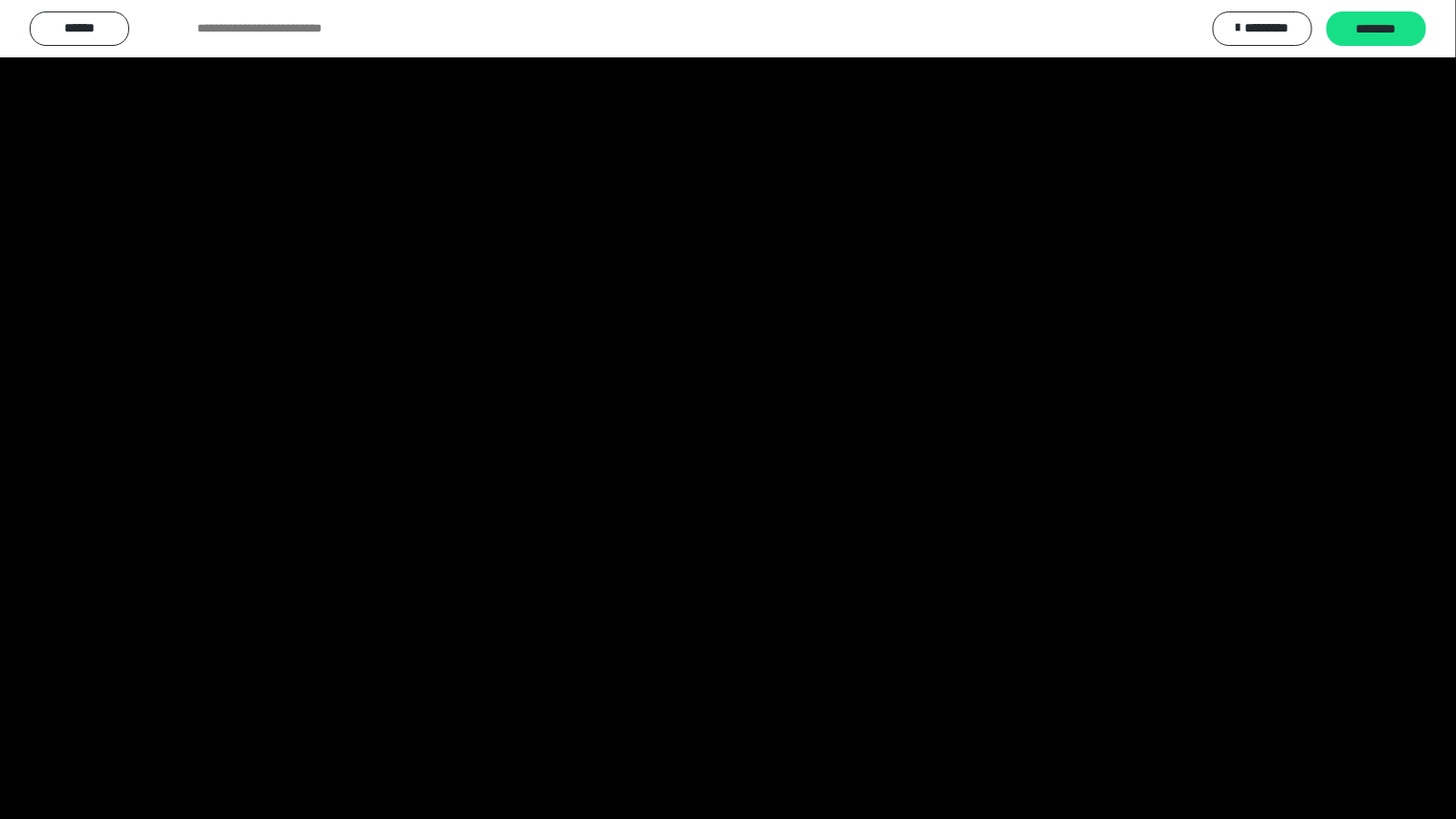 click at bounding box center [0, 0] 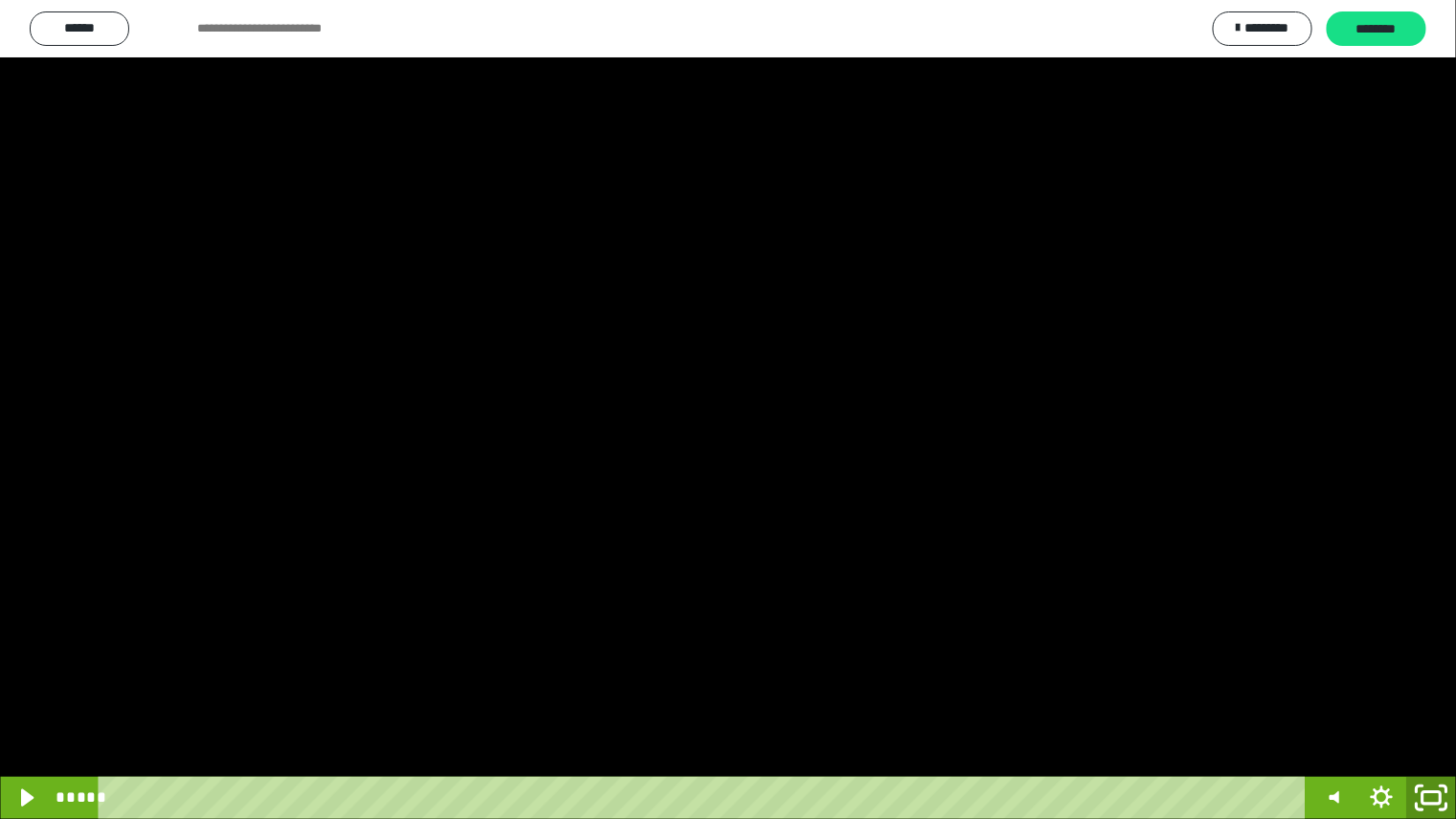 click 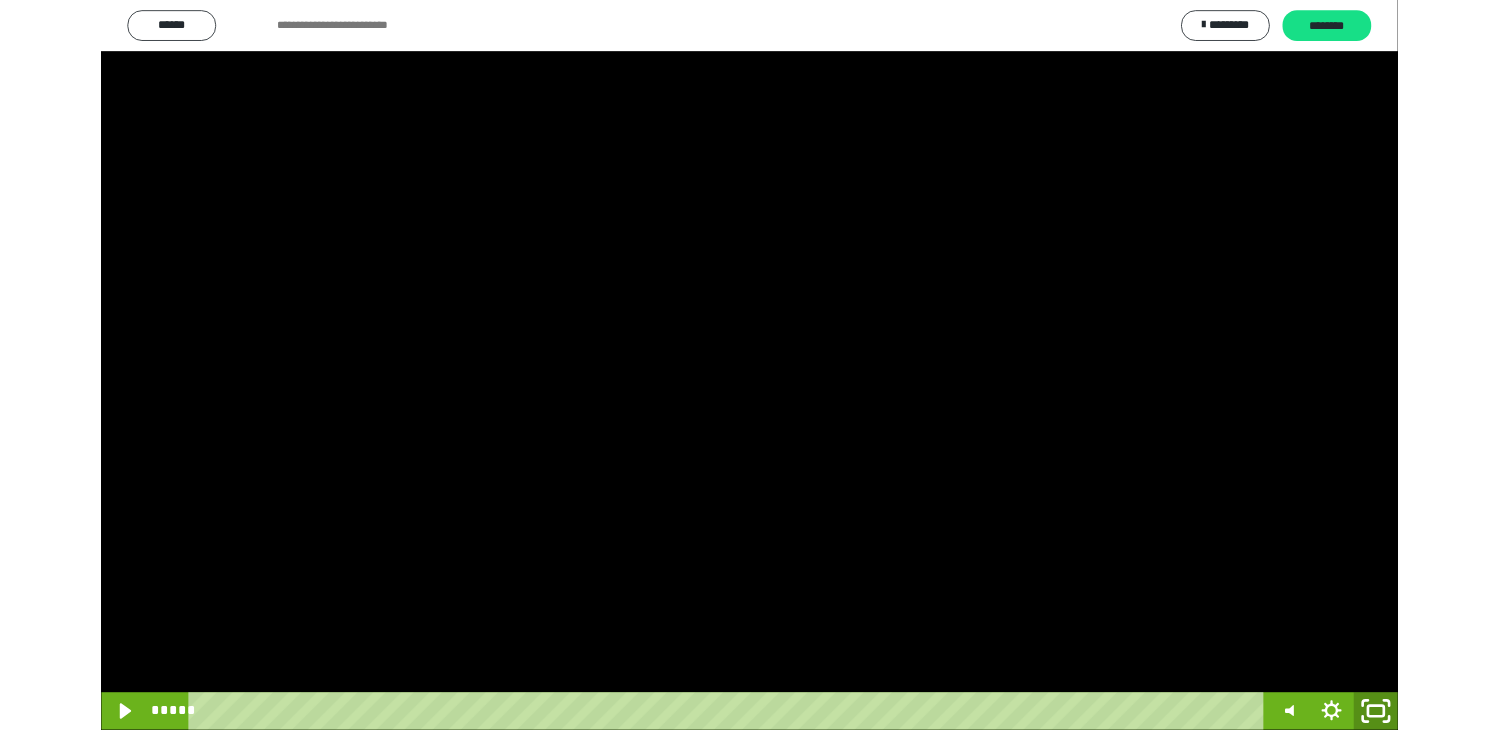 scroll, scrollTop: 323, scrollLeft: 0, axis: vertical 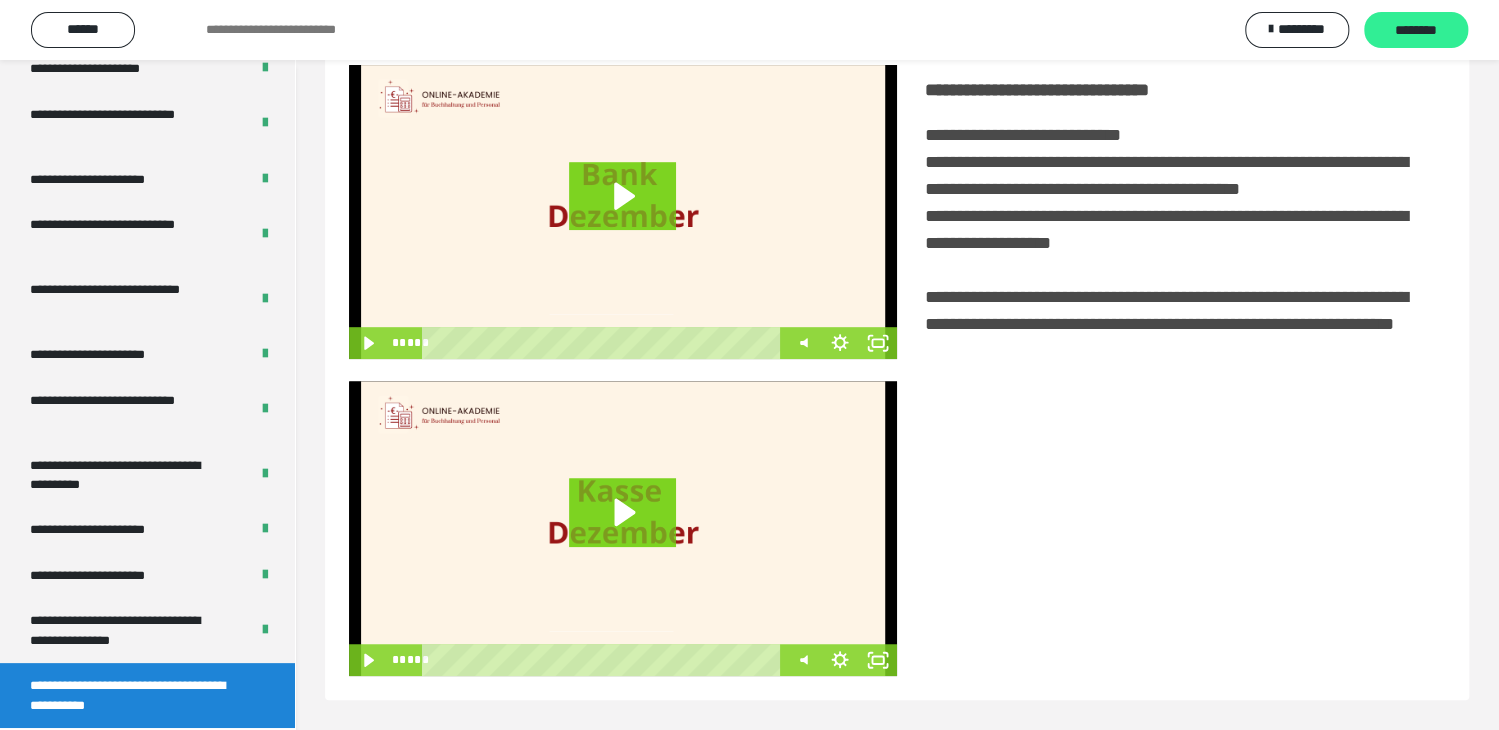 click on "********" at bounding box center (1416, 31) 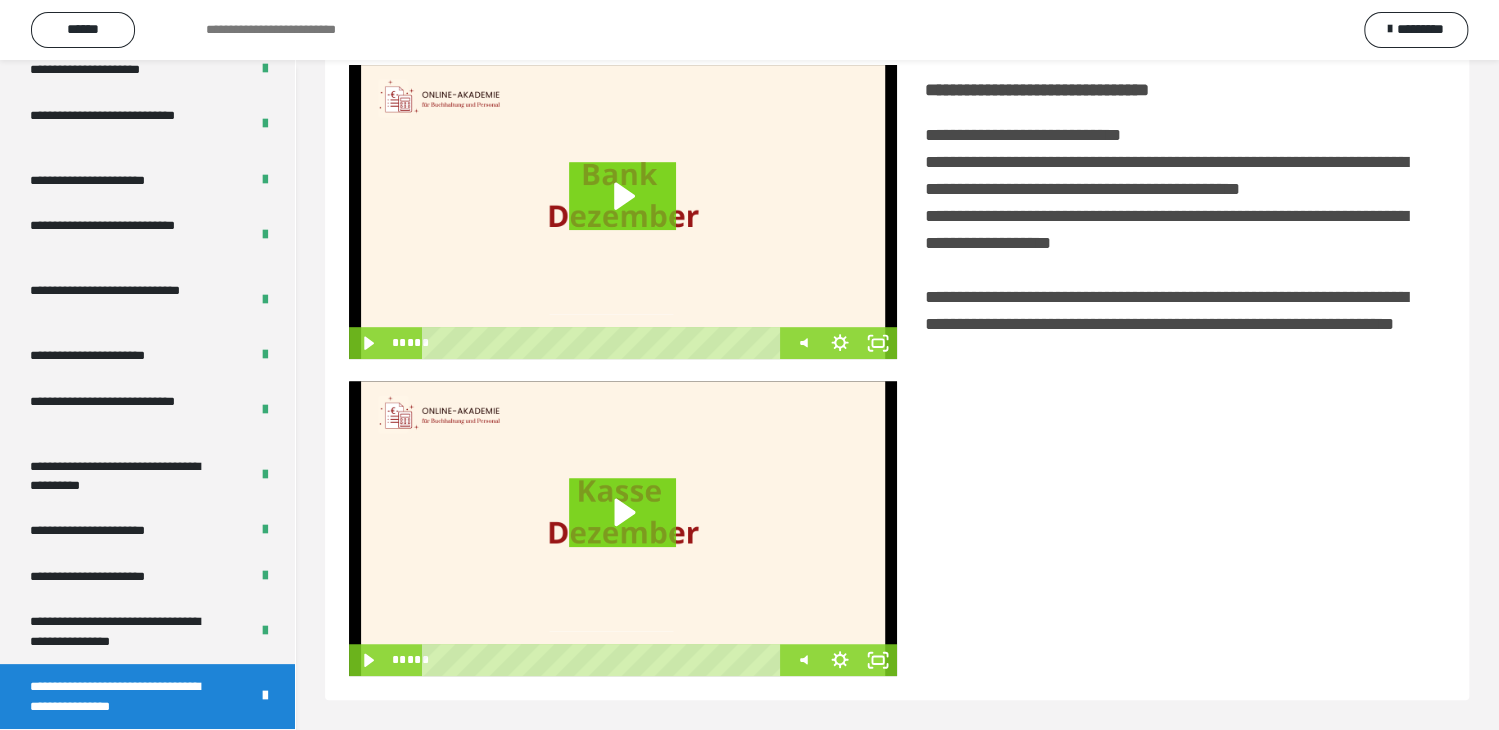 scroll, scrollTop: 3823, scrollLeft: 0, axis: vertical 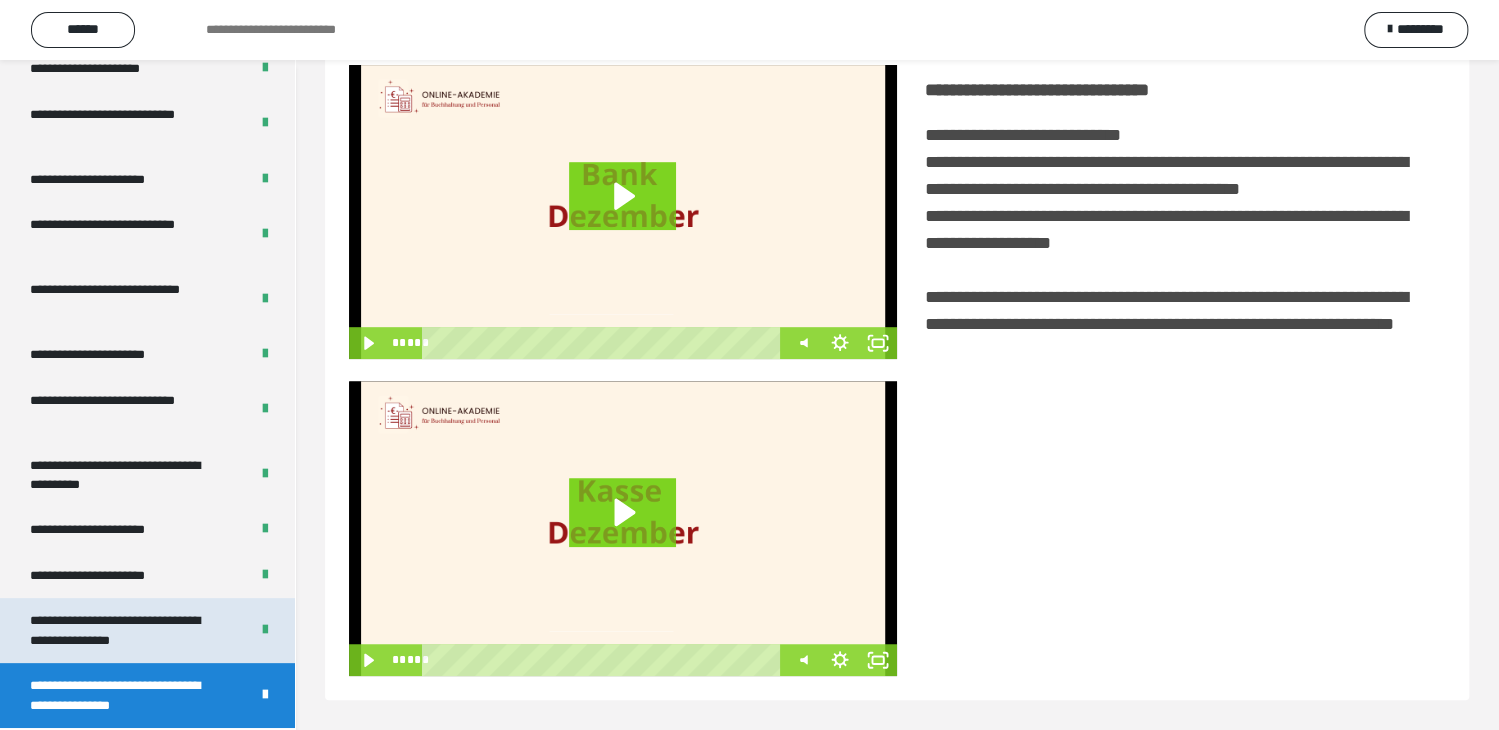 click on "**********" at bounding box center [124, 630] 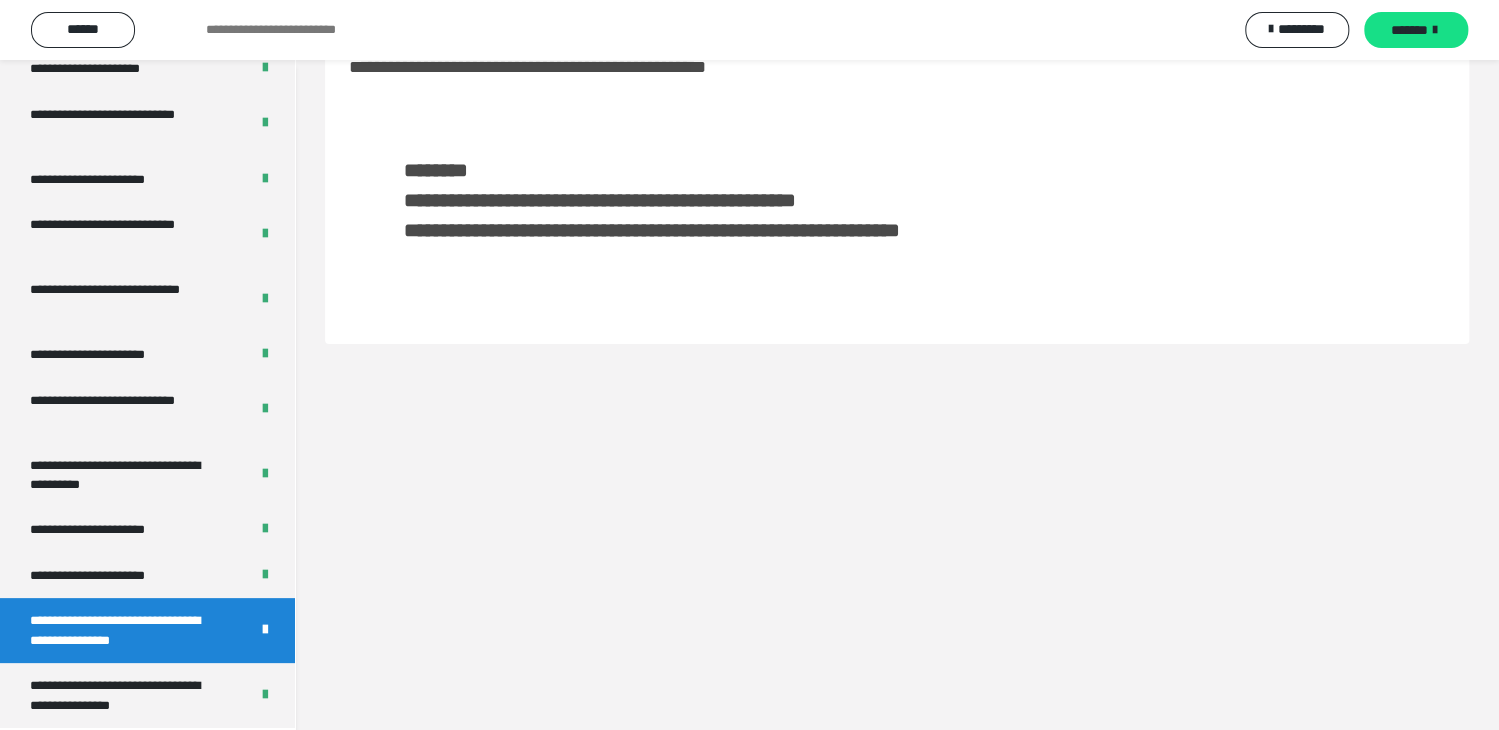 scroll, scrollTop: 183, scrollLeft: 0, axis: vertical 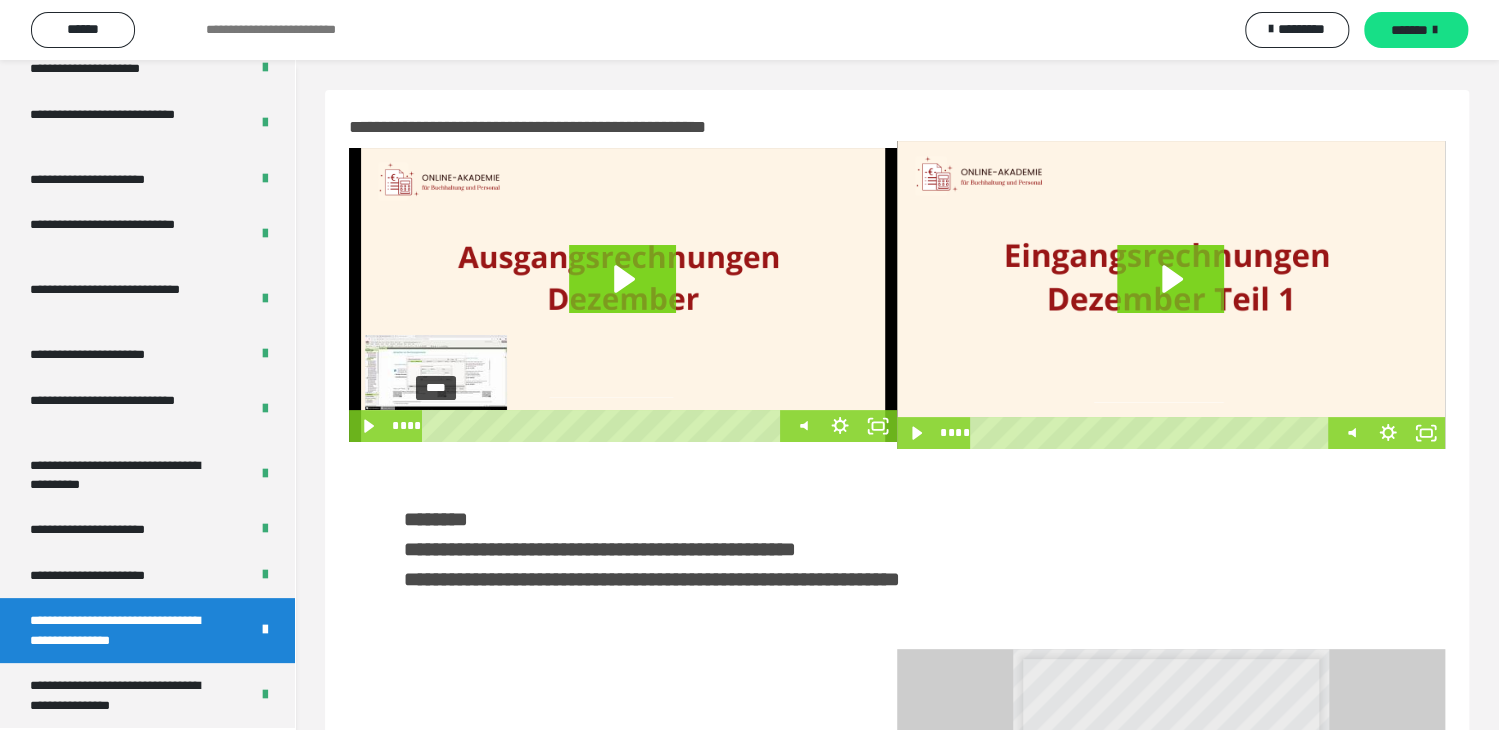 click on "****" at bounding box center (604, 426) 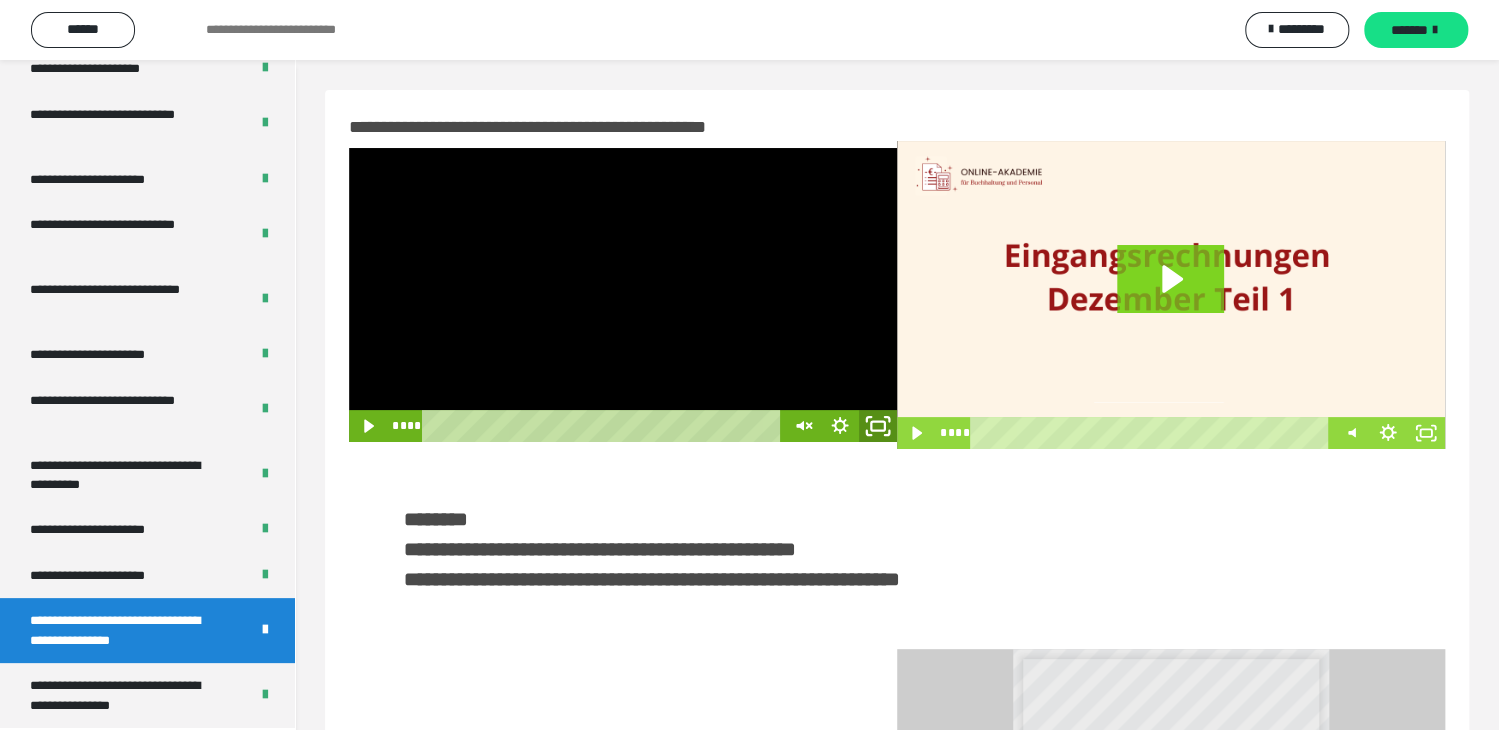 click 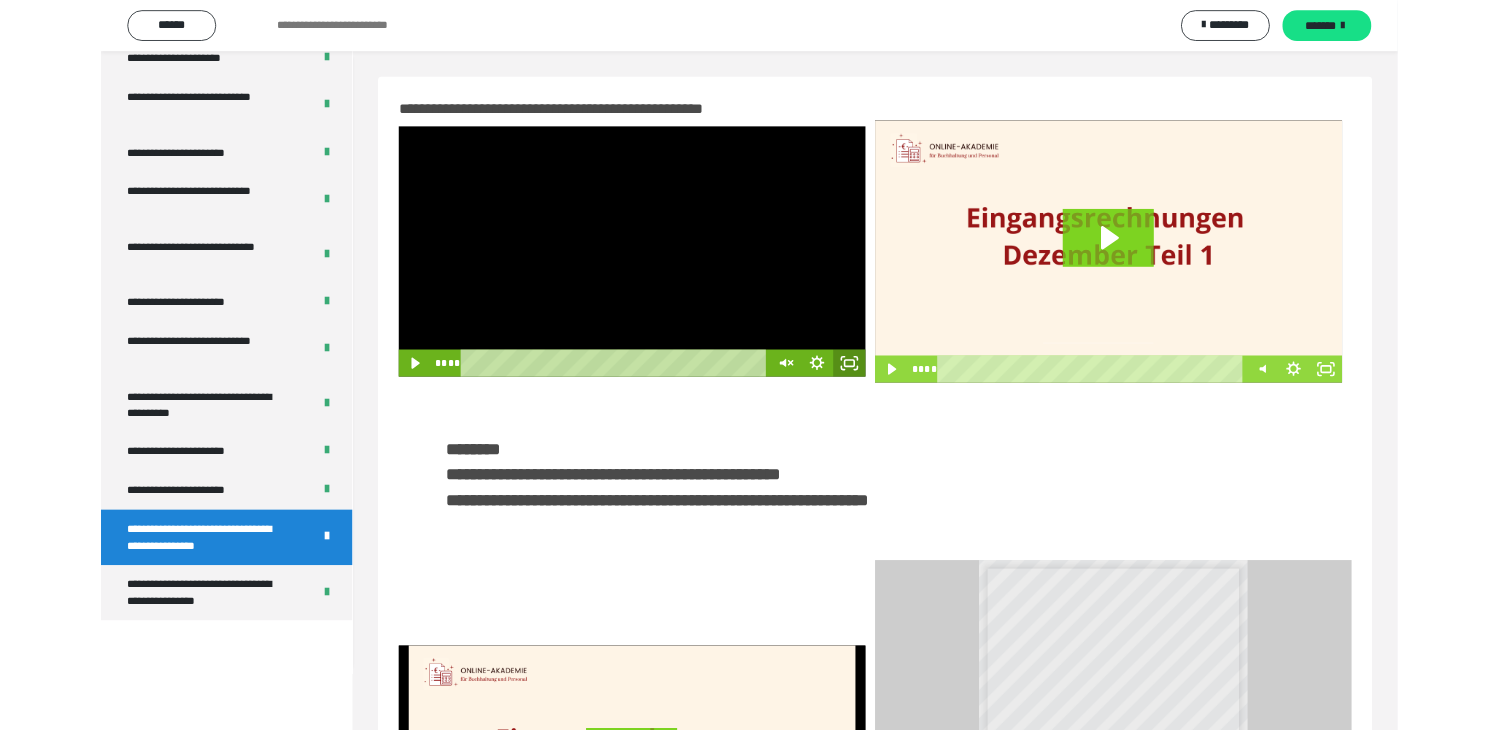 scroll, scrollTop: 3697, scrollLeft: 0, axis: vertical 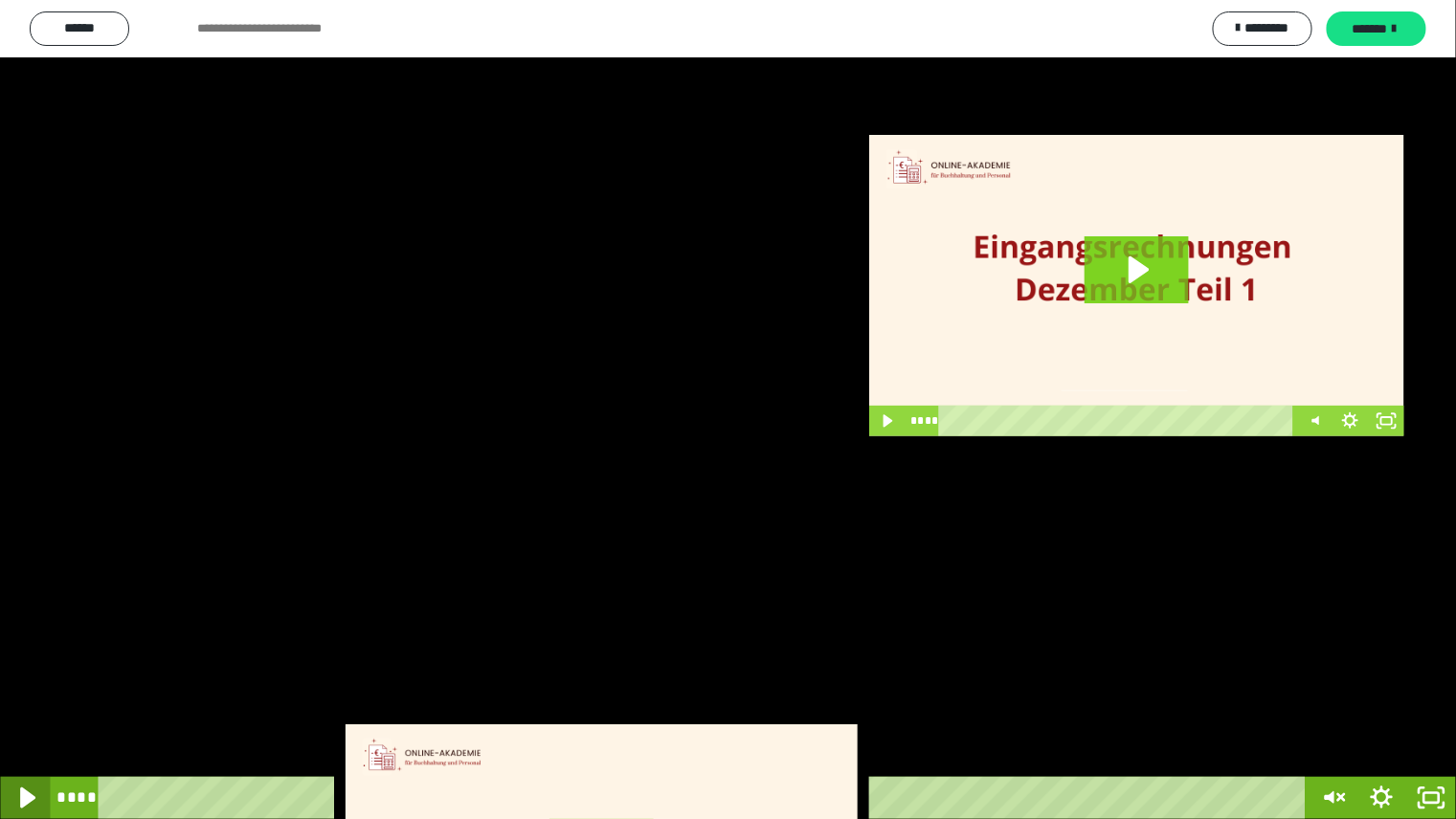 click 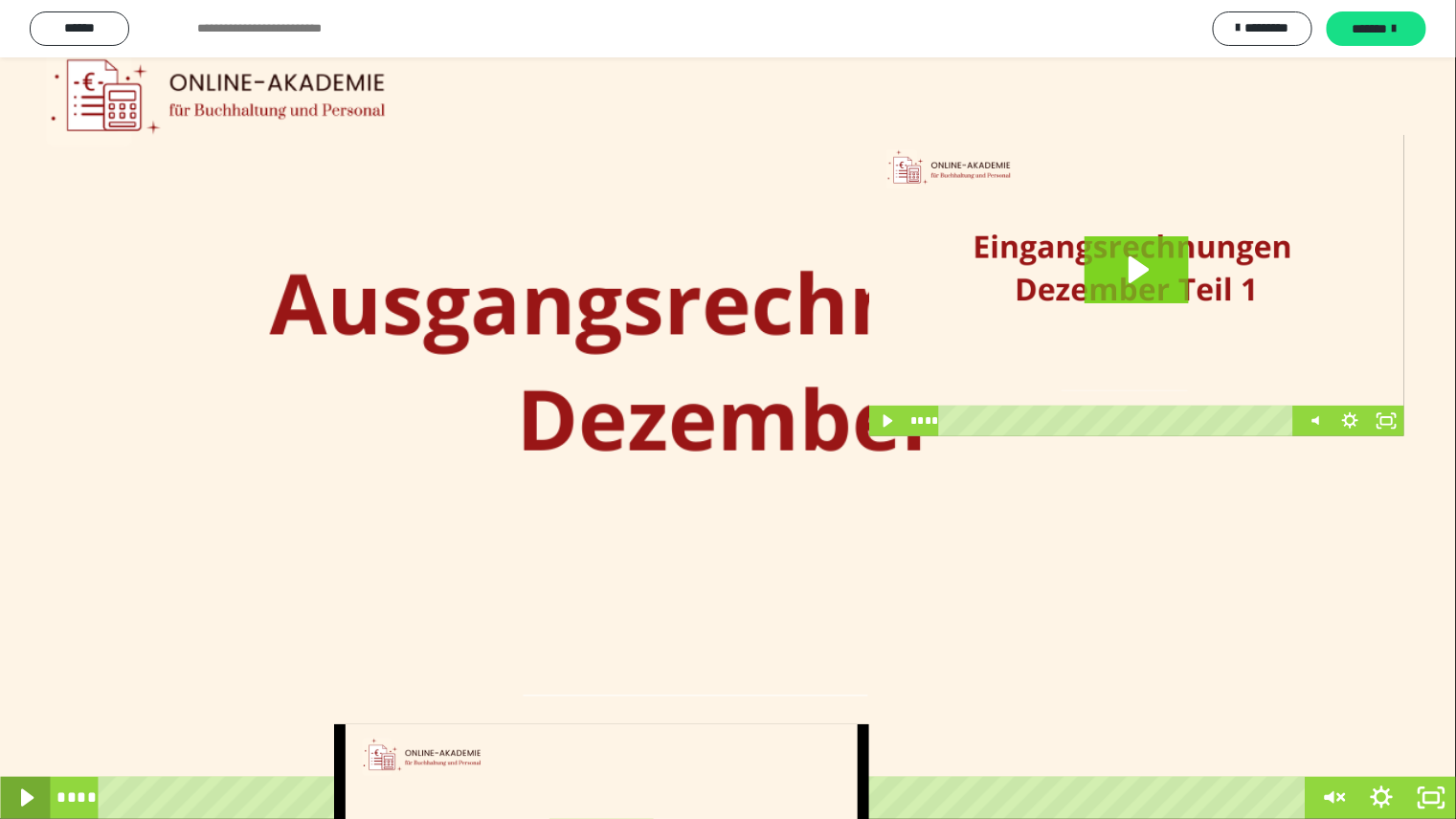 type 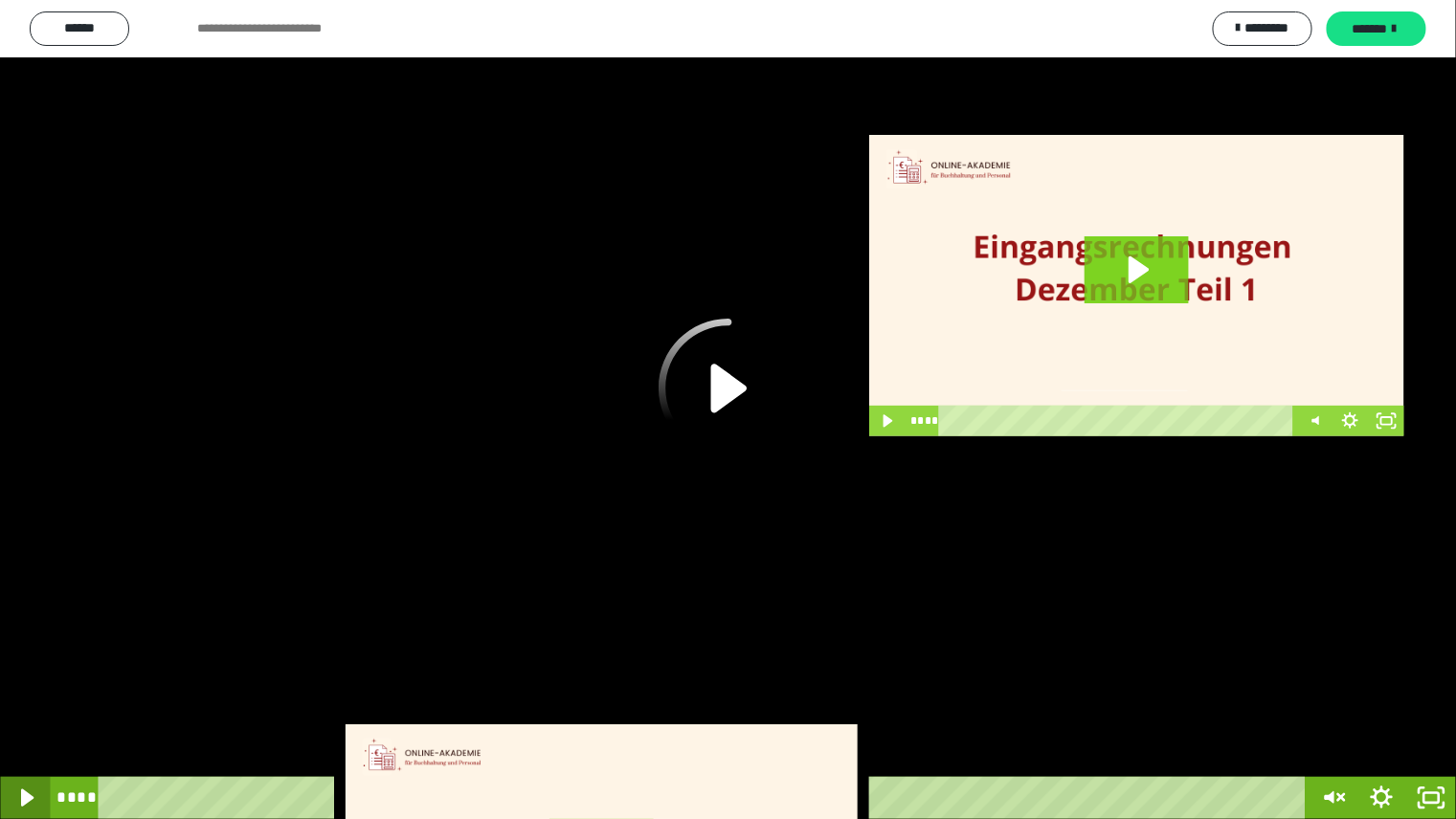 click 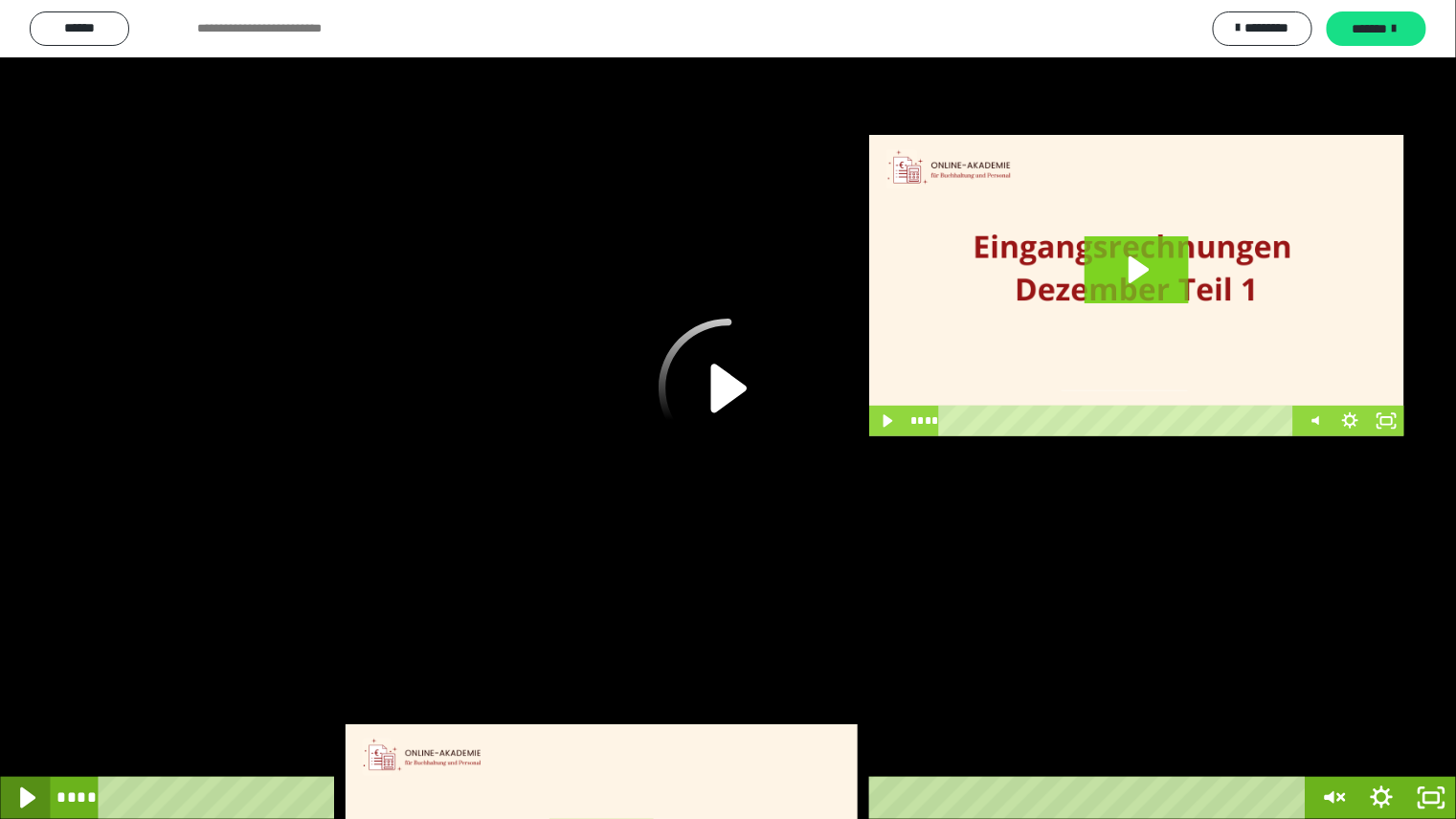 click 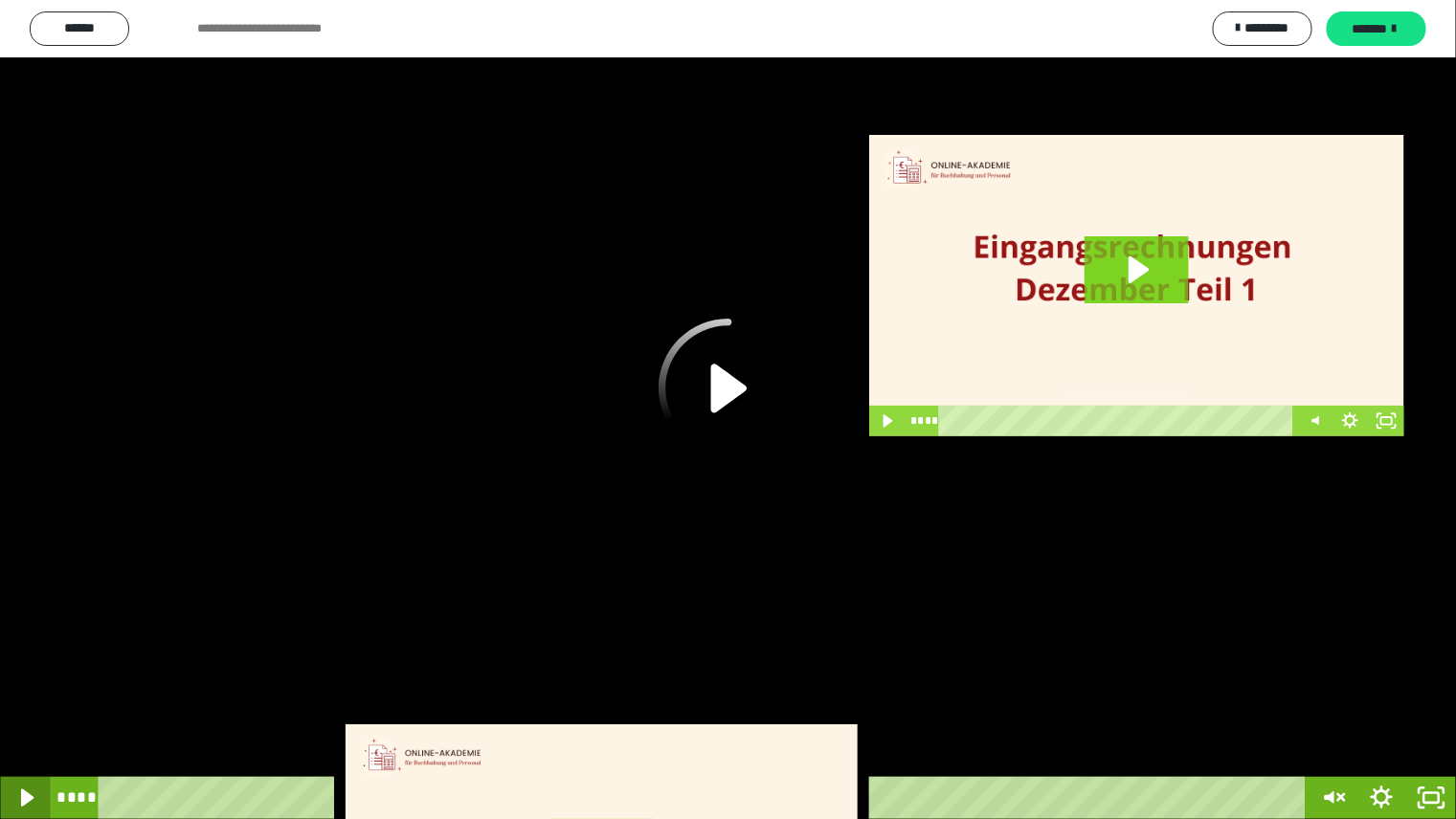 click 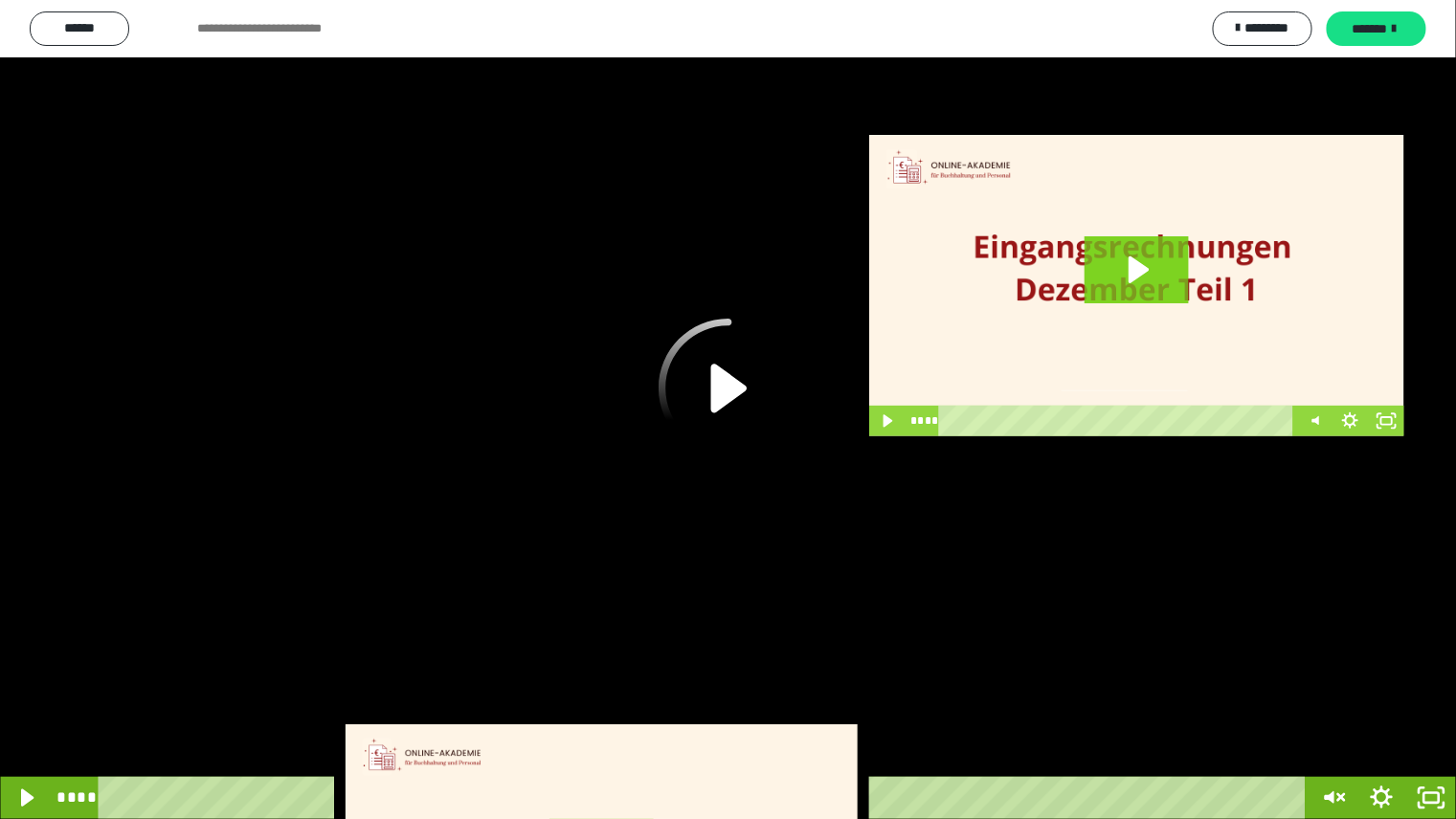 click at bounding box center [25, 798] 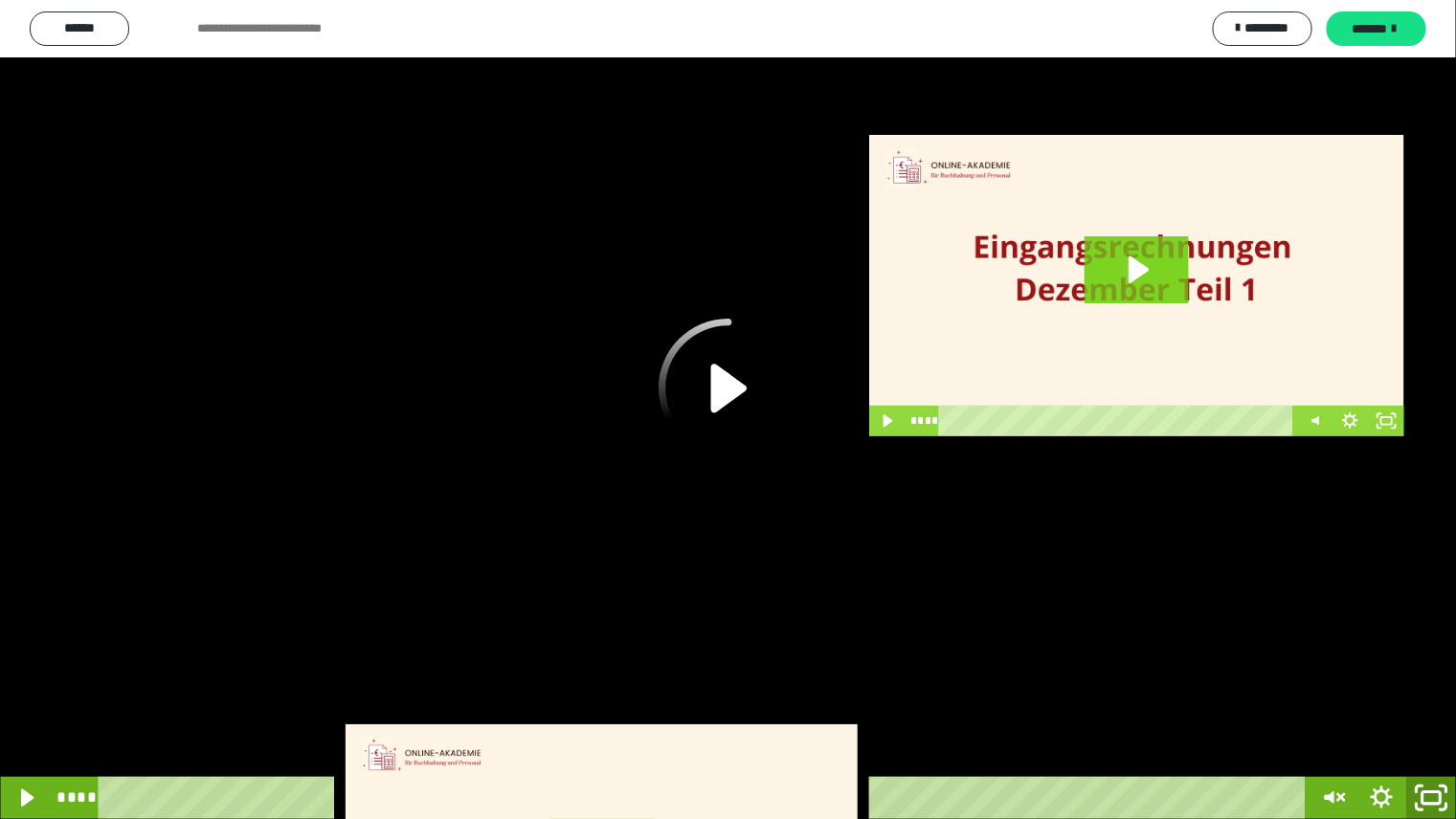 click 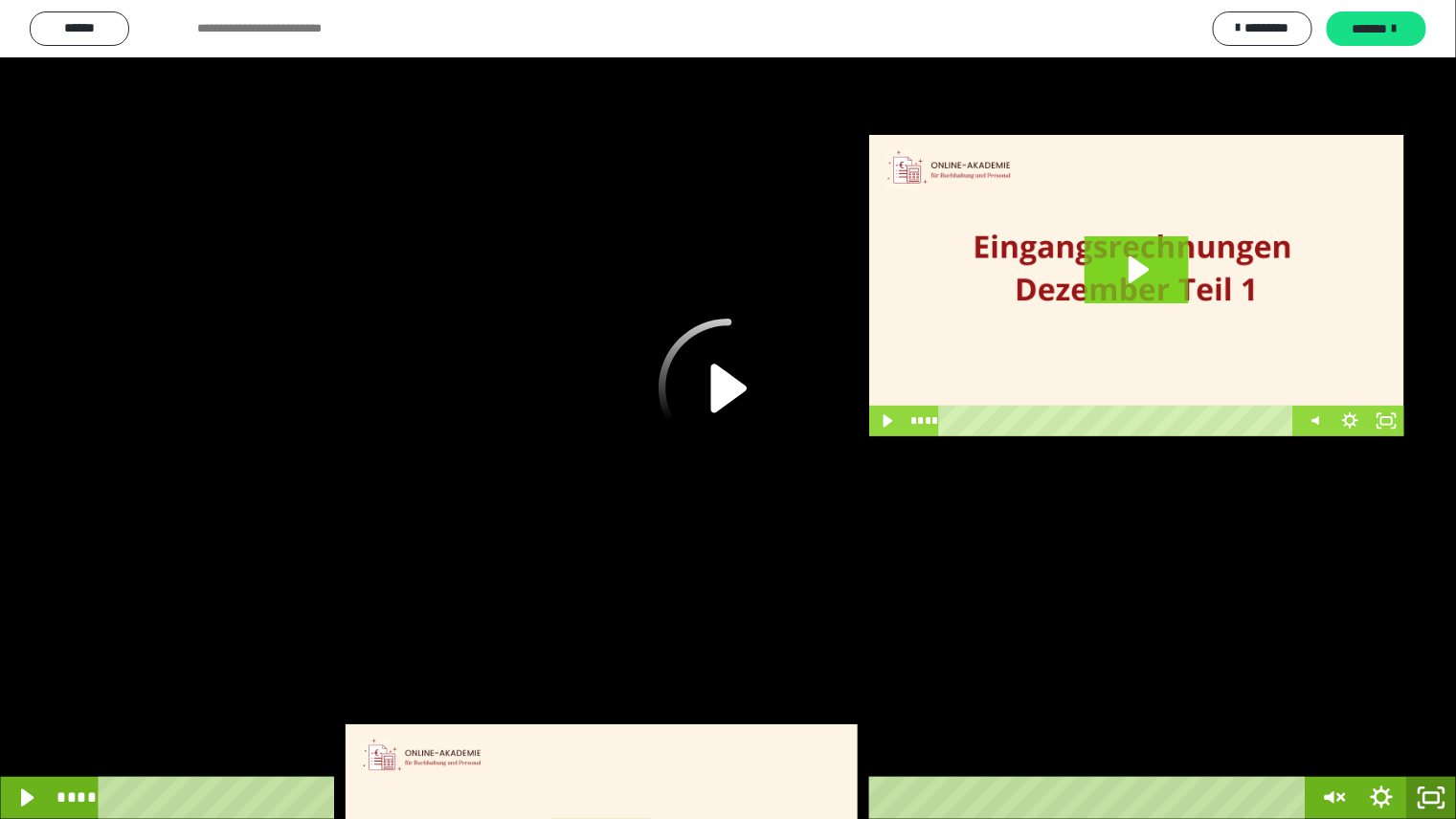 scroll, scrollTop: 3658, scrollLeft: 0, axis: vertical 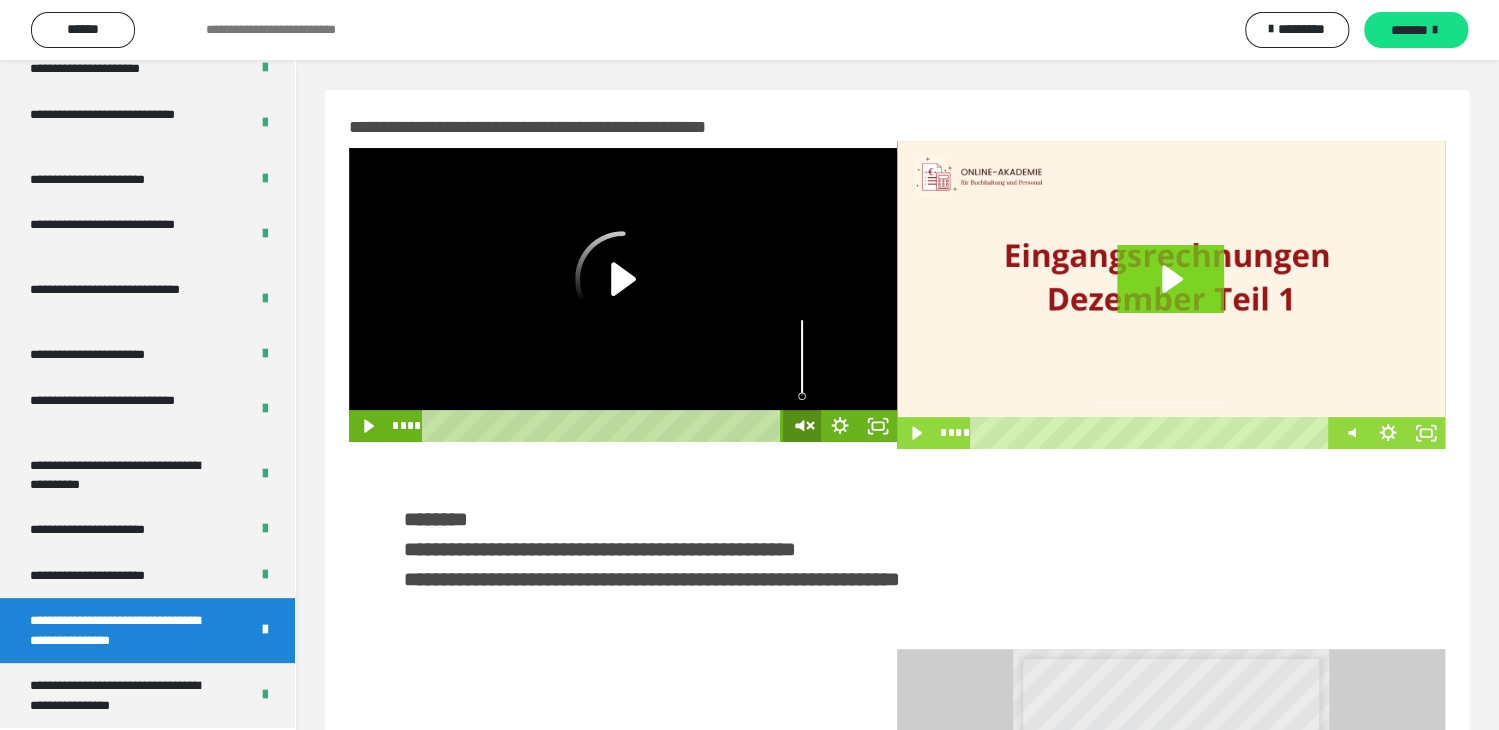 click 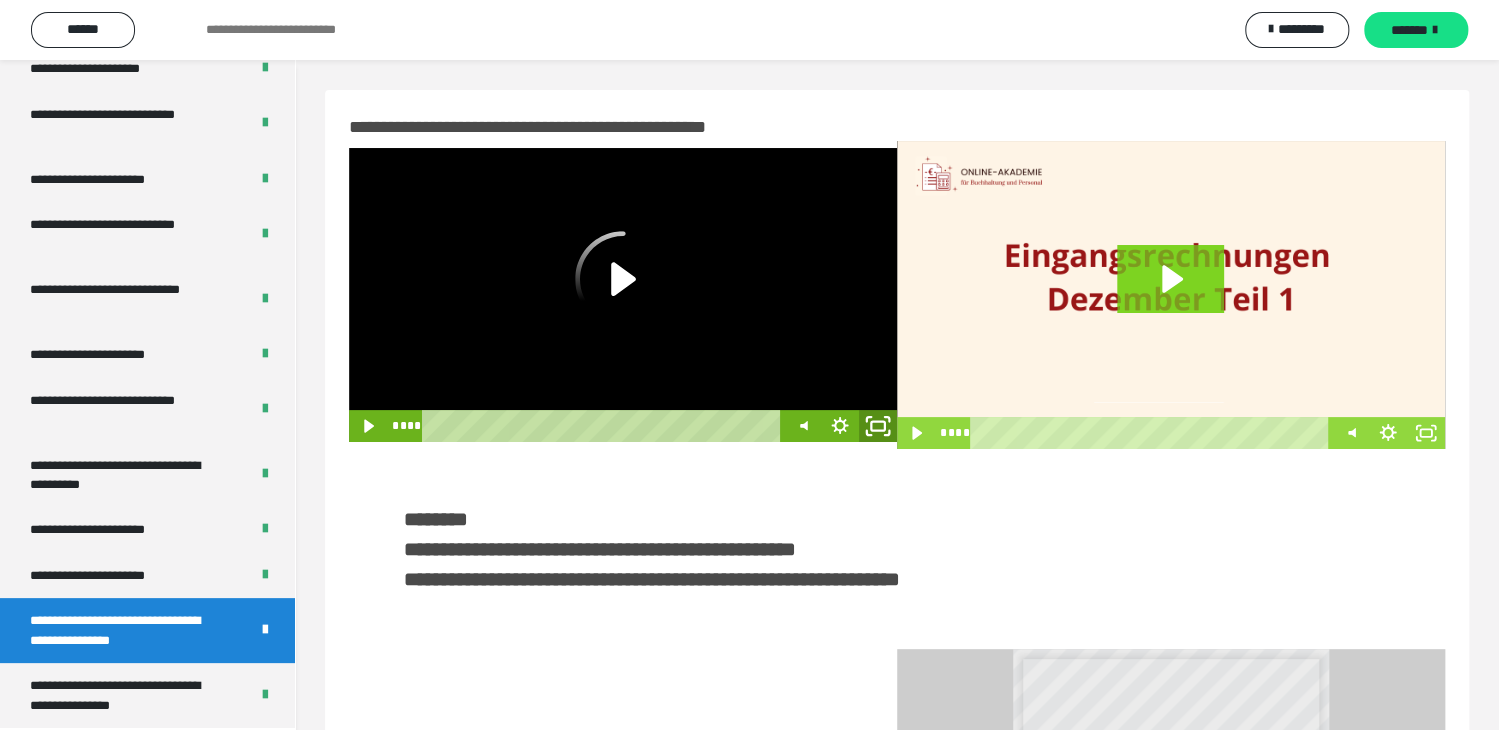 click 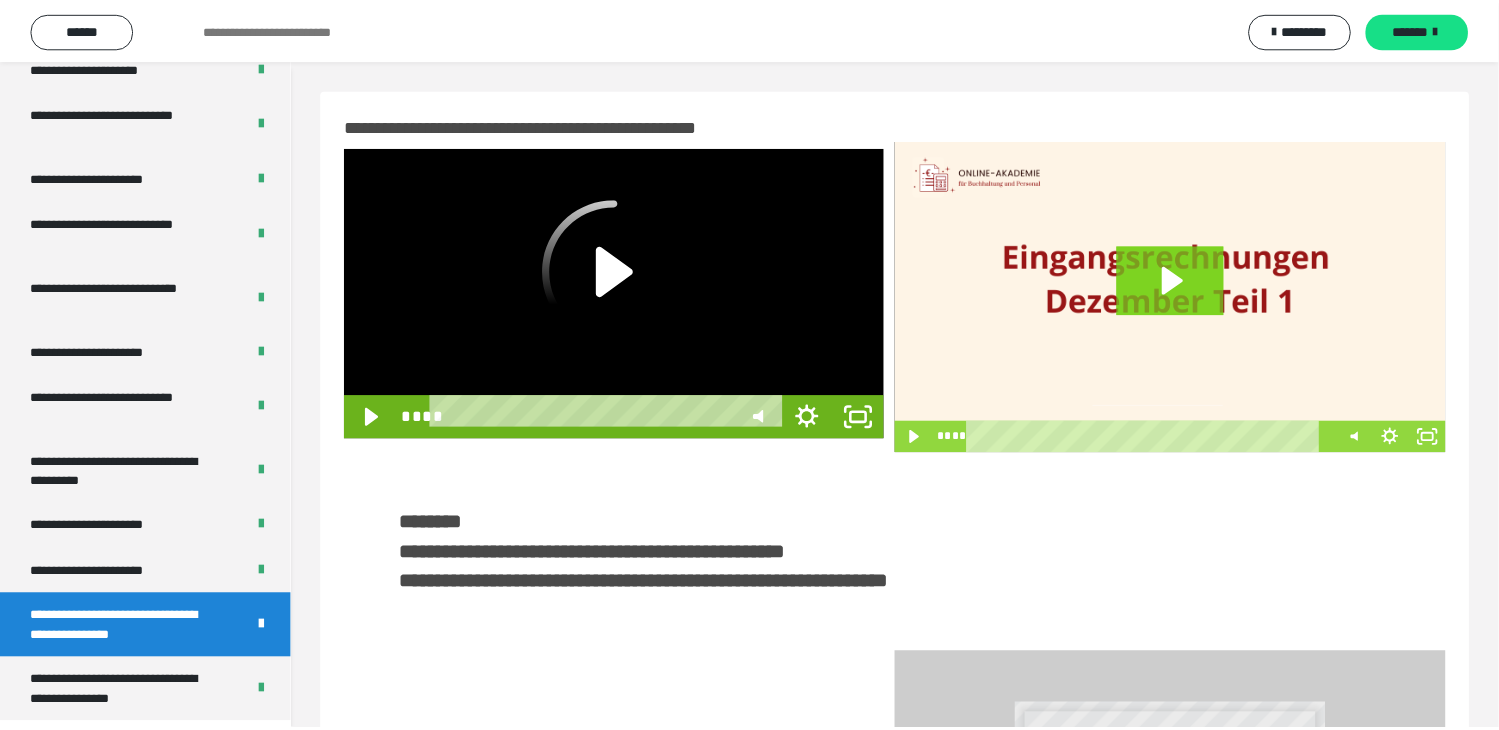 scroll, scrollTop: 3697, scrollLeft: 0, axis: vertical 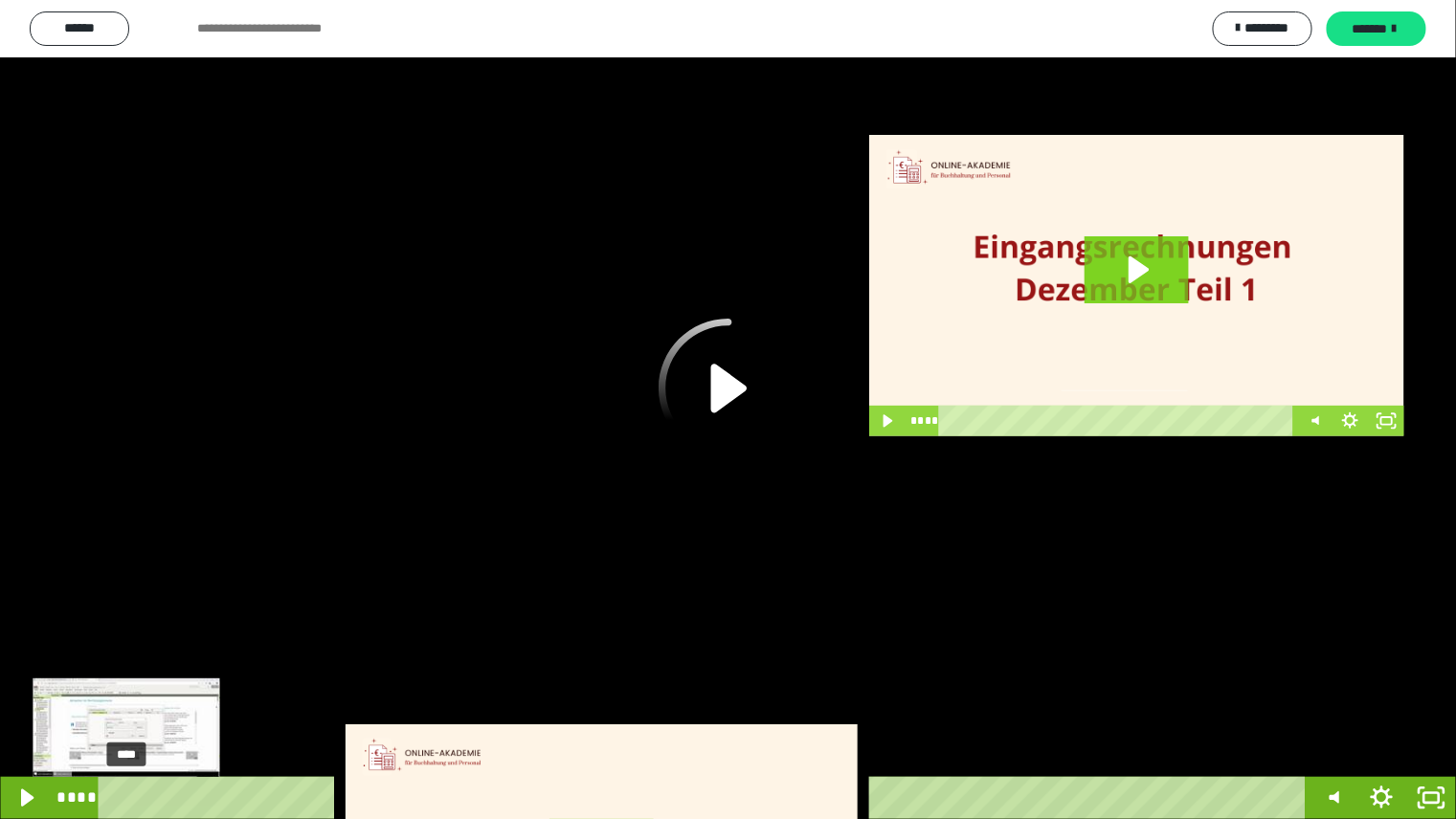 click on "****" at bounding box center [706, 798] 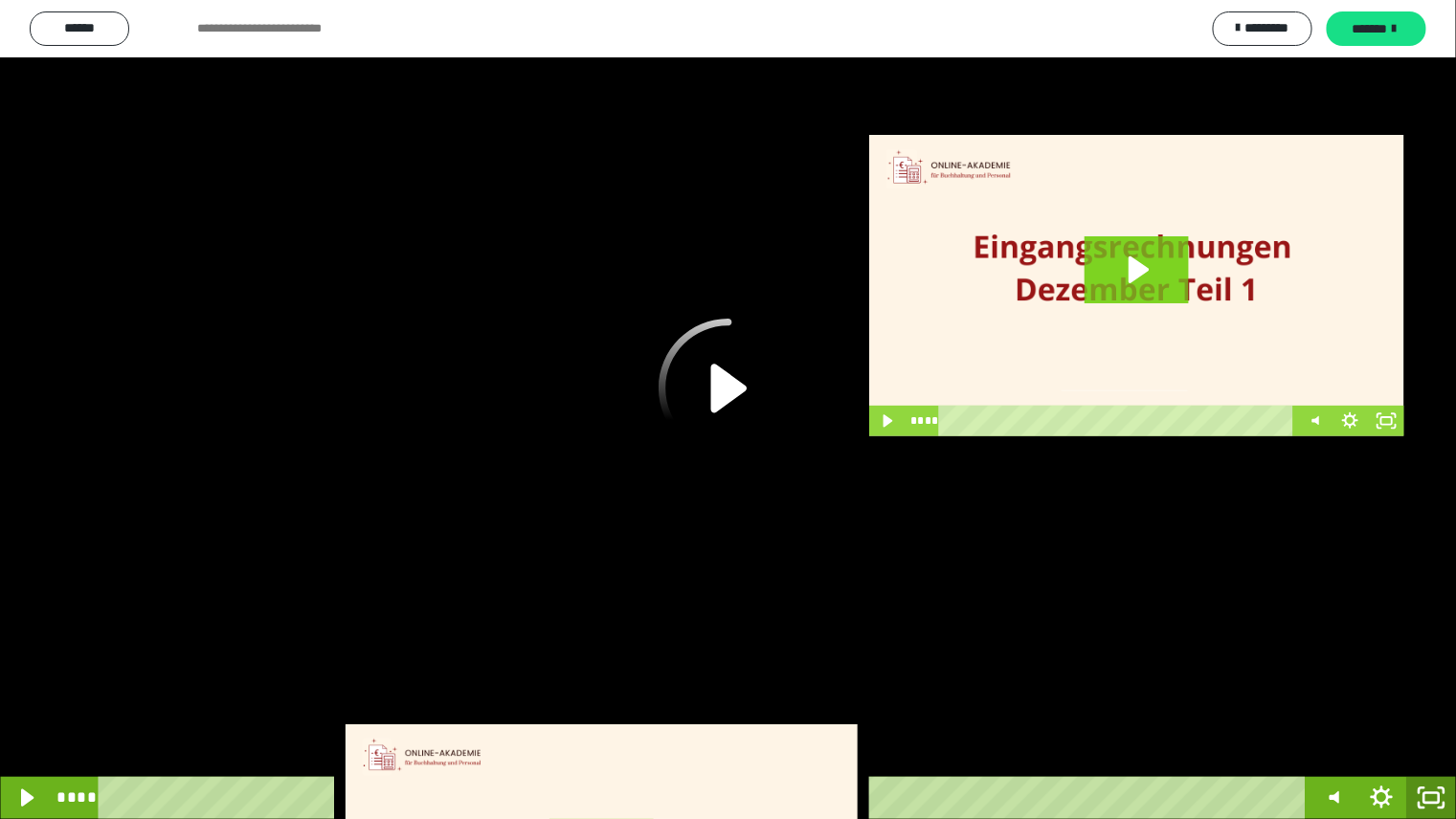 click 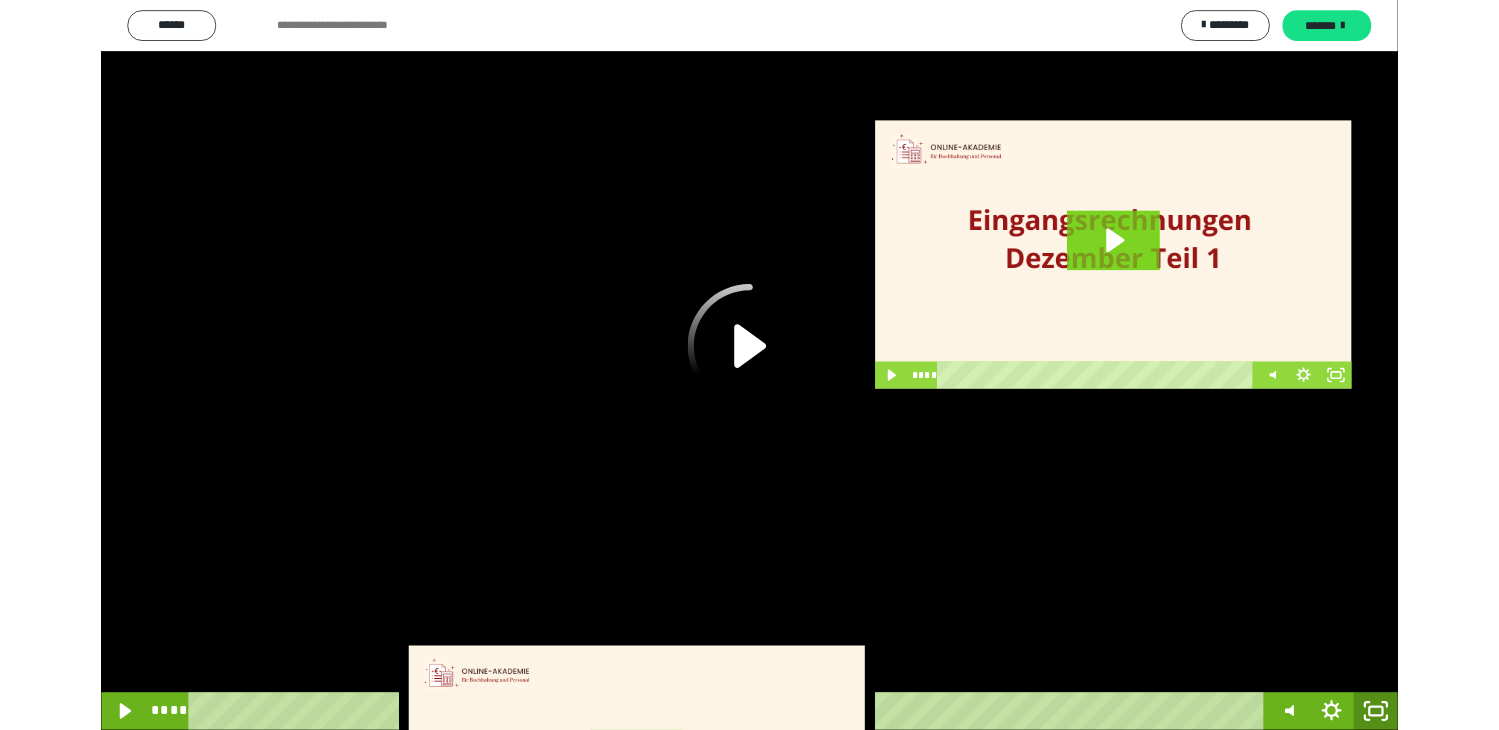 scroll, scrollTop: 3823, scrollLeft: 0, axis: vertical 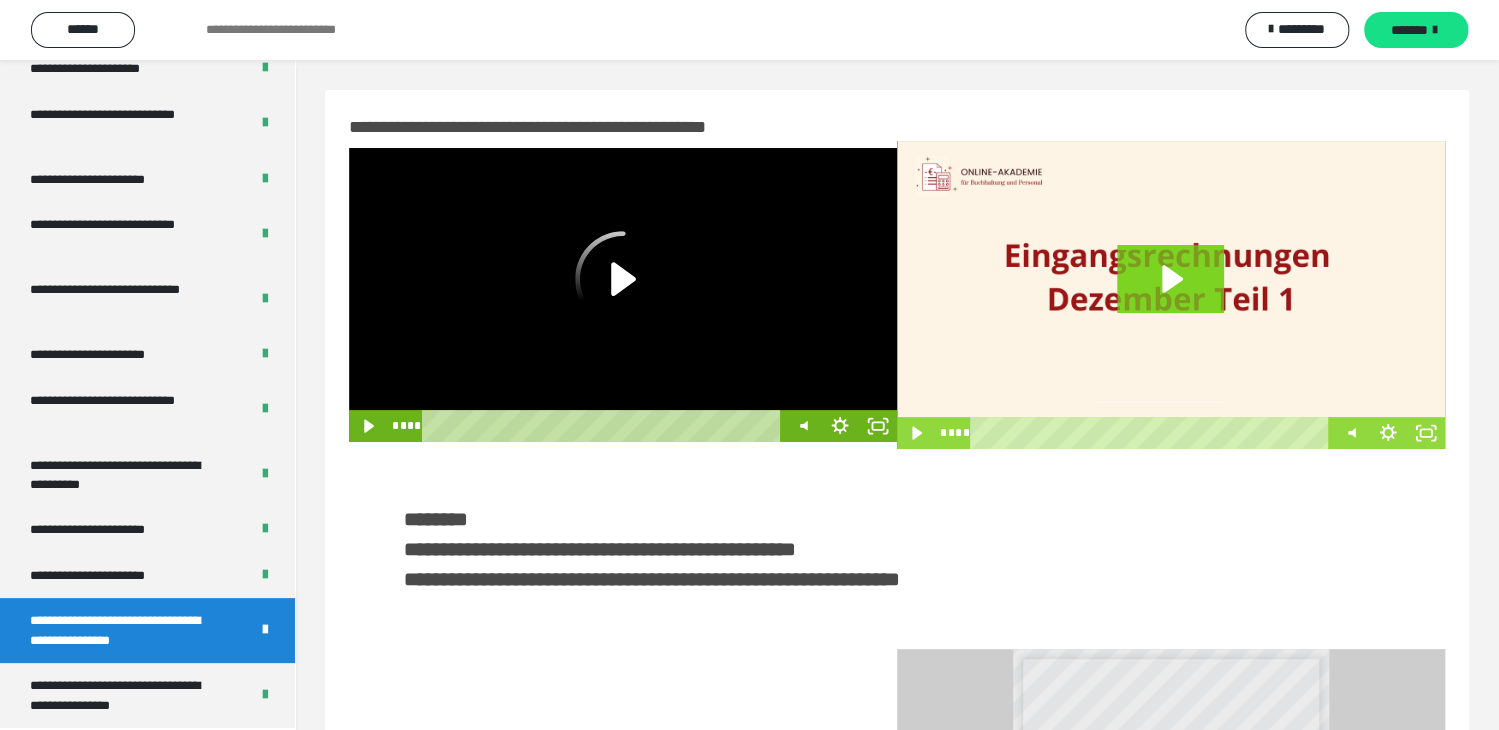 click on "**********" at bounding box center (897, 549) 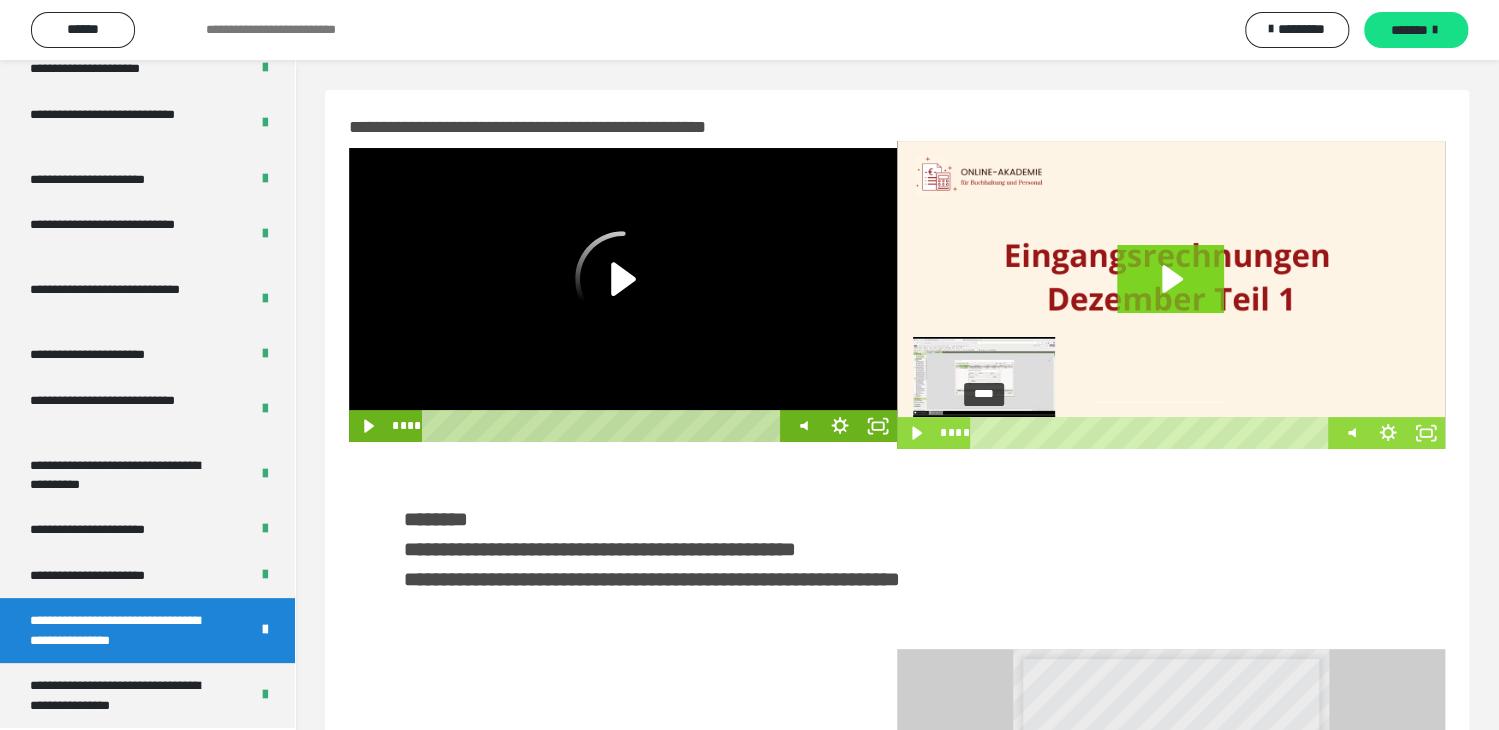 click on "****" at bounding box center [1152, 433] 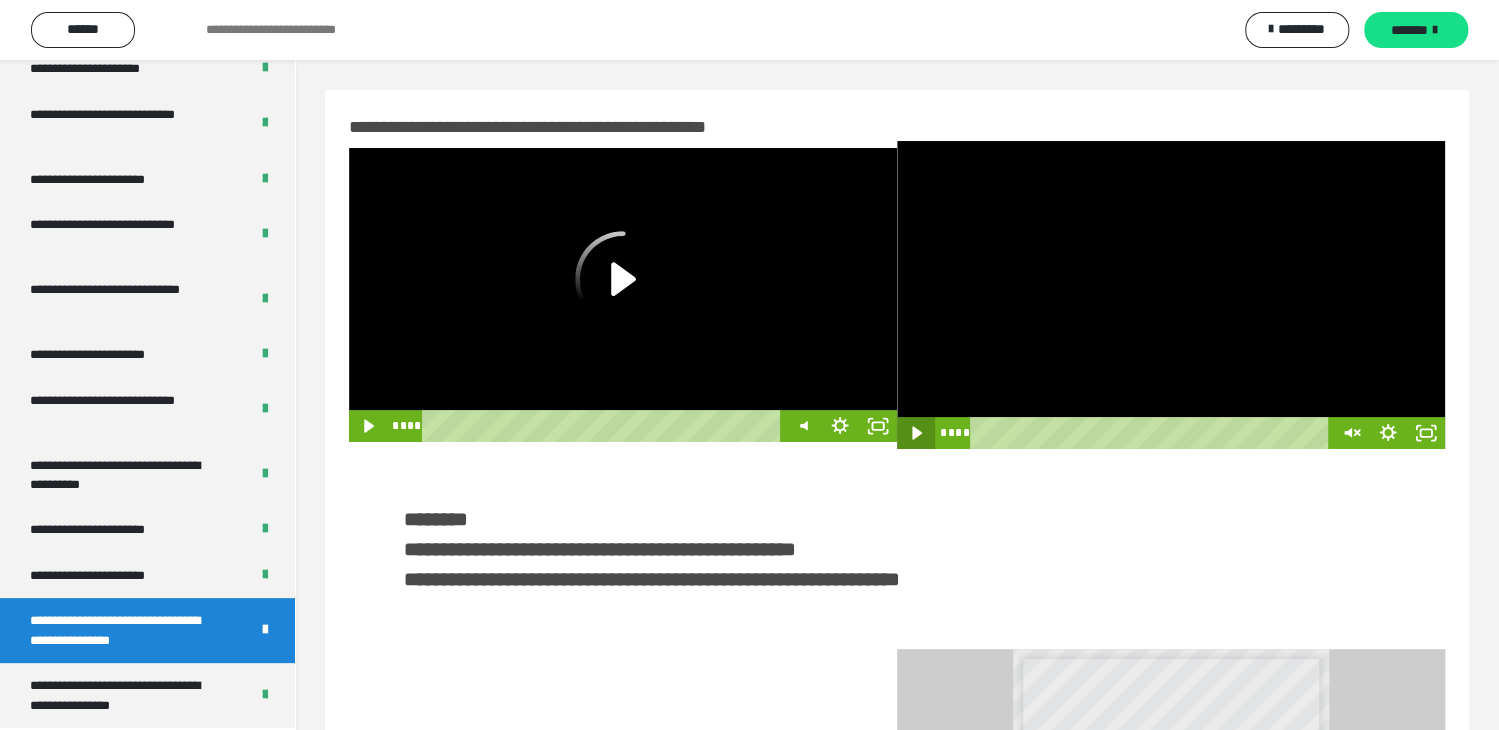 click 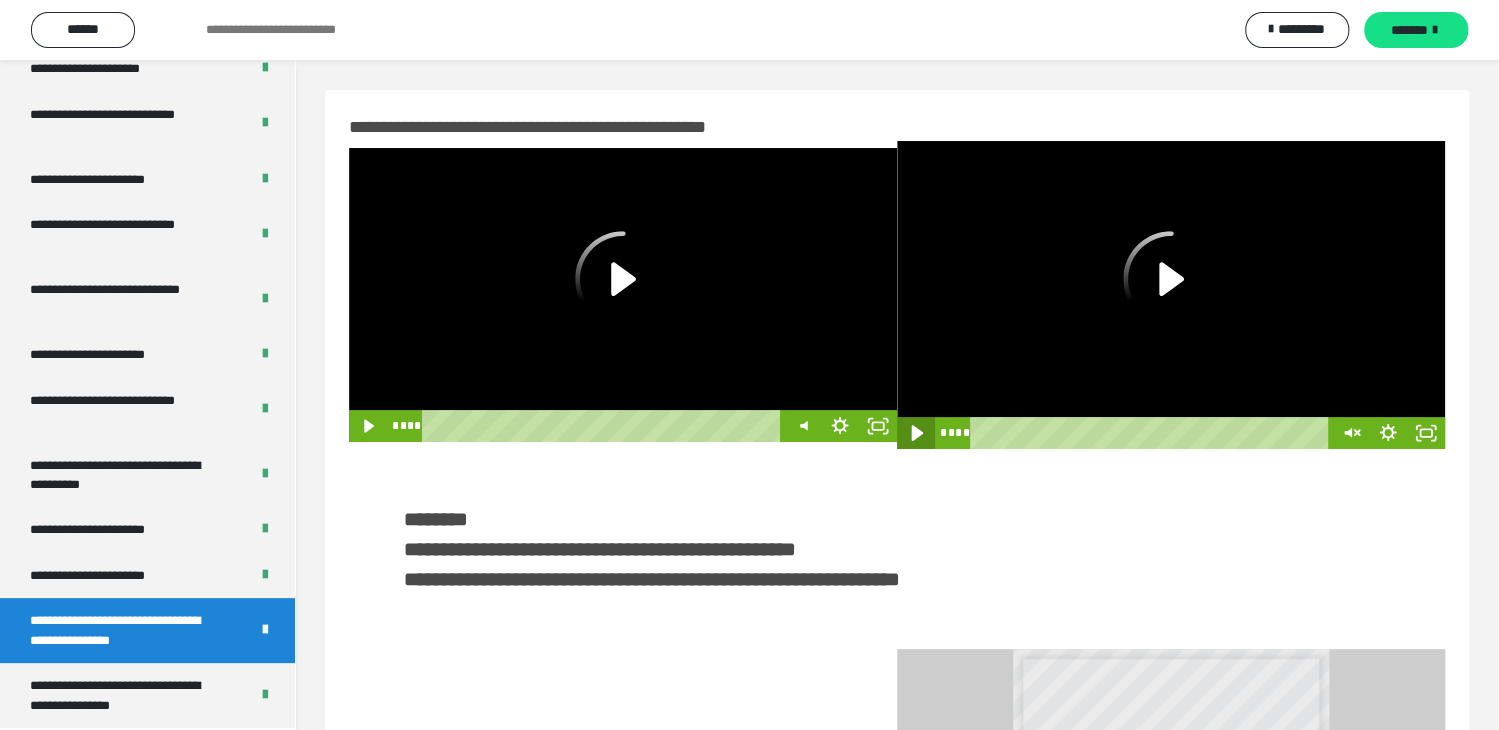 click 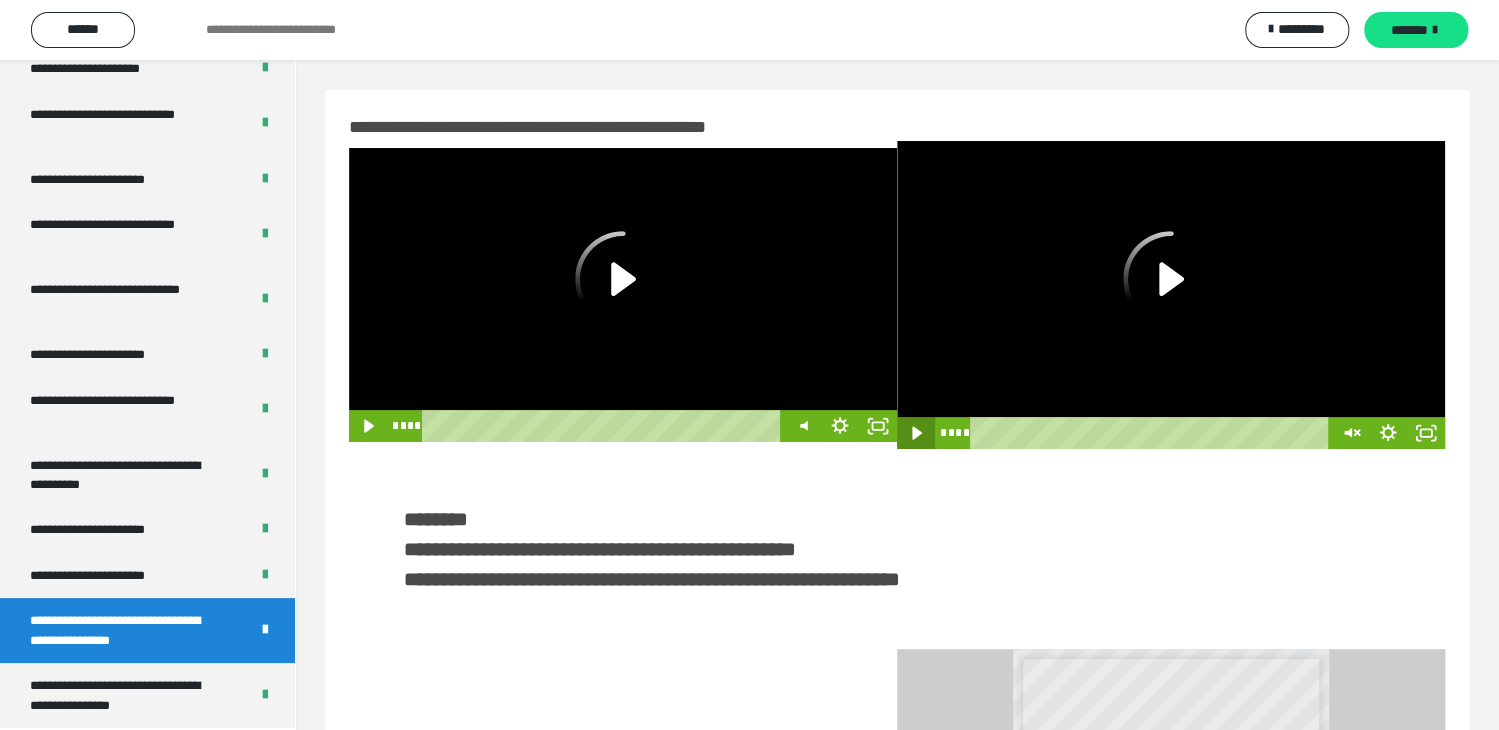 click 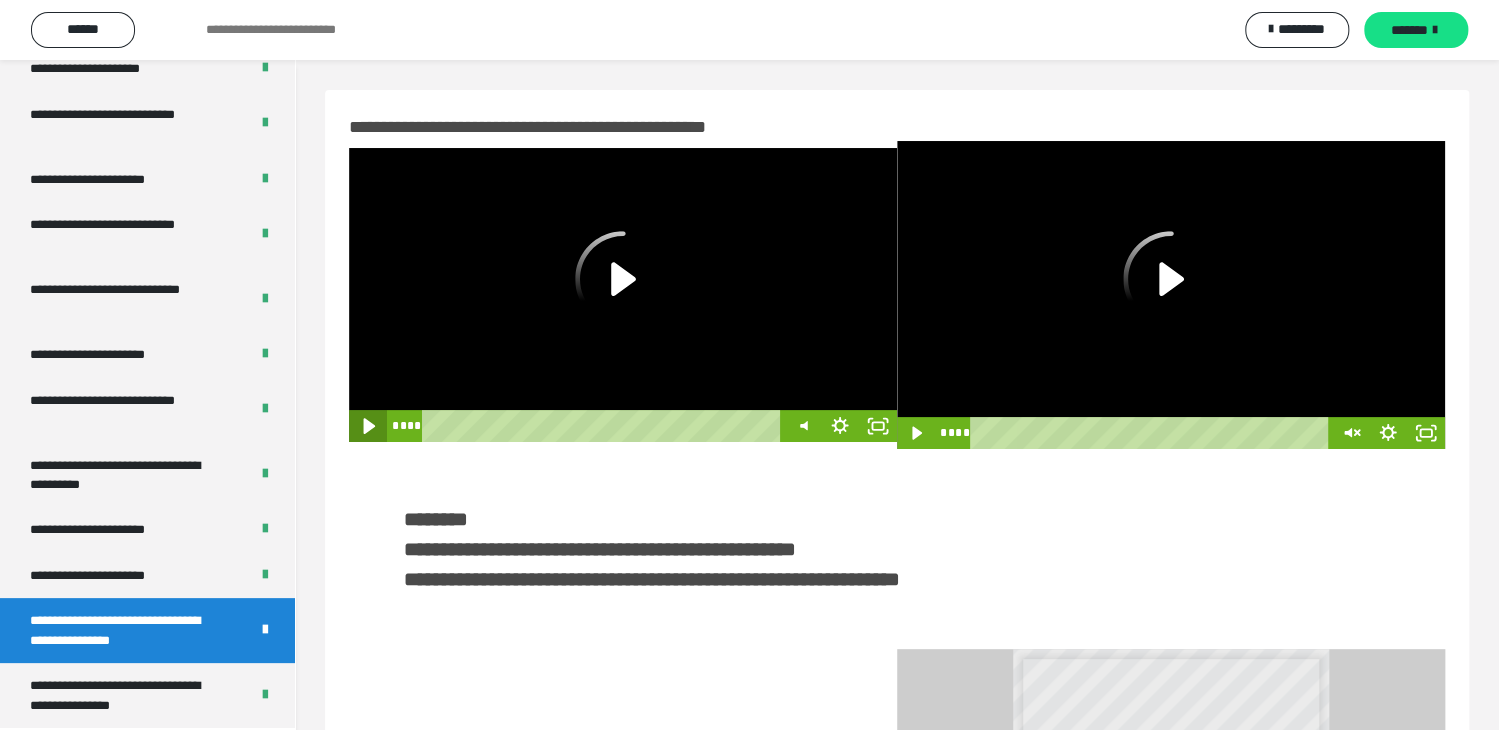 click 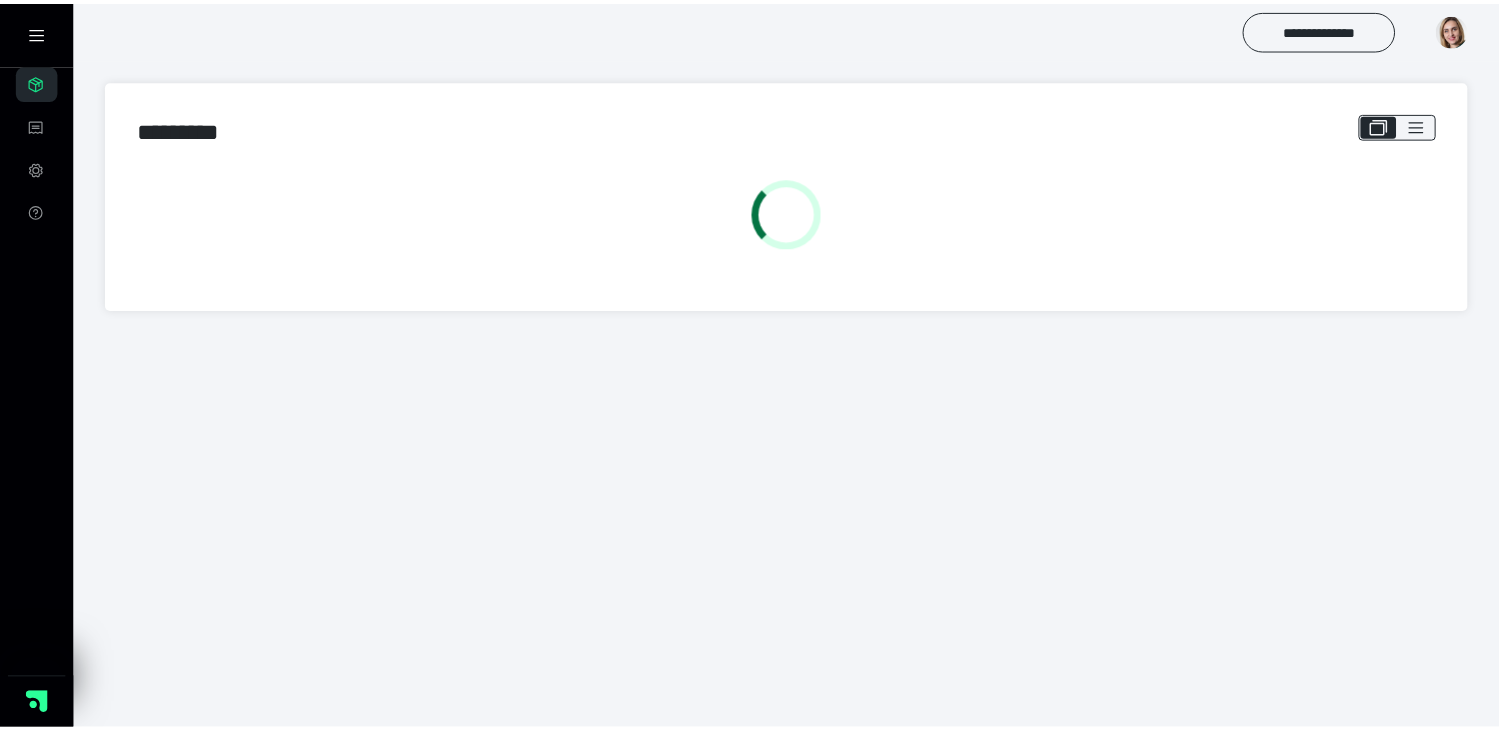scroll, scrollTop: 0, scrollLeft: 0, axis: both 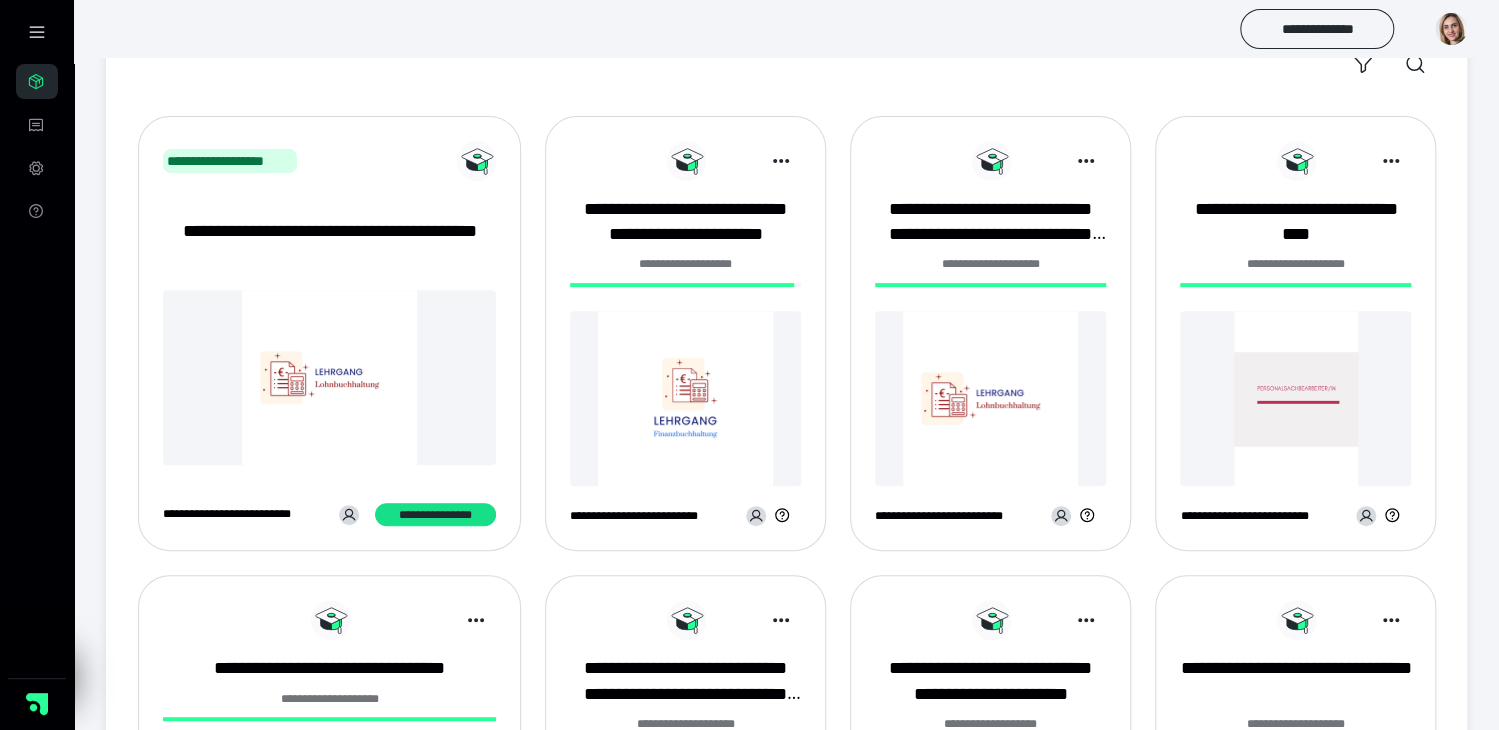 click at bounding box center [685, 398] 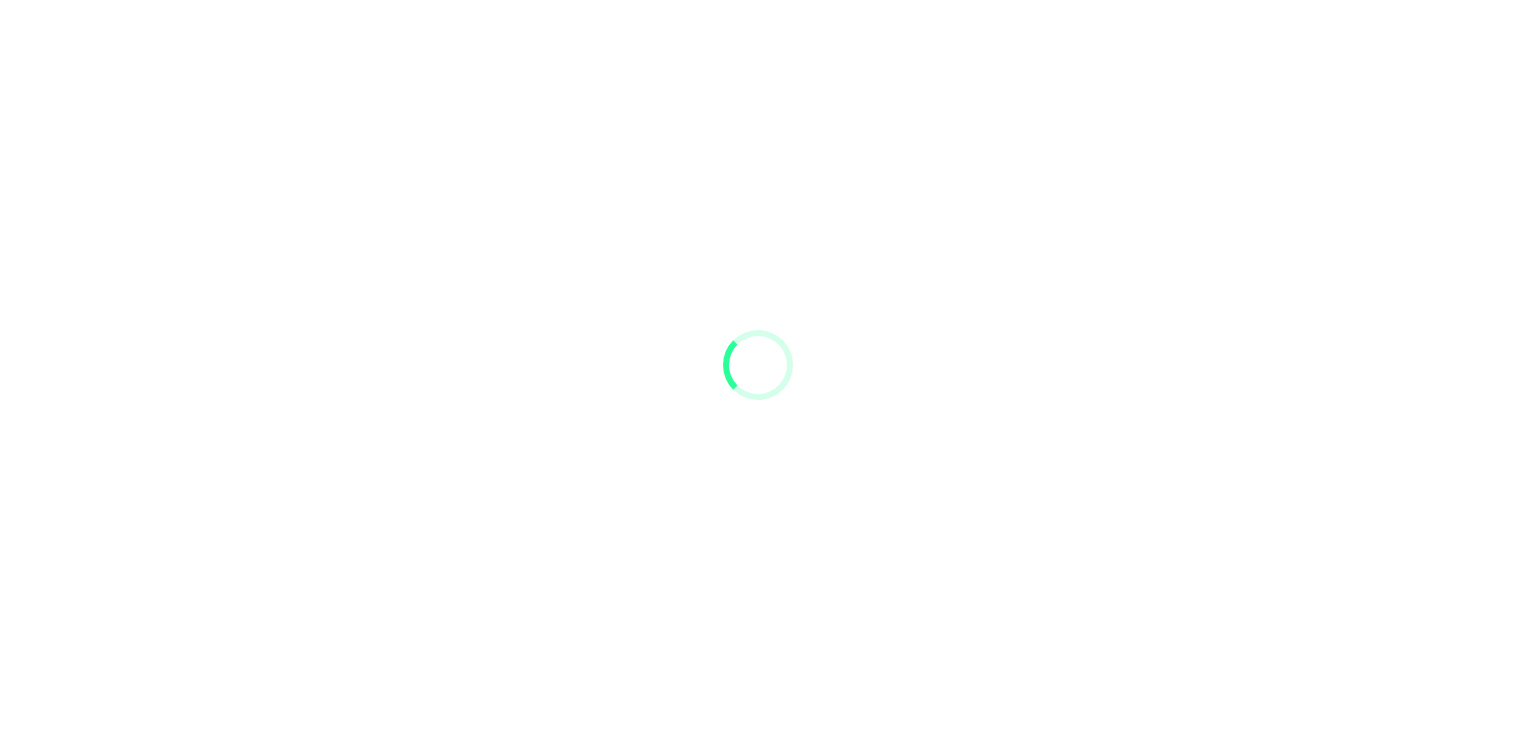 scroll, scrollTop: 0, scrollLeft: 0, axis: both 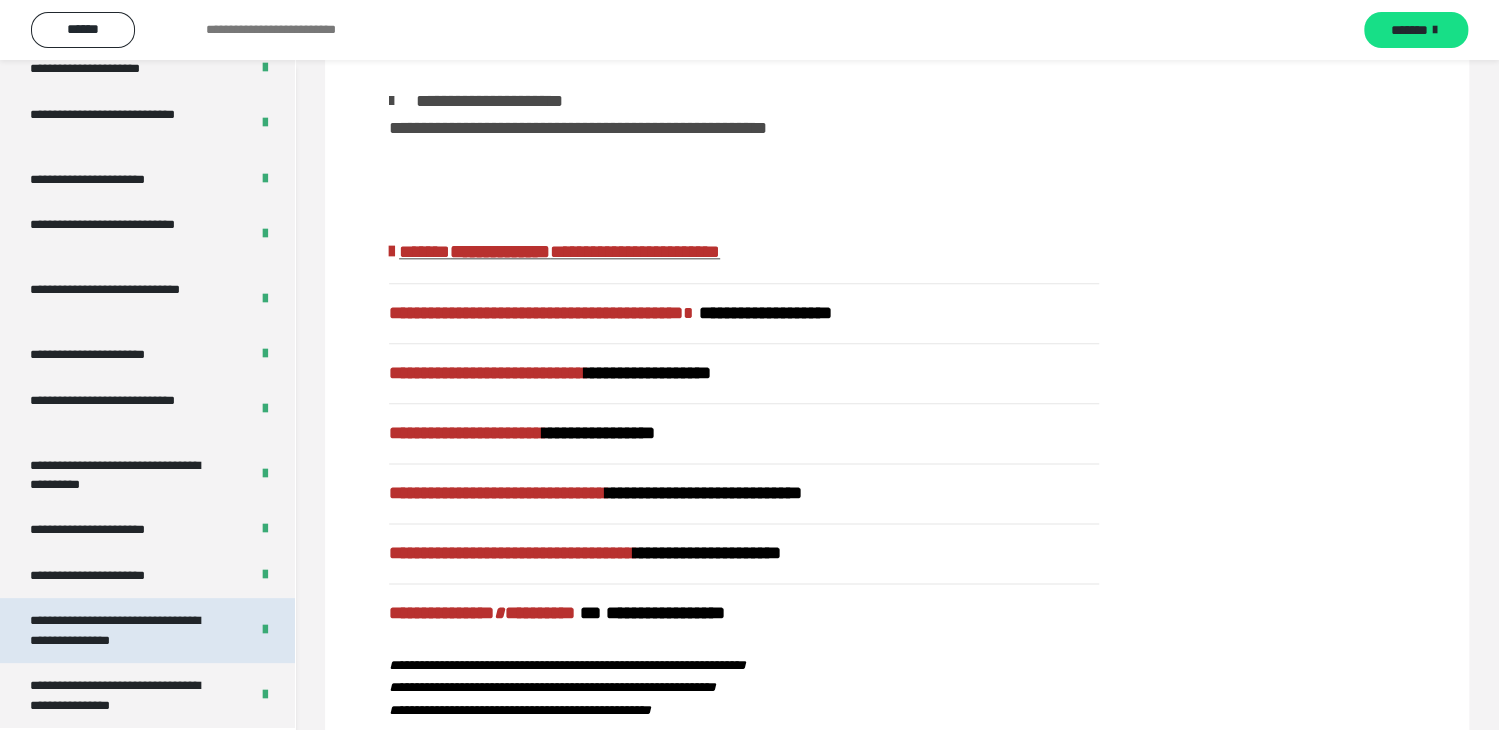 click on "**********" at bounding box center (124, 630) 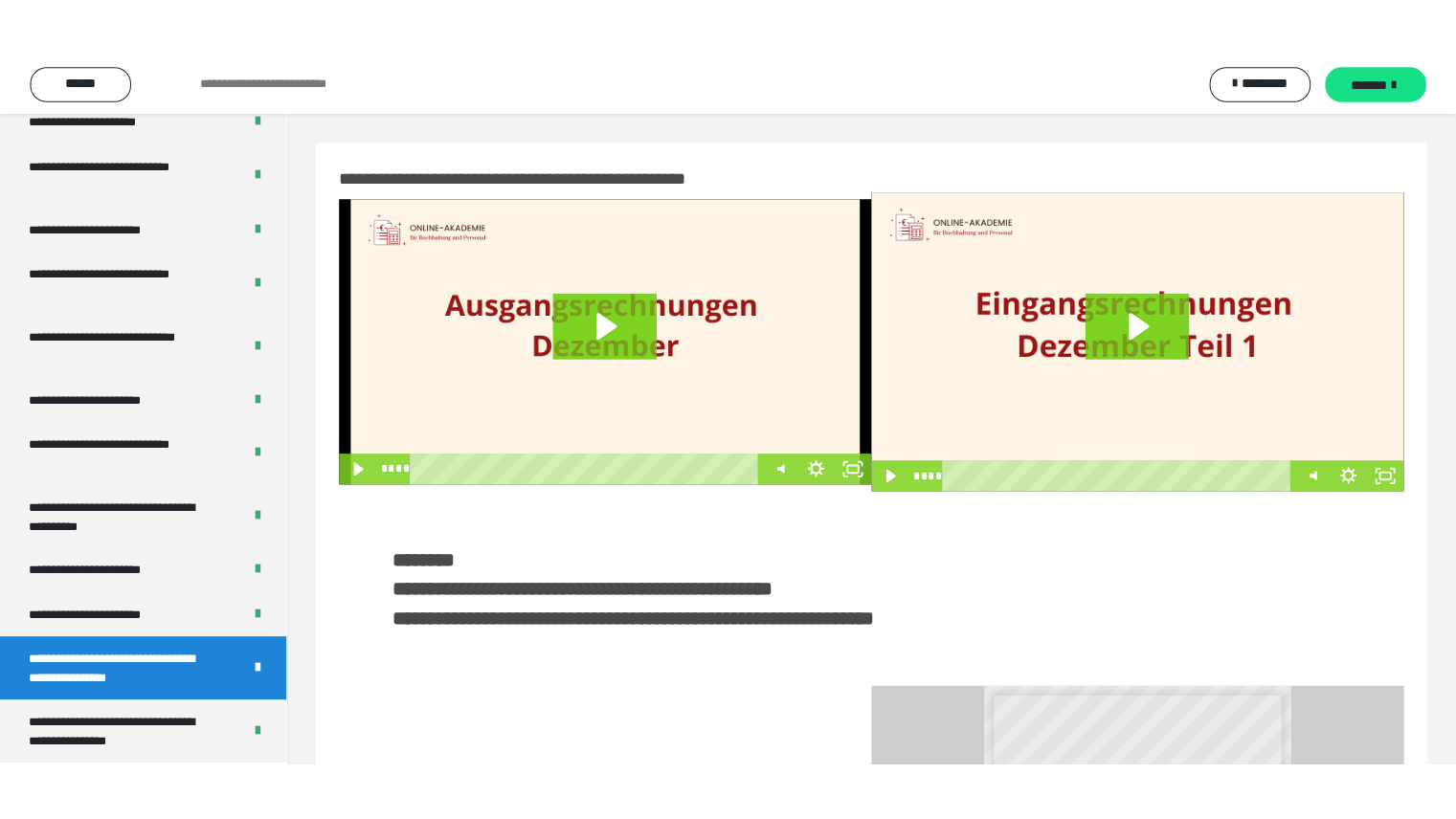 scroll, scrollTop: 0, scrollLeft: 0, axis: both 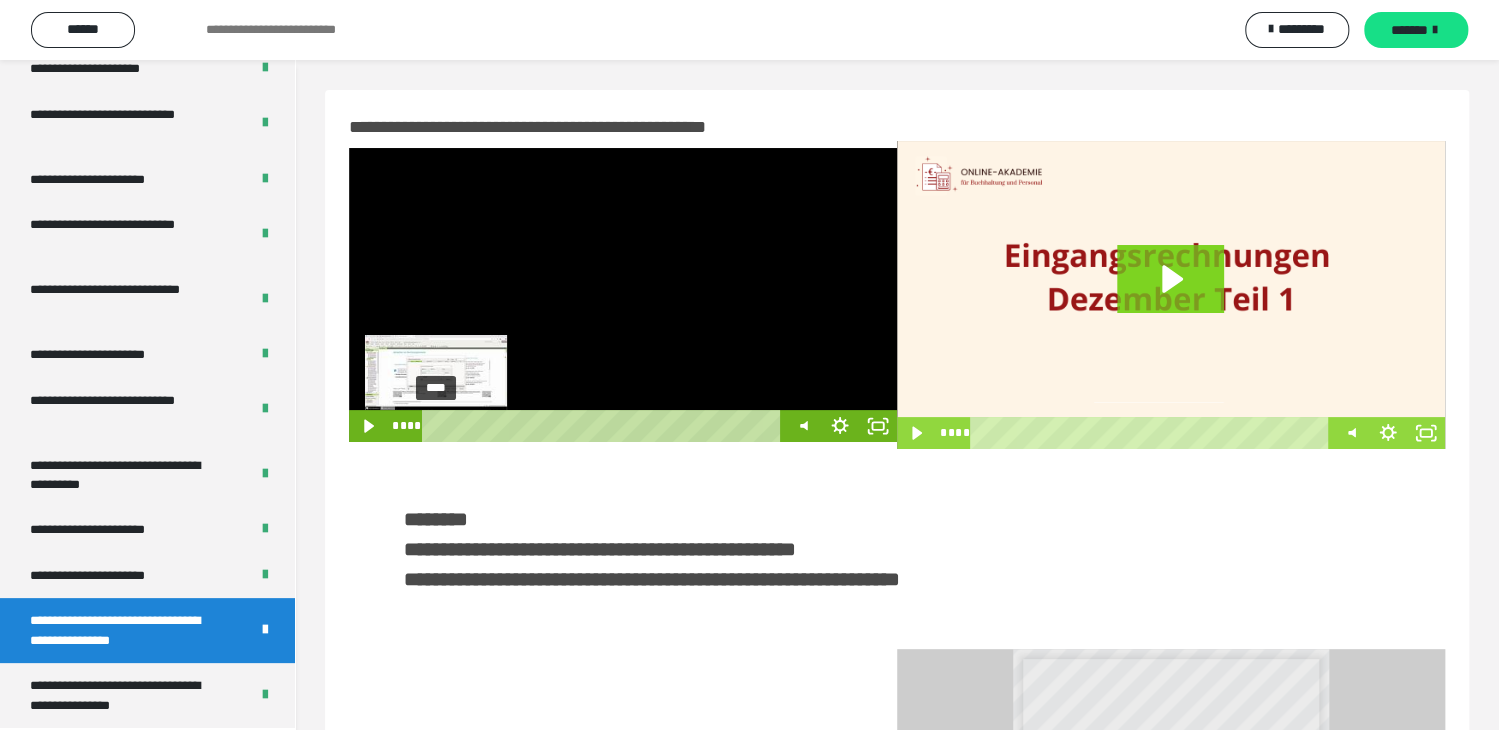 drag, startPoint x: 455, startPoint y: 426, endPoint x: 435, endPoint y: 426, distance: 20 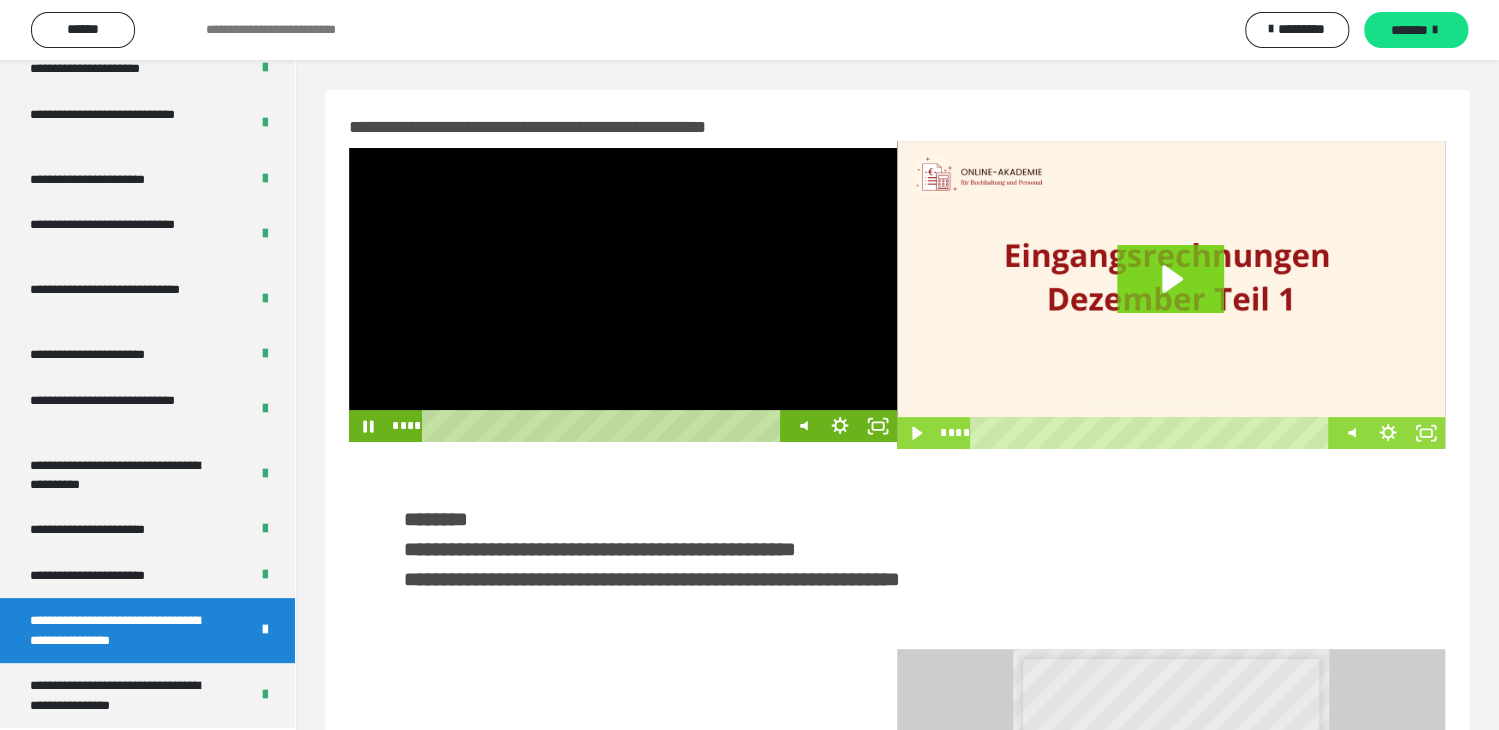 click at bounding box center (623, 295) 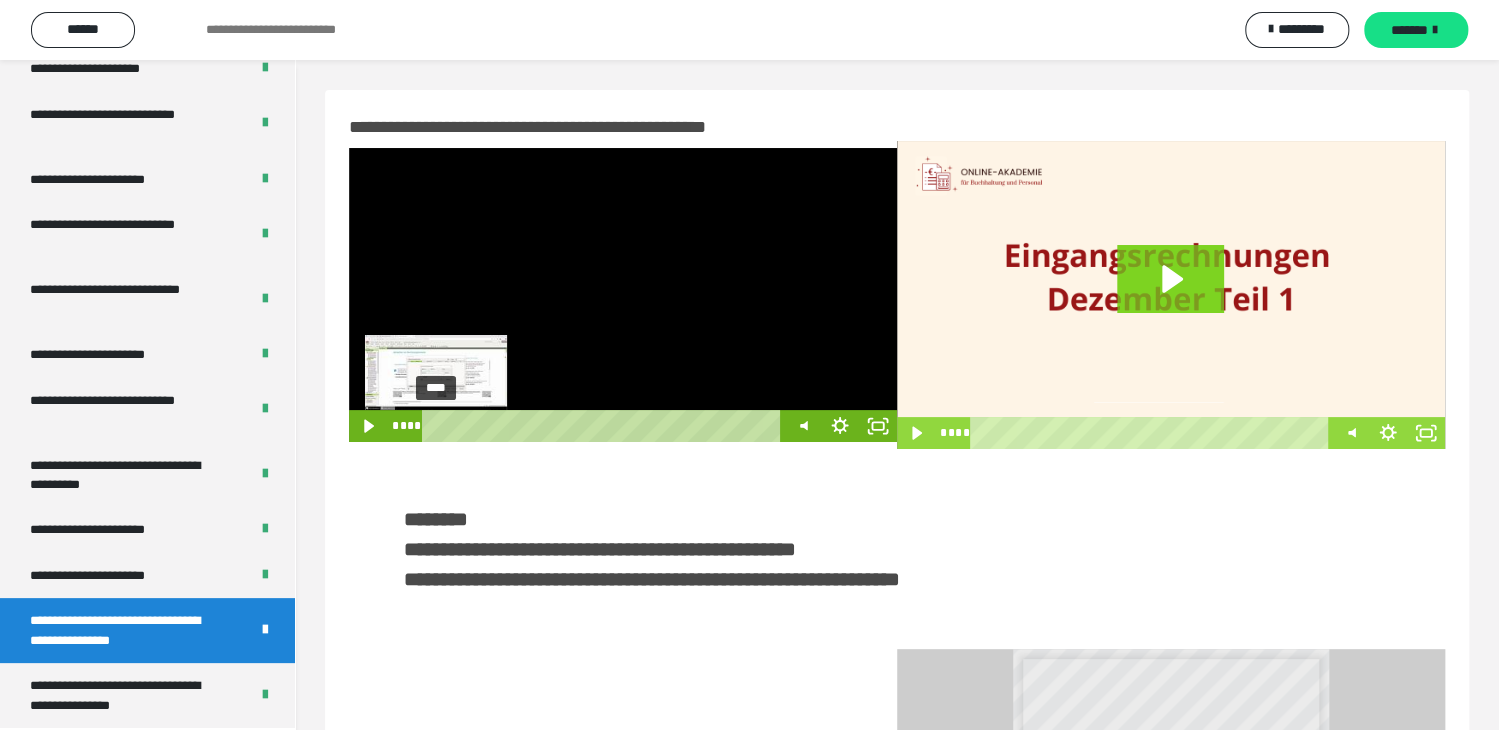 click at bounding box center (436, 426) 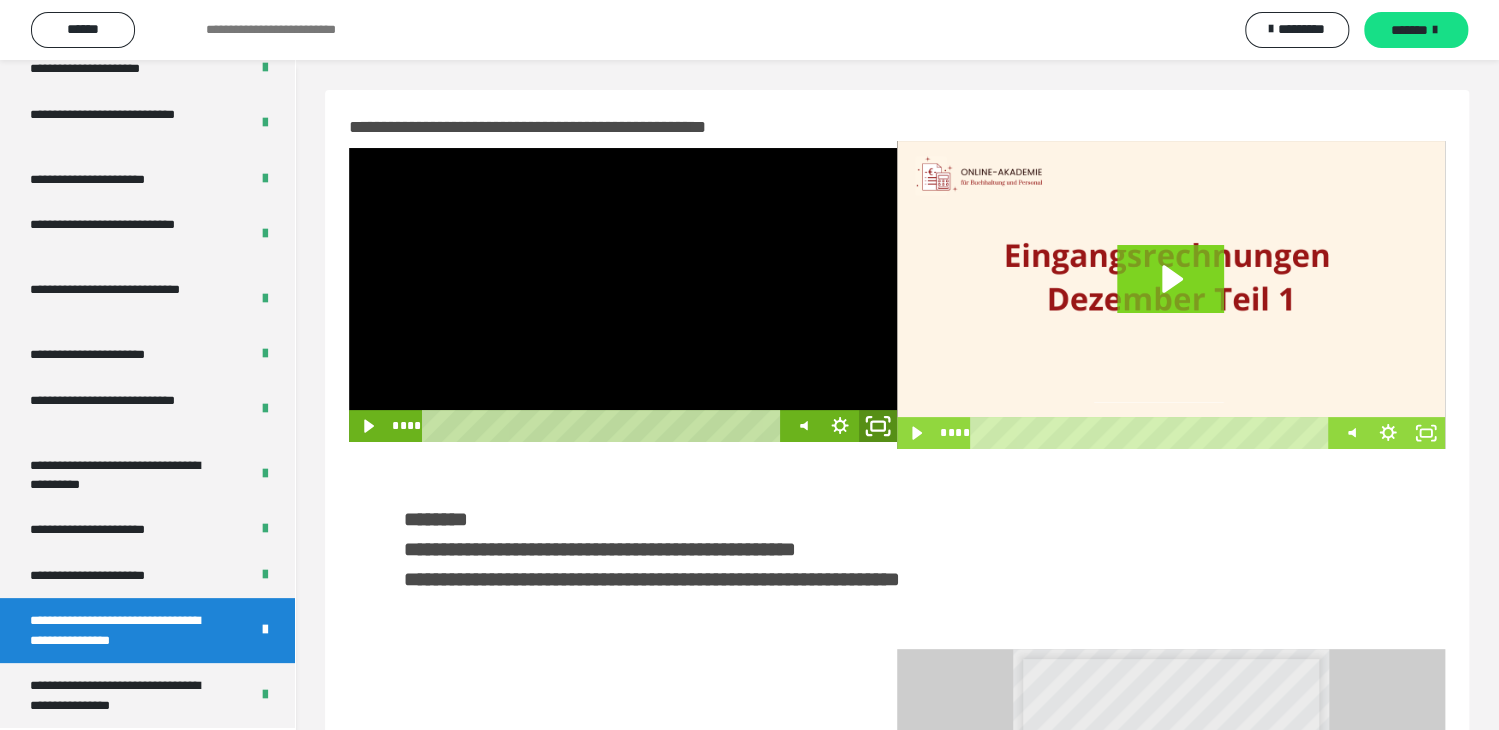 click 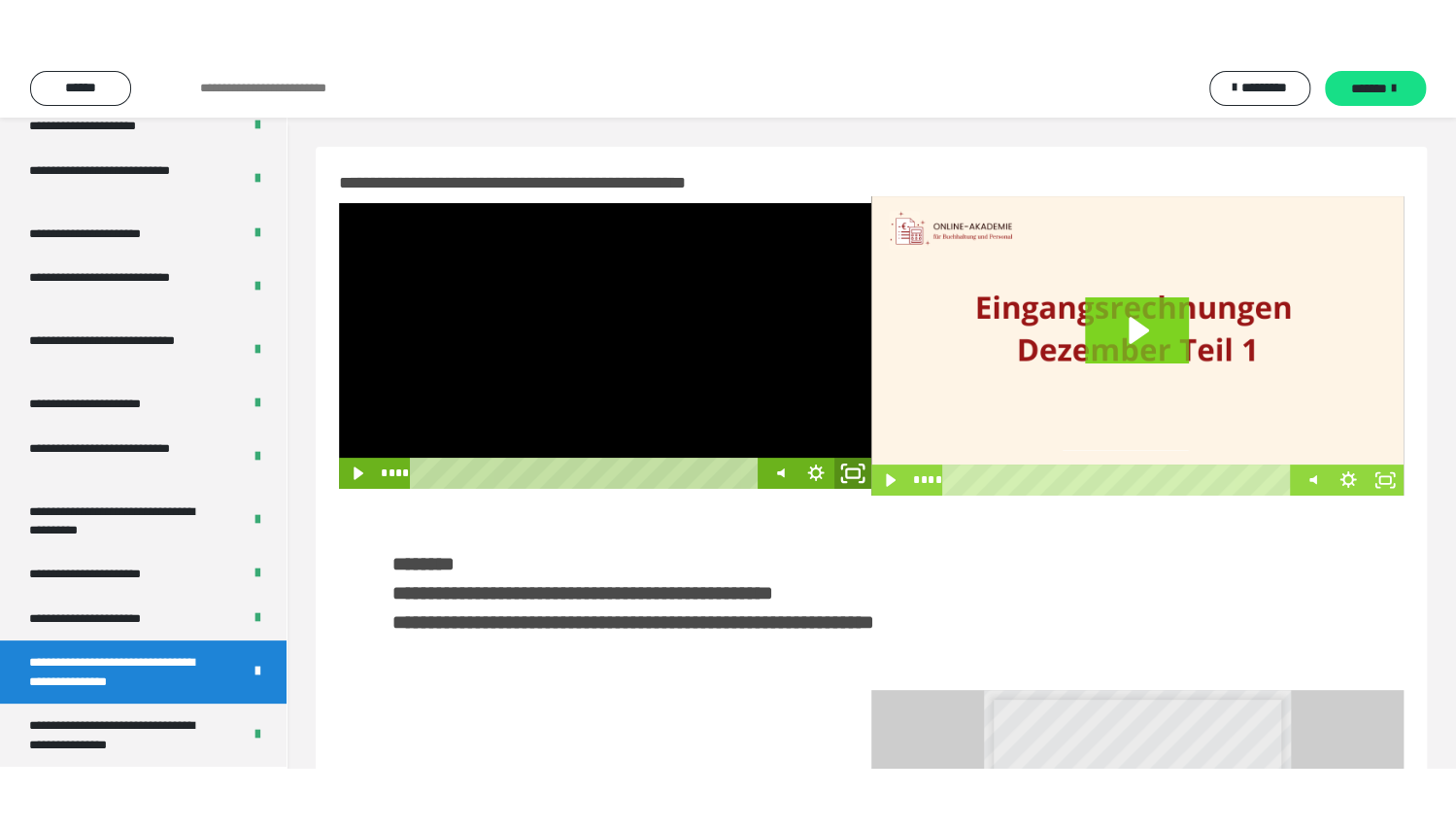 scroll, scrollTop: 3593, scrollLeft: 0, axis: vertical 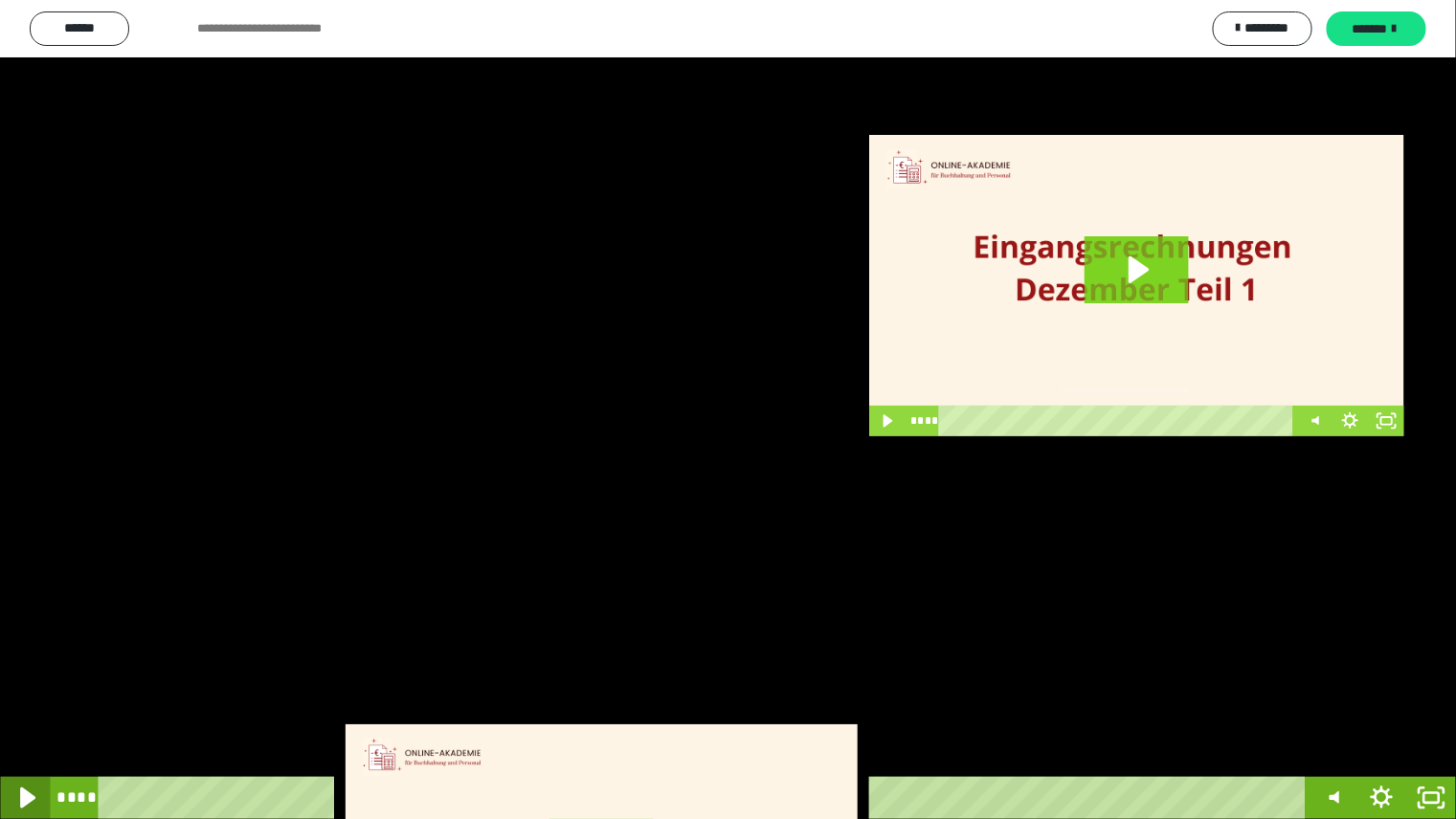 click 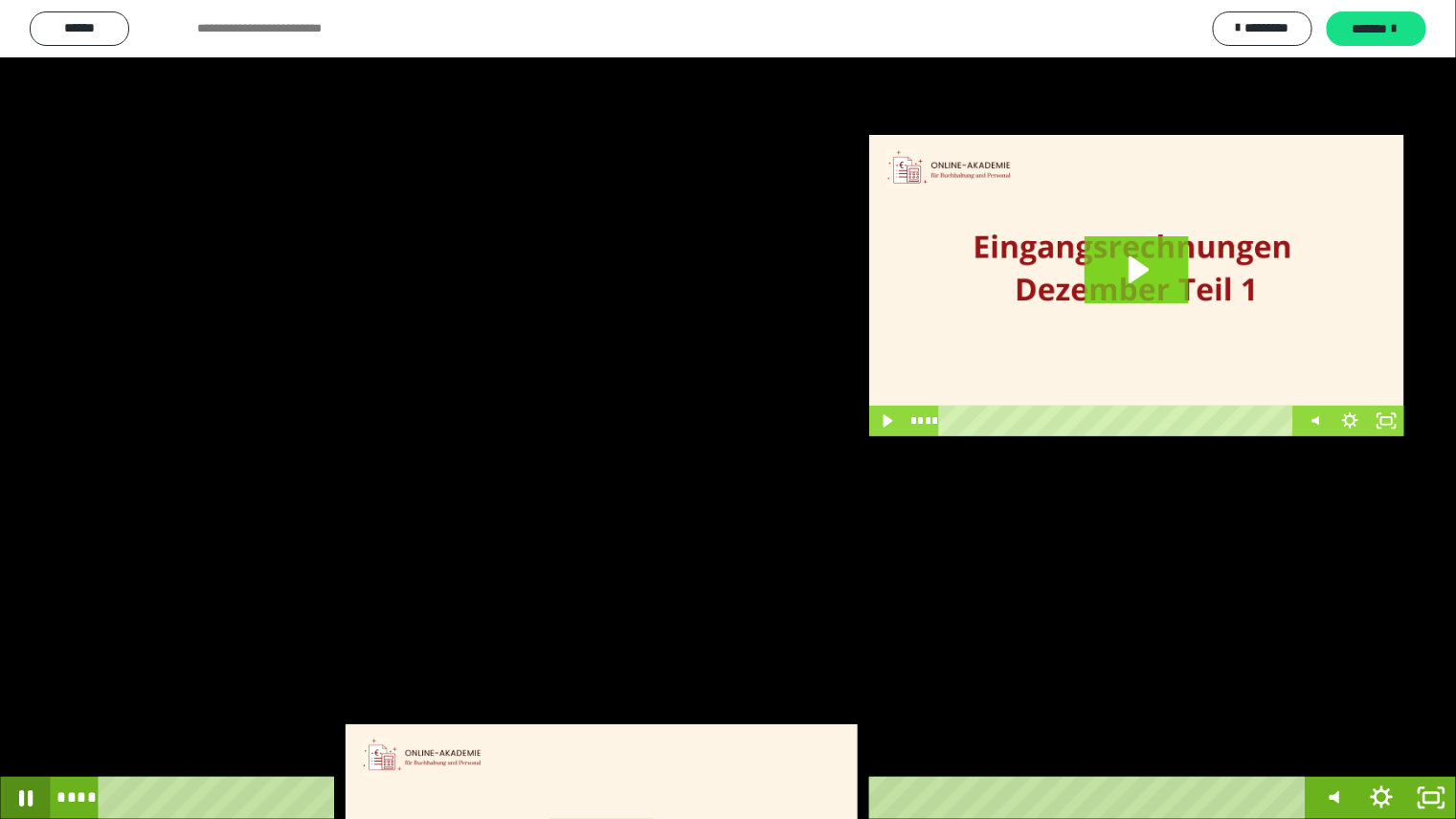 type 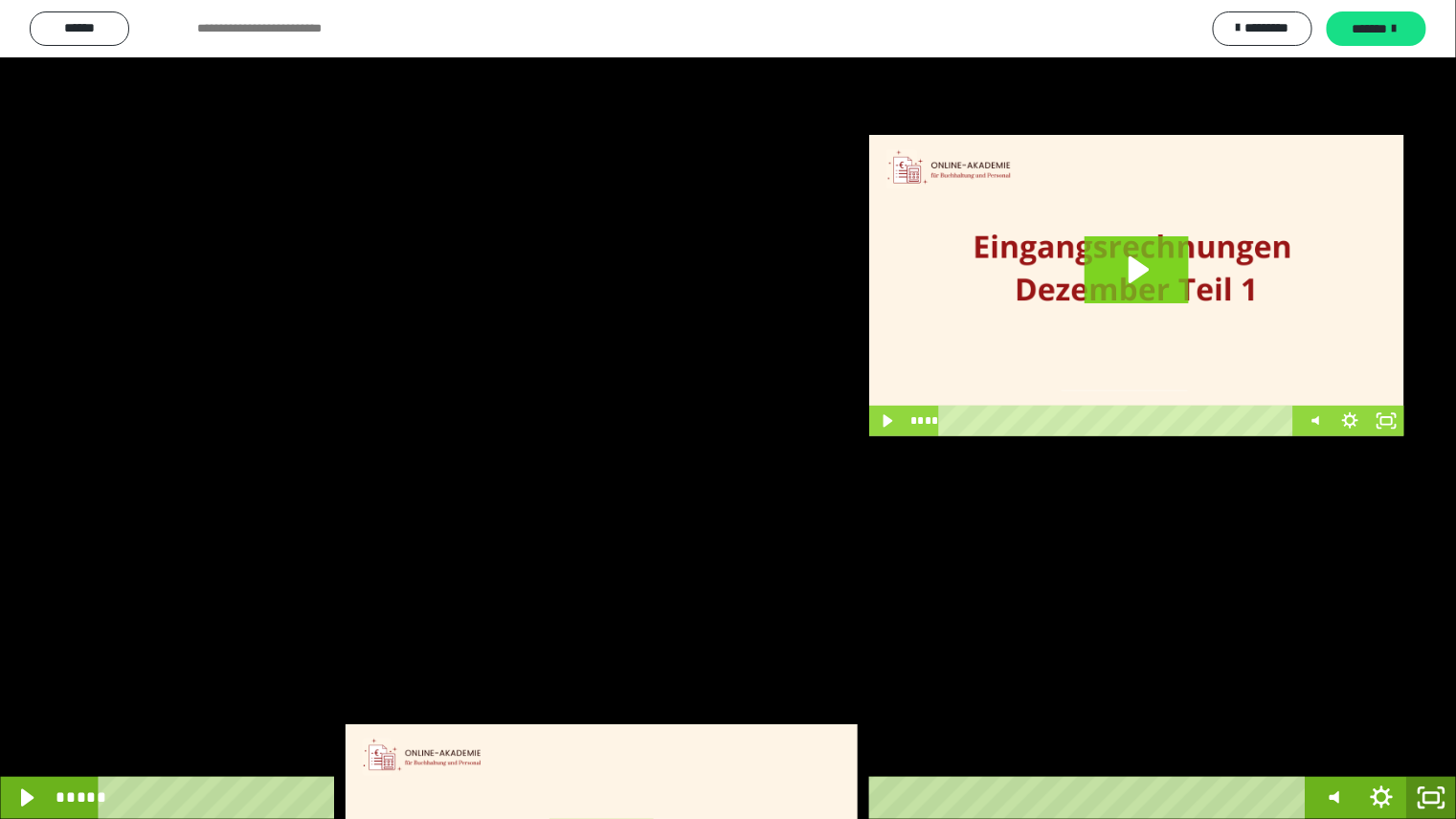 click 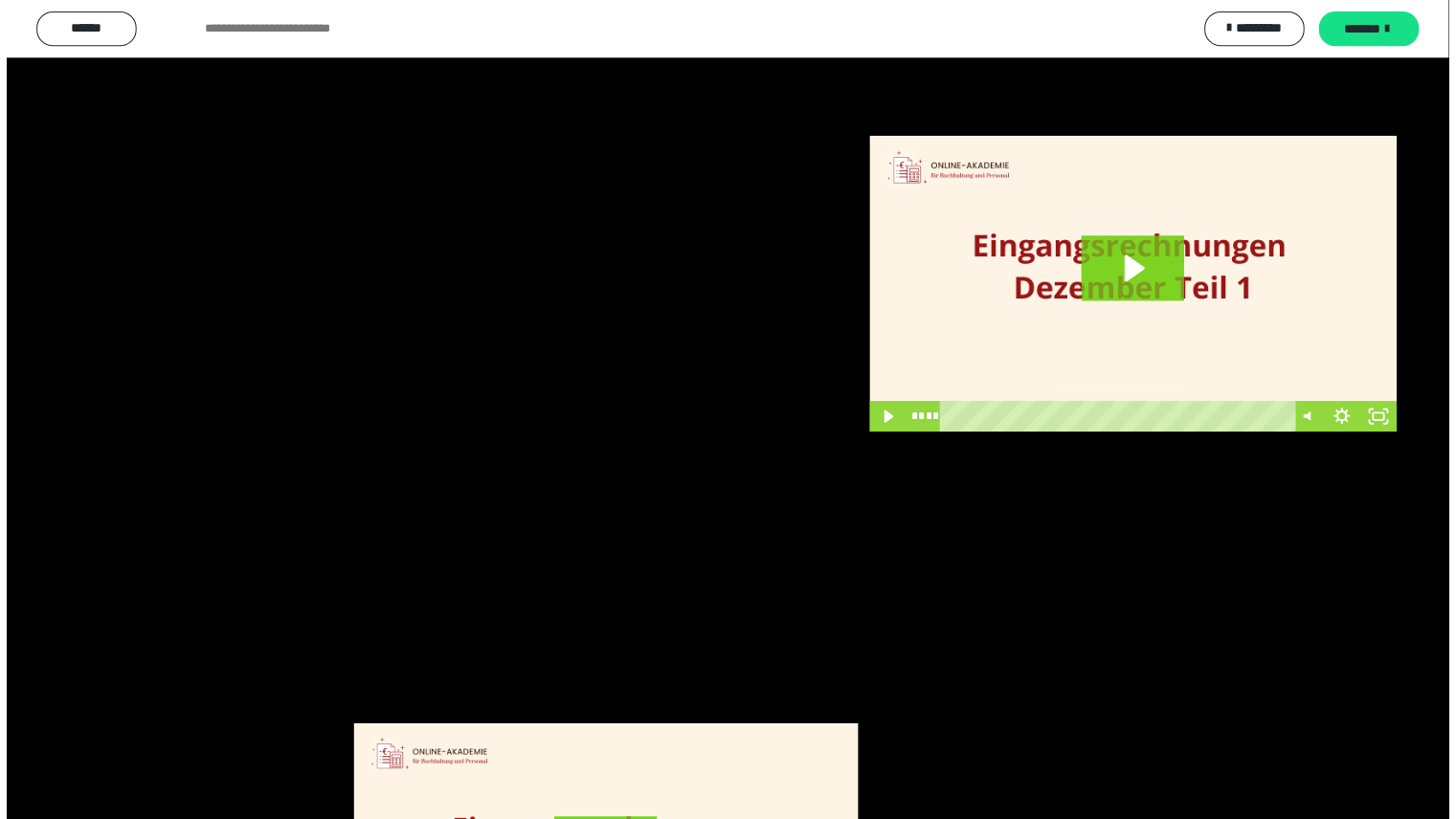 scroll, scrollTop: 3658, scrollLeft: 0, axis: vertical 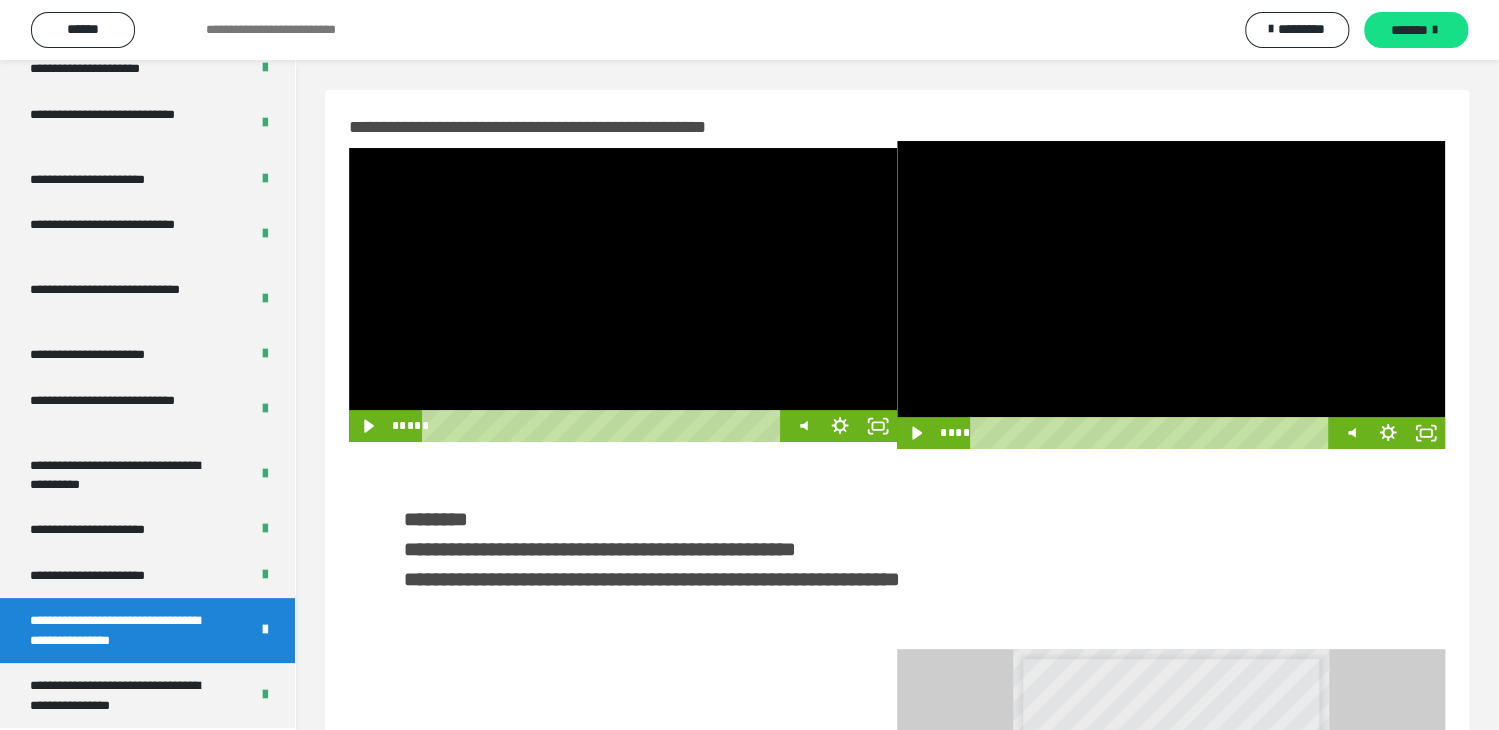 drag, startPoint x: 1174, startPoint y: 435, endPoint x: 967, endPoint y: 444, distance: 207.19556 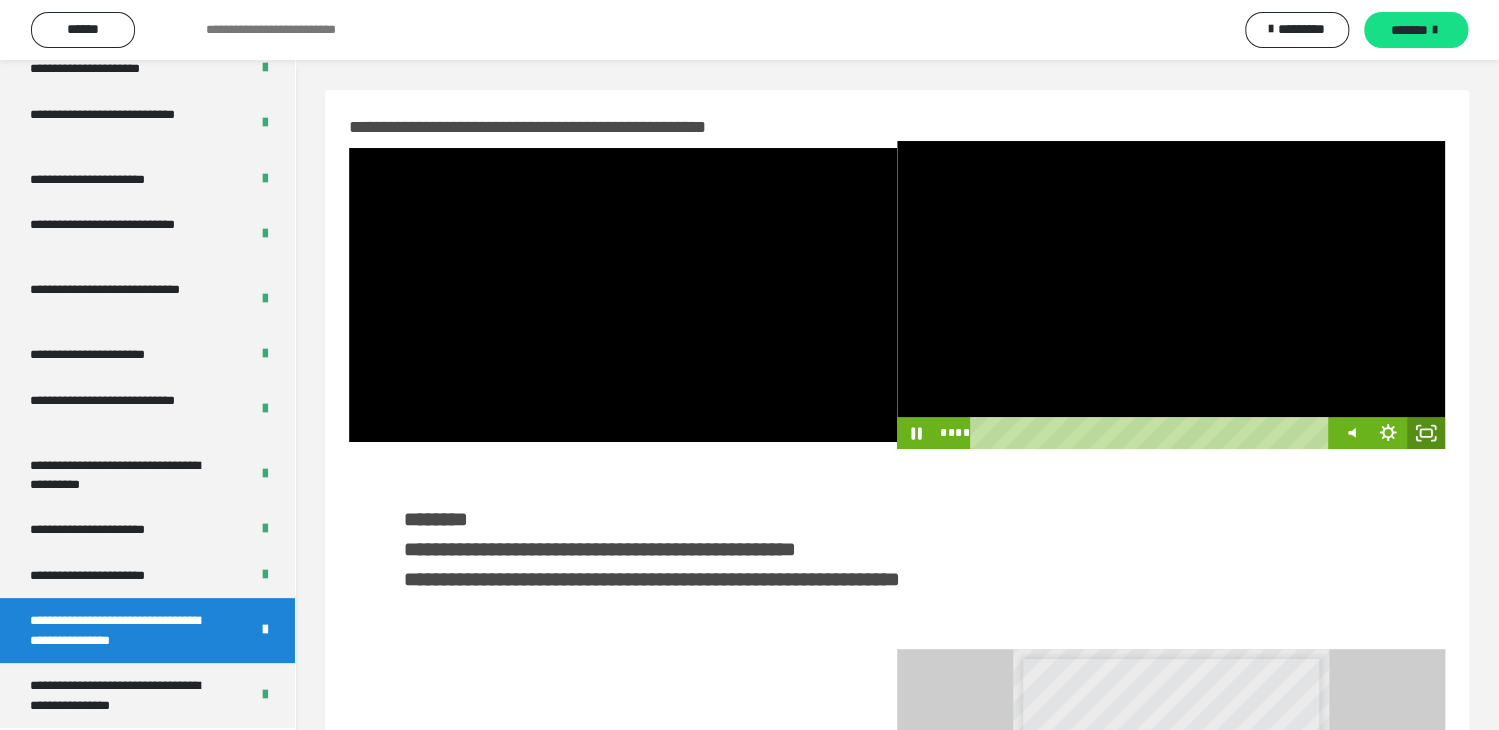 click 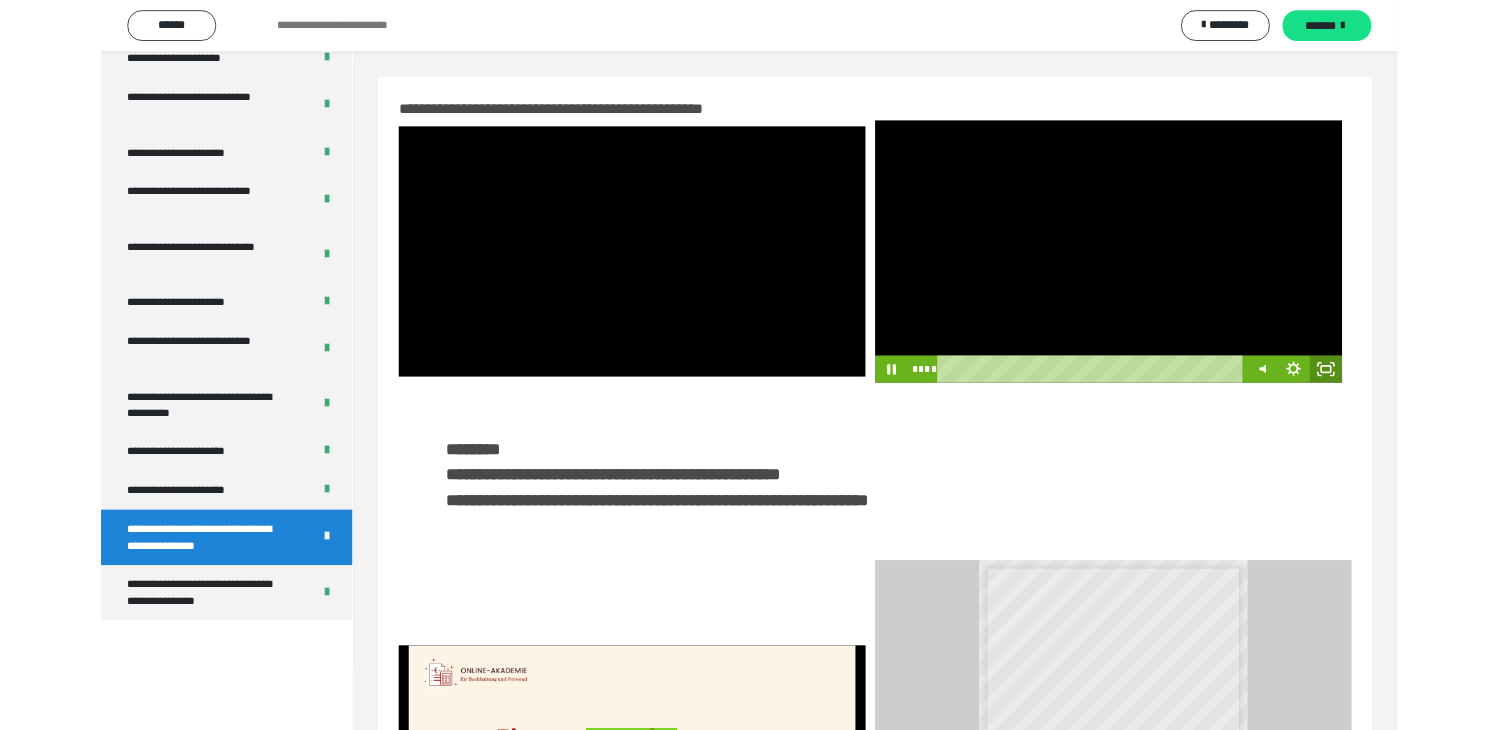 scroll, scrollTop: 3697, scrollLeft: 0, axis: vertical 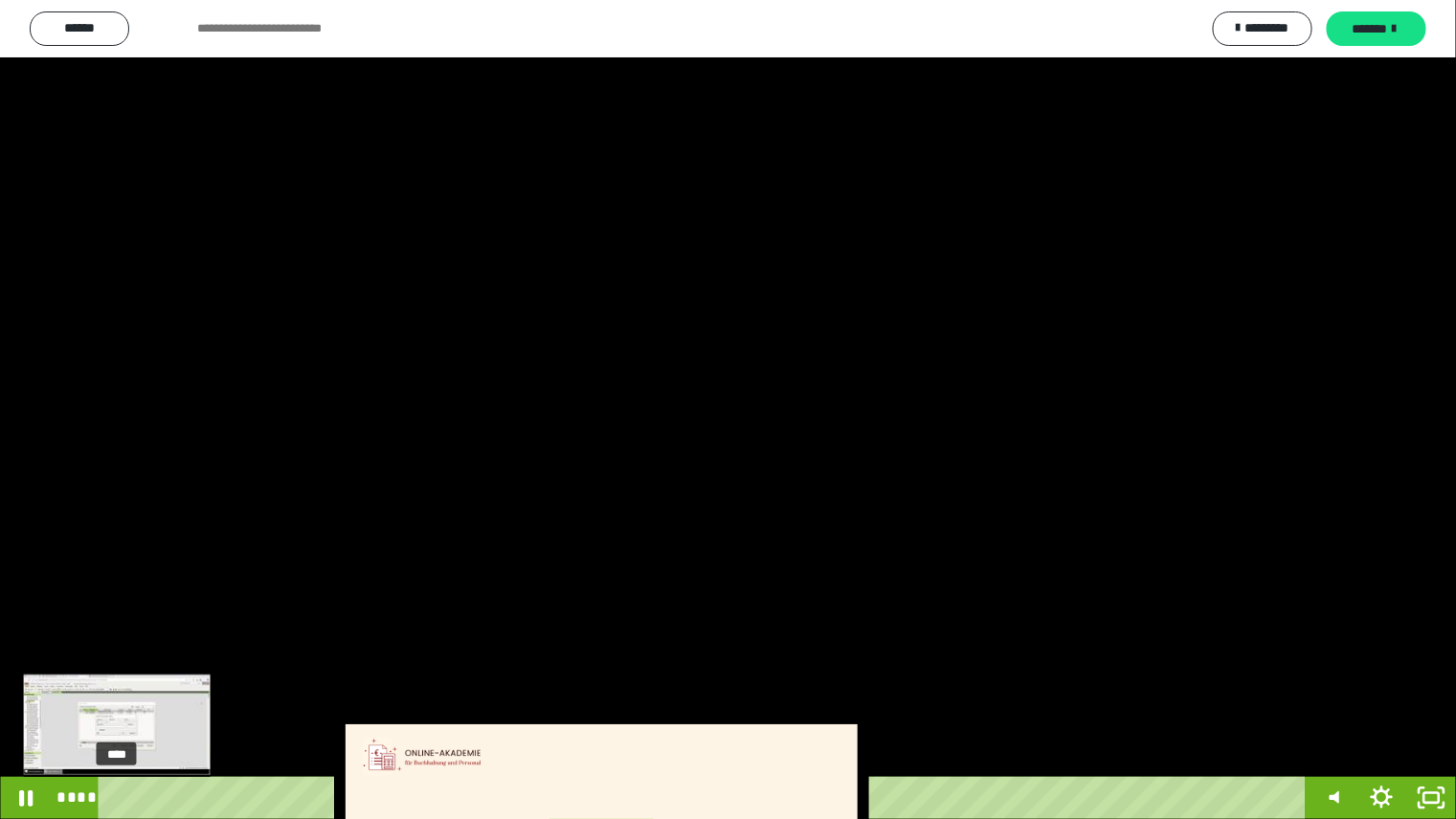 click at bounding box center [117, 798] 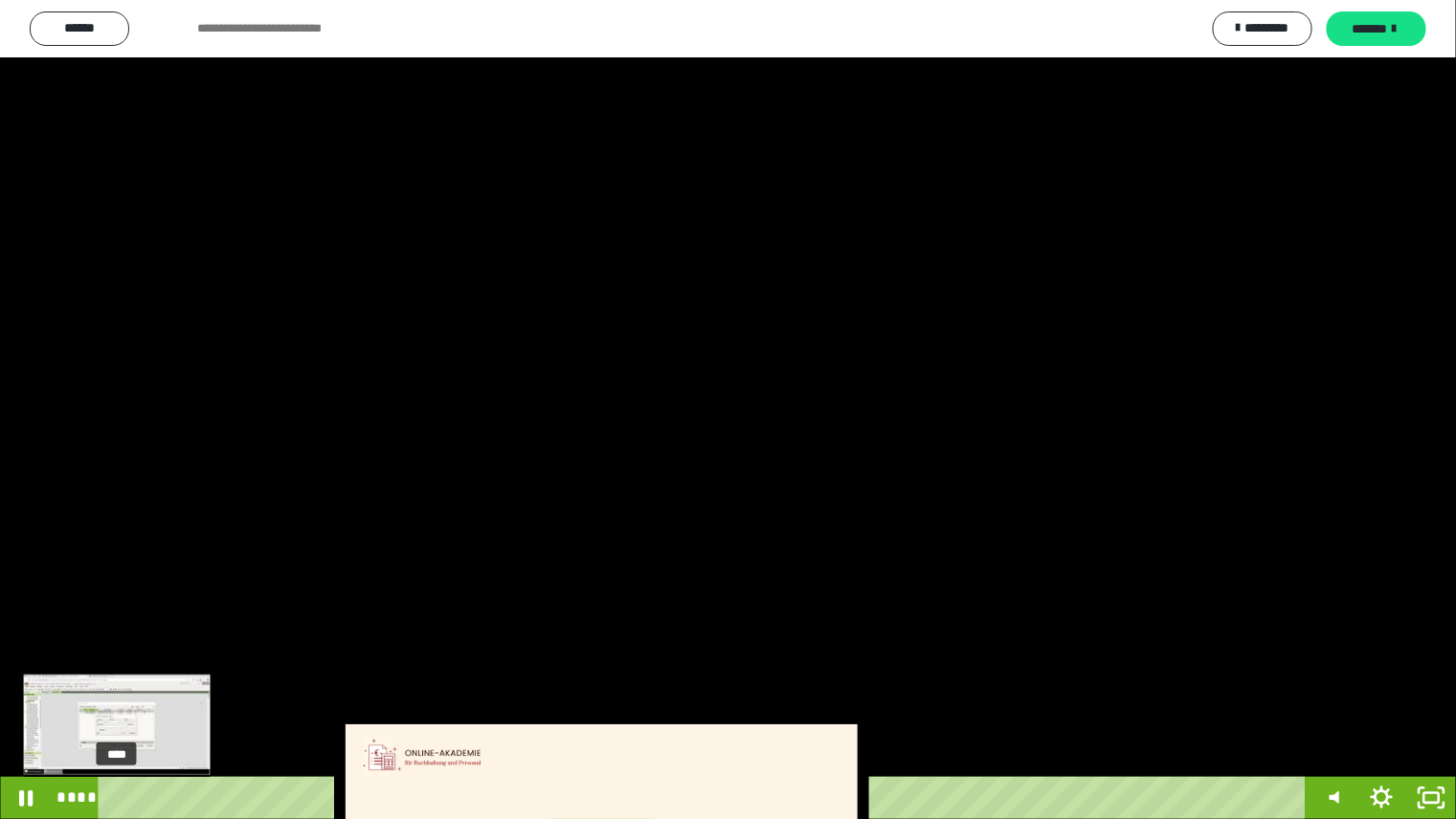 drag, startPoint x: 138, startPoint y: 800, endPoint x: 115, endPoint y: 802, distance: 23.086793 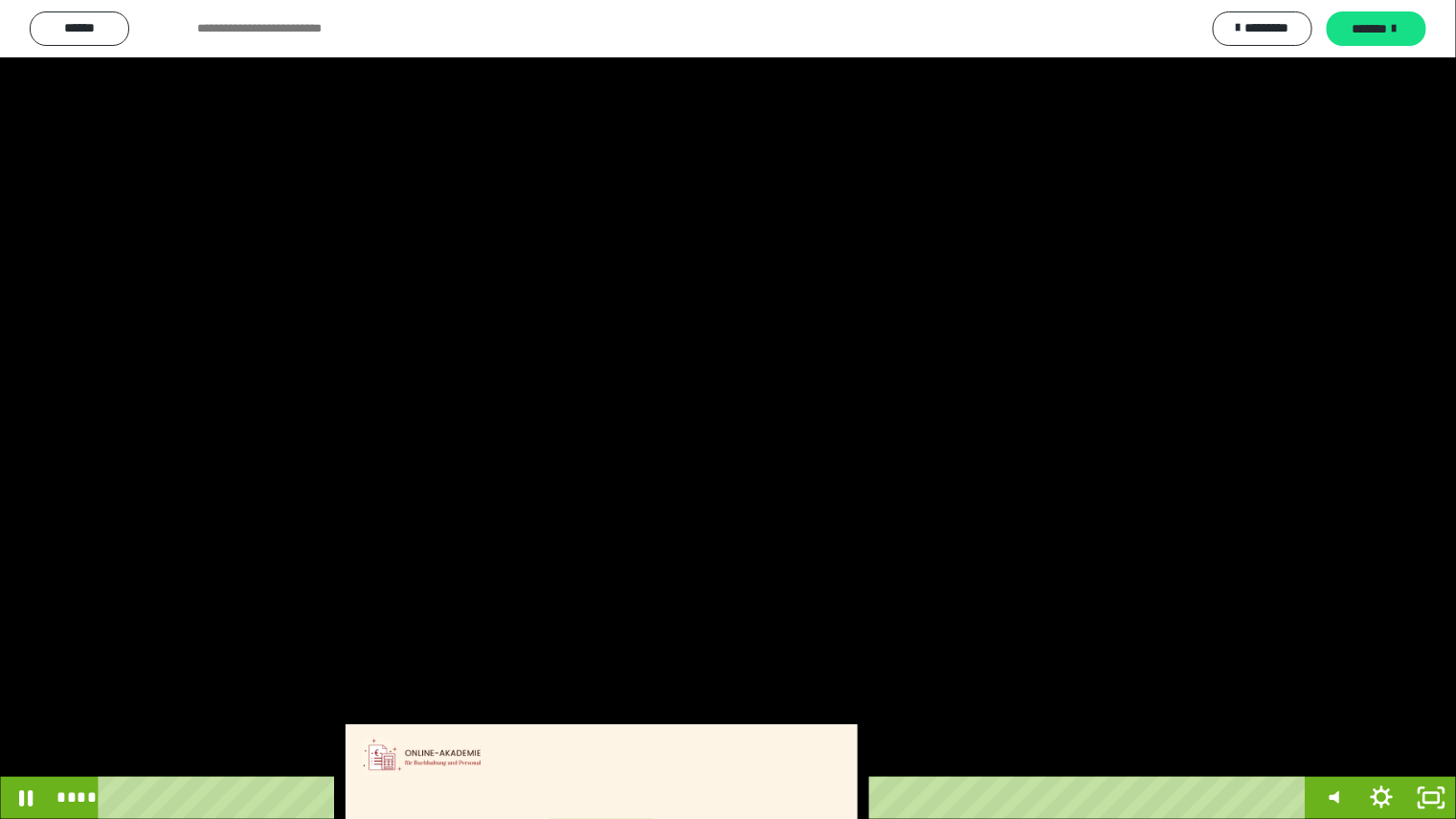 click at bounding box center [728, 410] 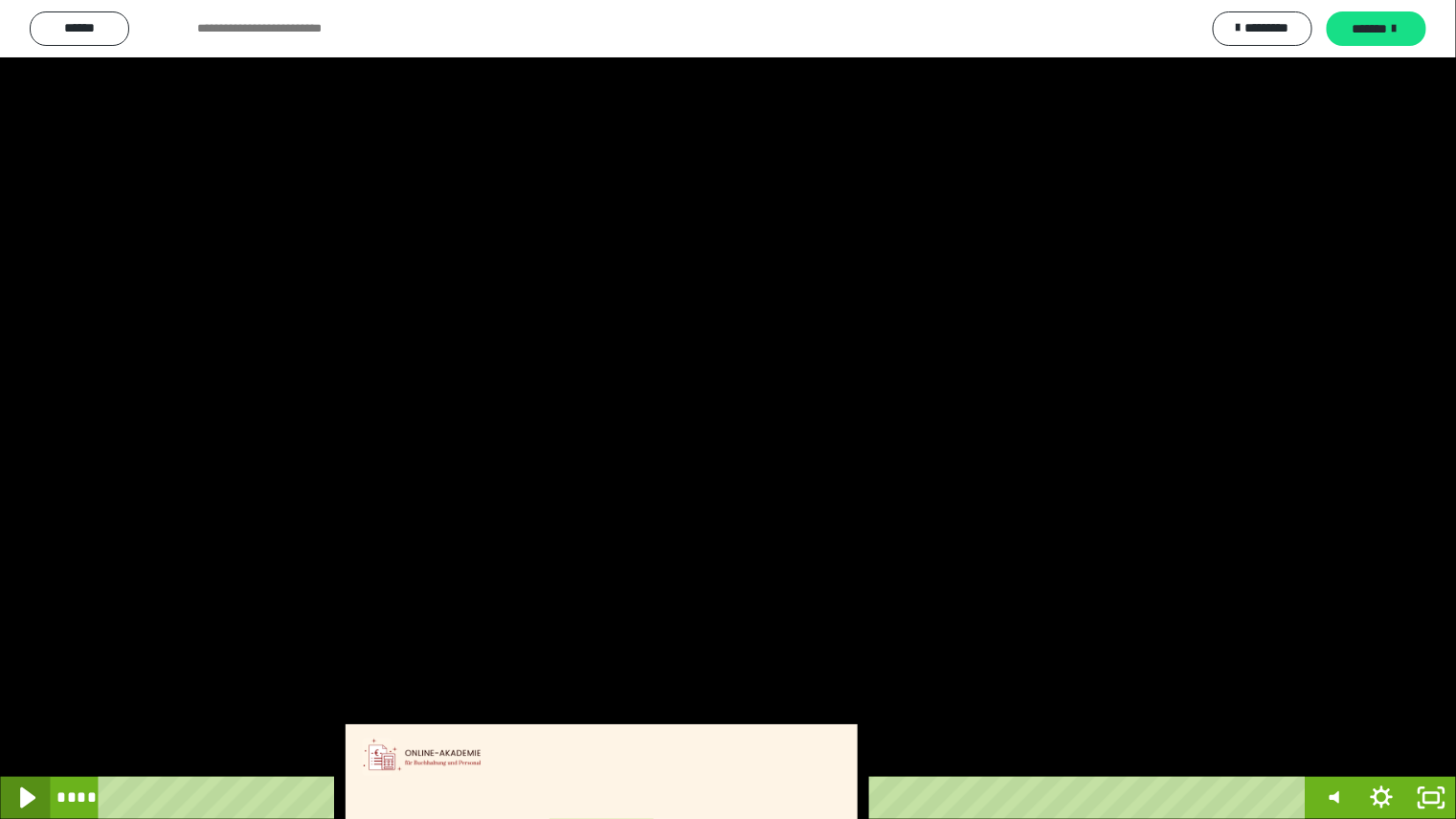 click 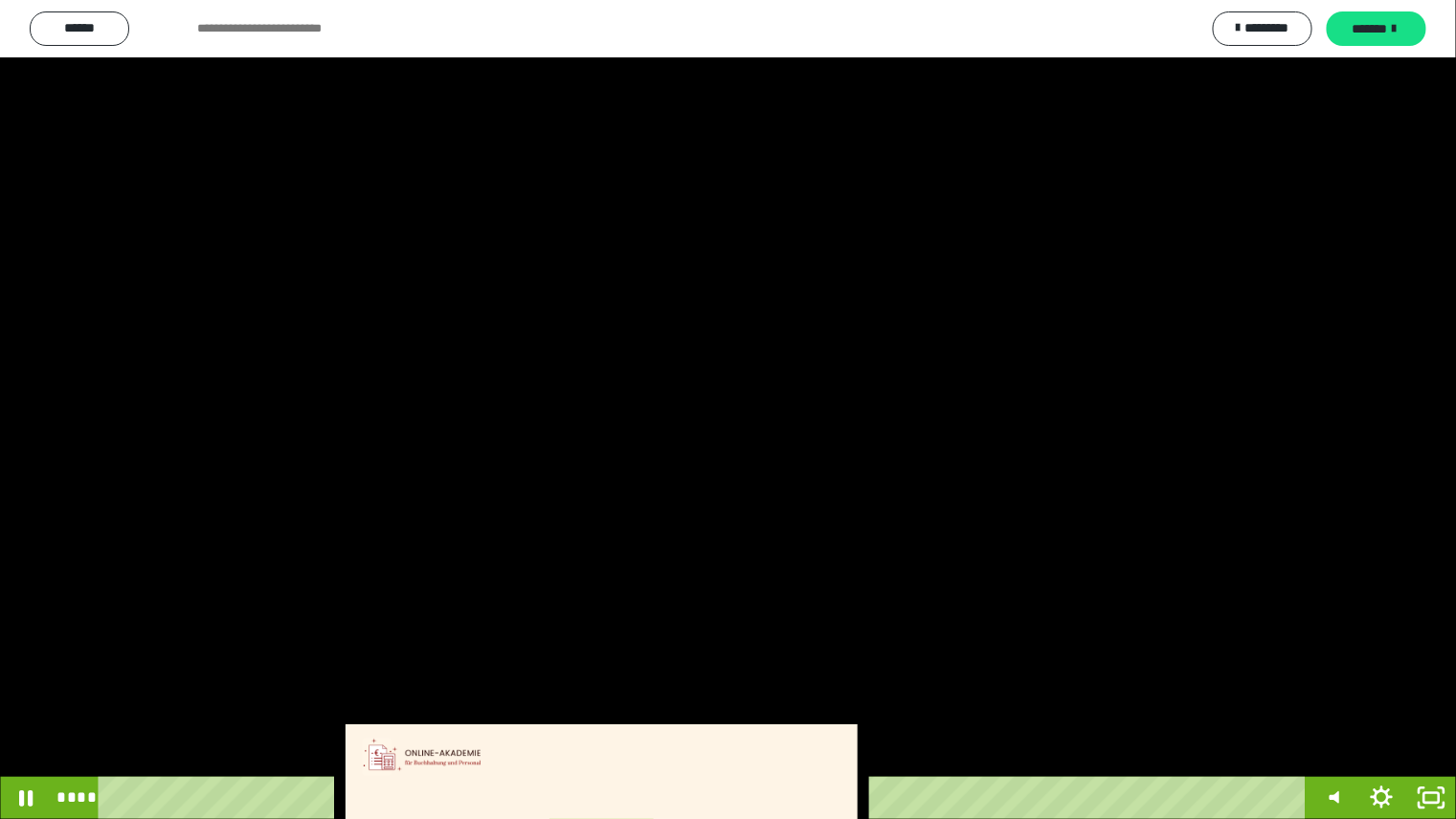 type 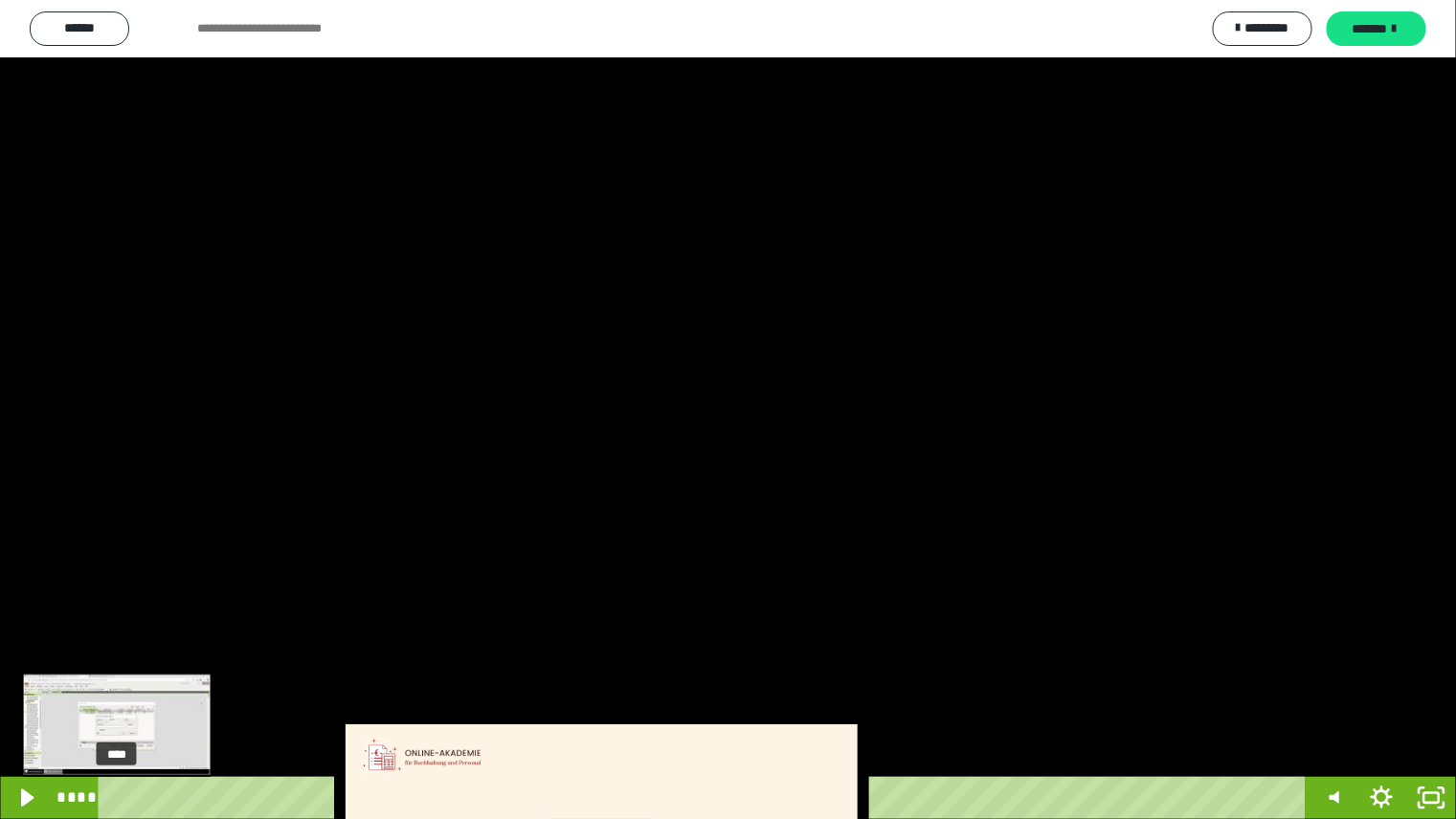 drag, startPoint x: 132, startPoint y: 798, endPoint x: 113, endPoint y: 797, distance: 19.026298 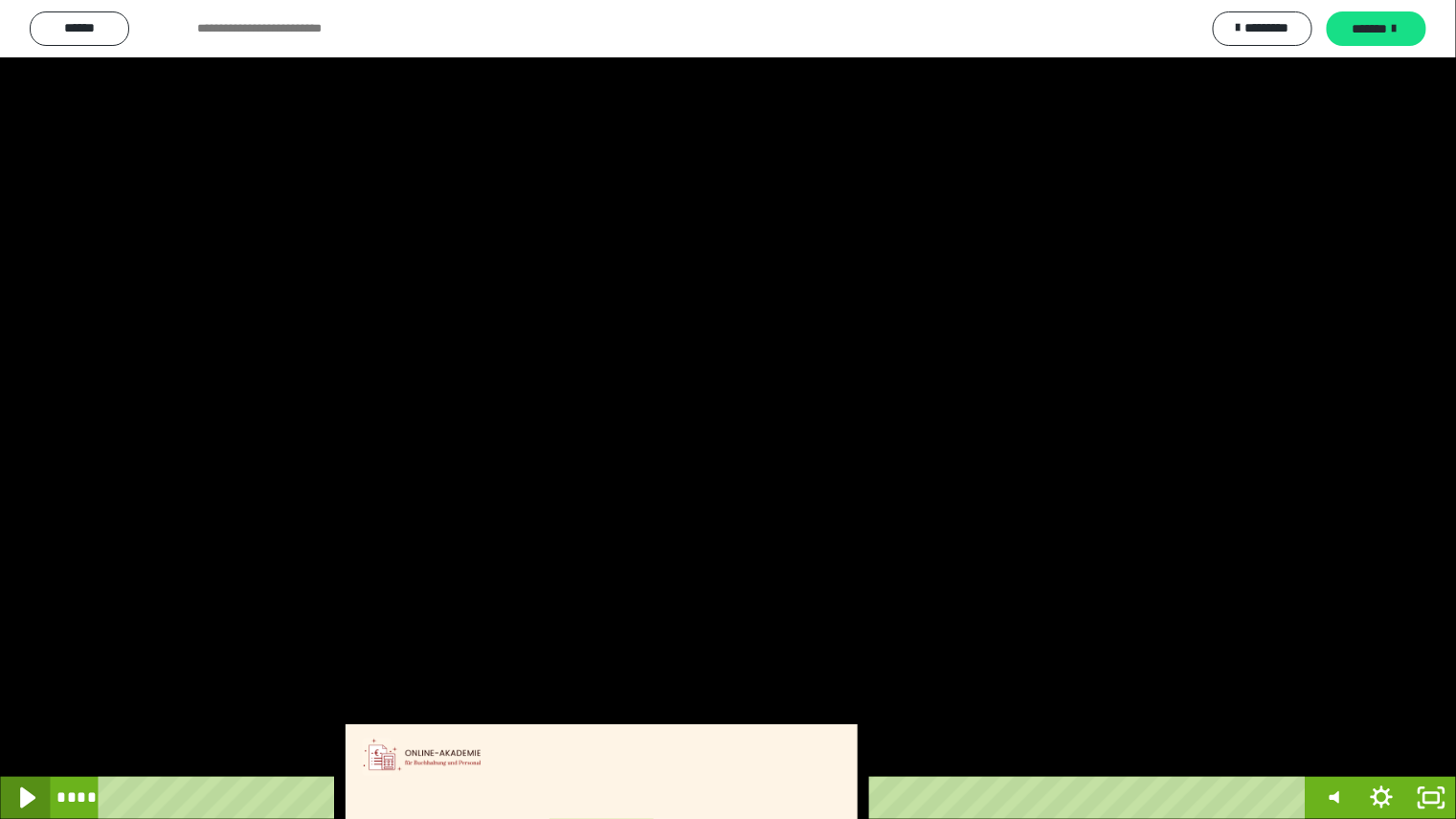 click 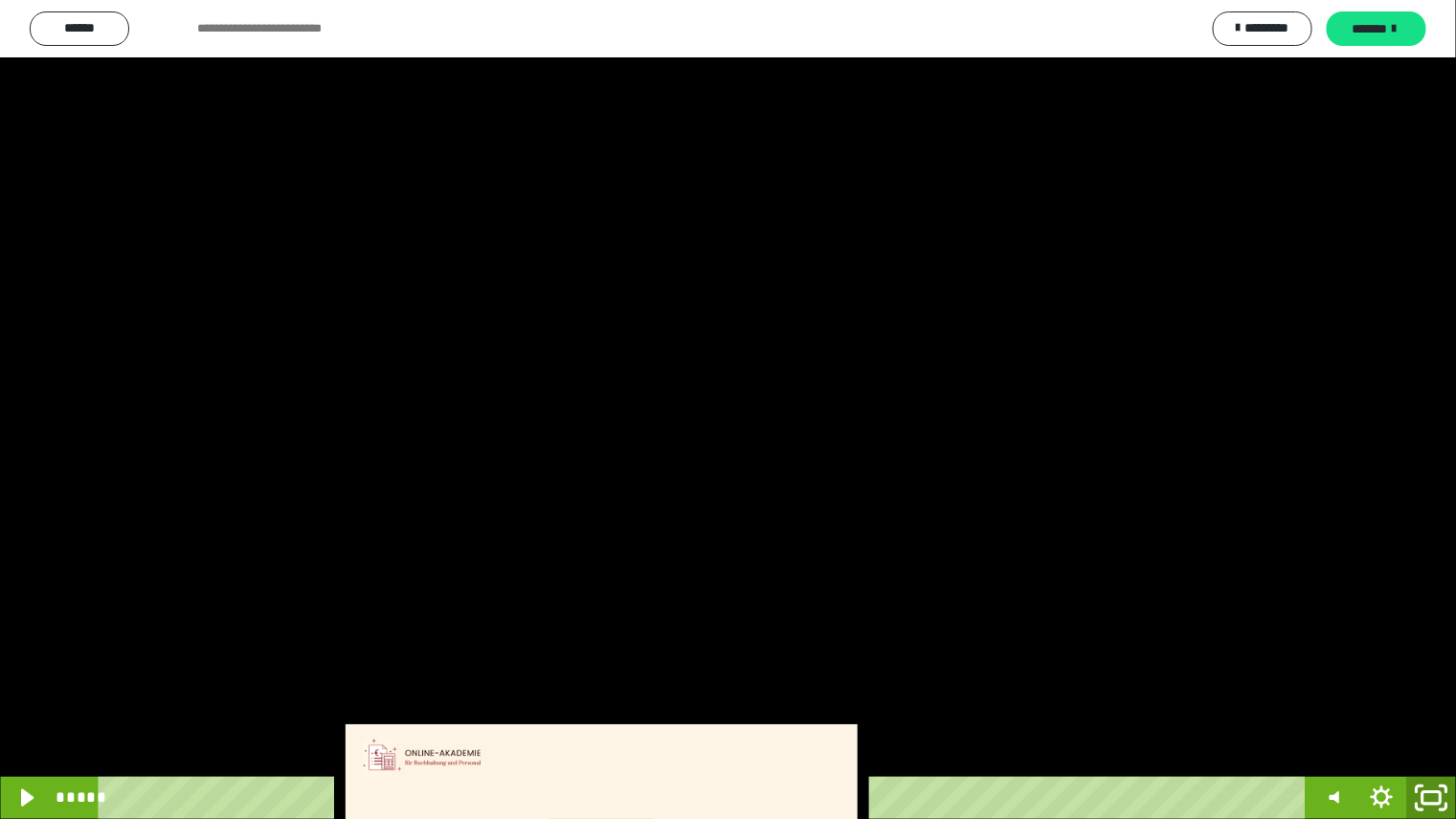 click 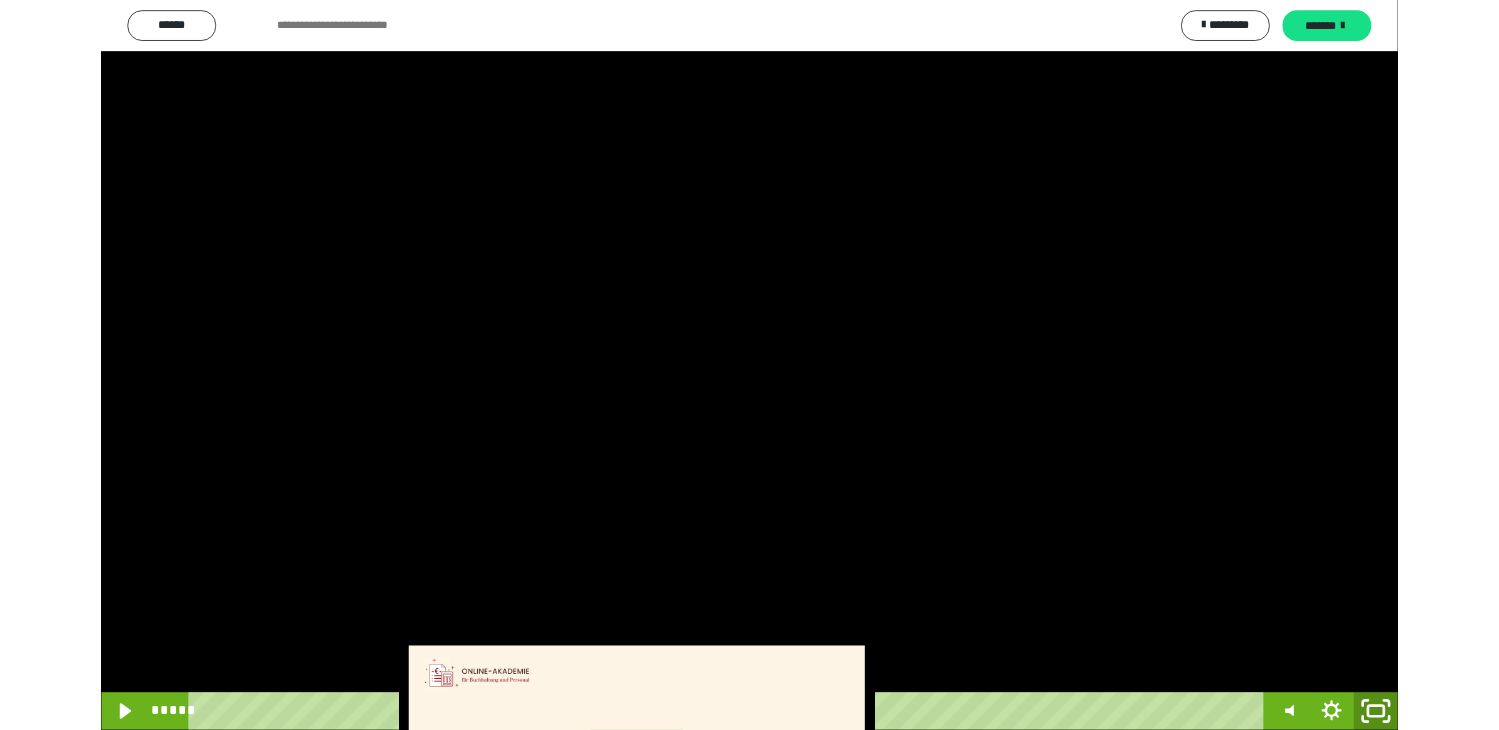 scroll, scrollTop: 3823, scrollLeft: 0, axis: vertical 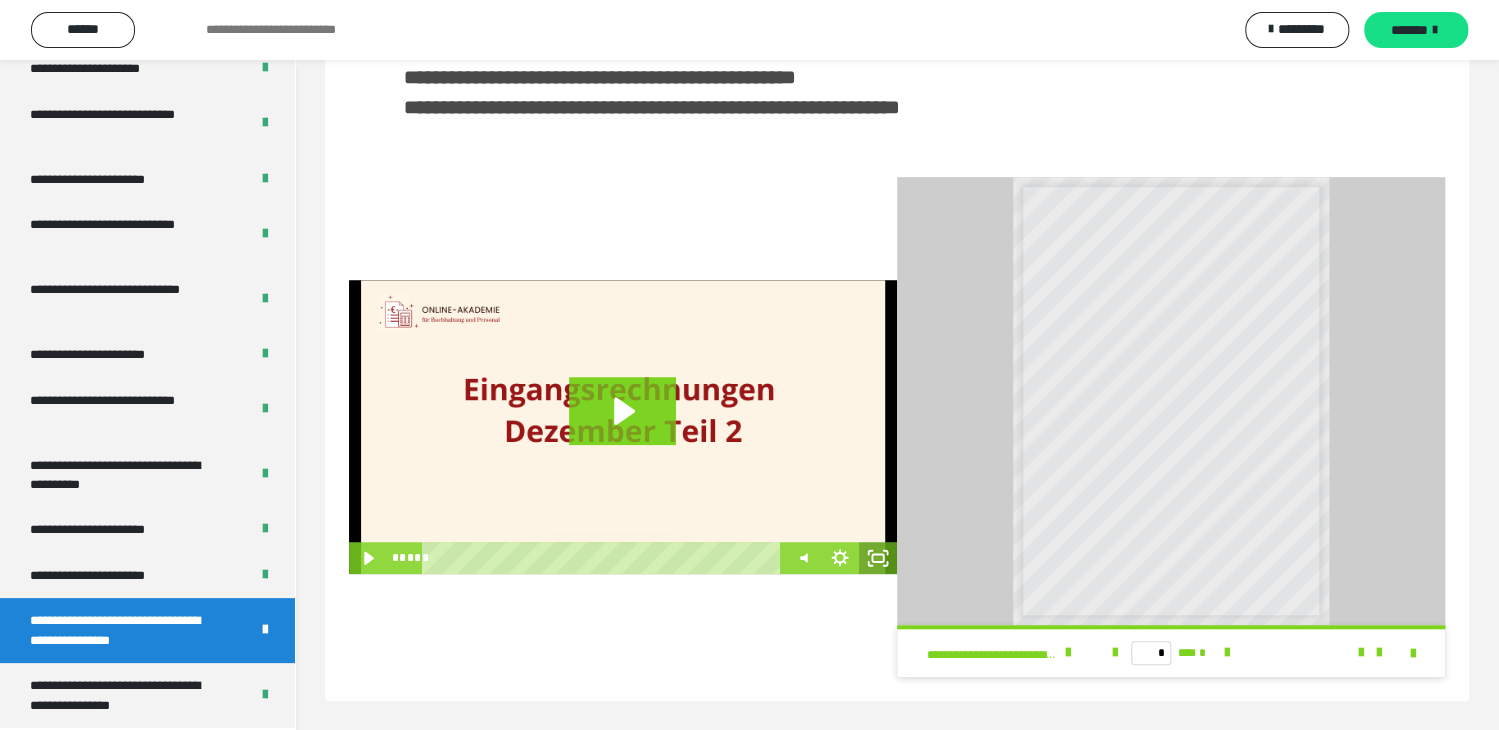 click 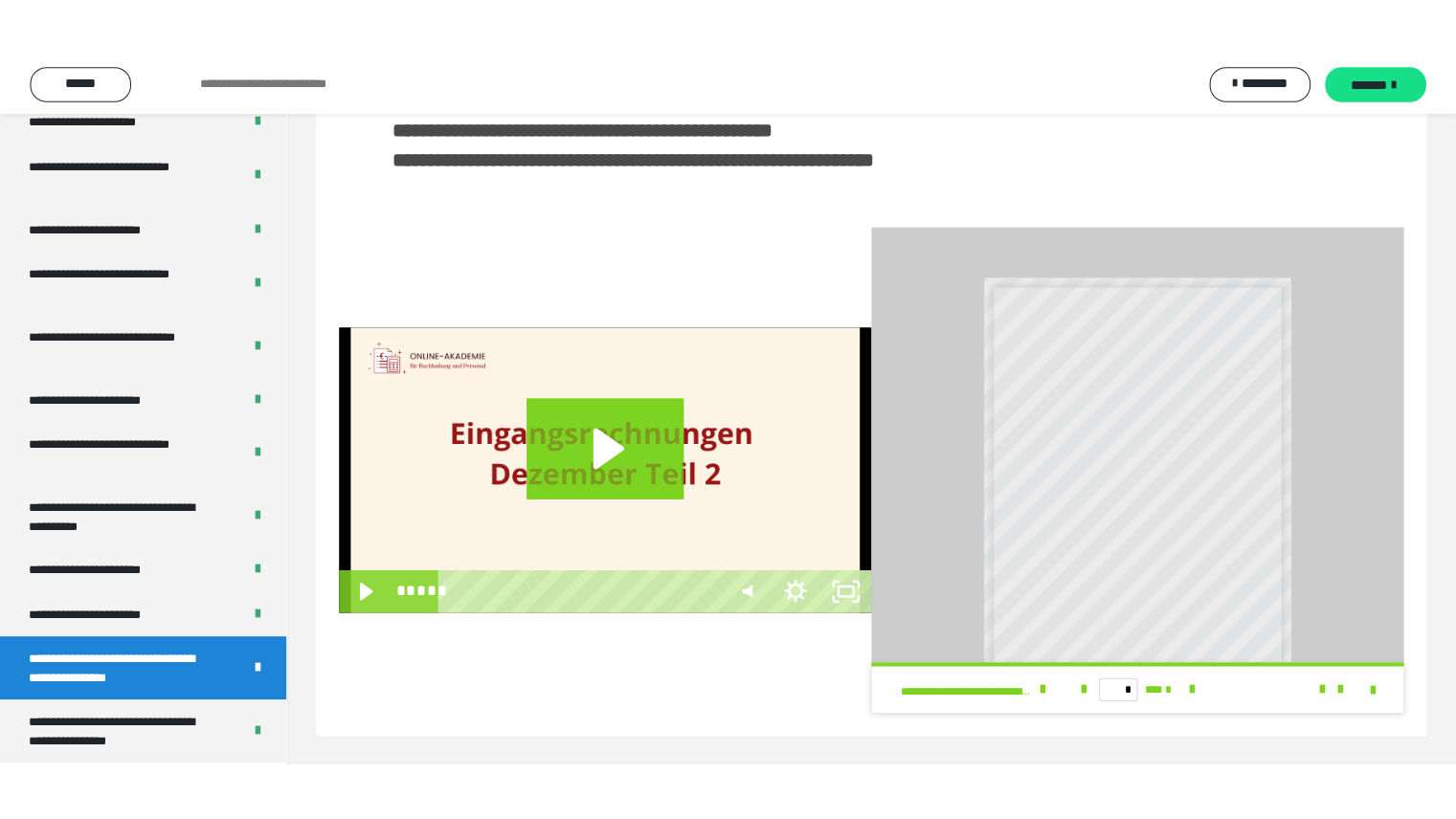 scroll, scrollTop: 339, scrollLeft: 0, axis: vertical 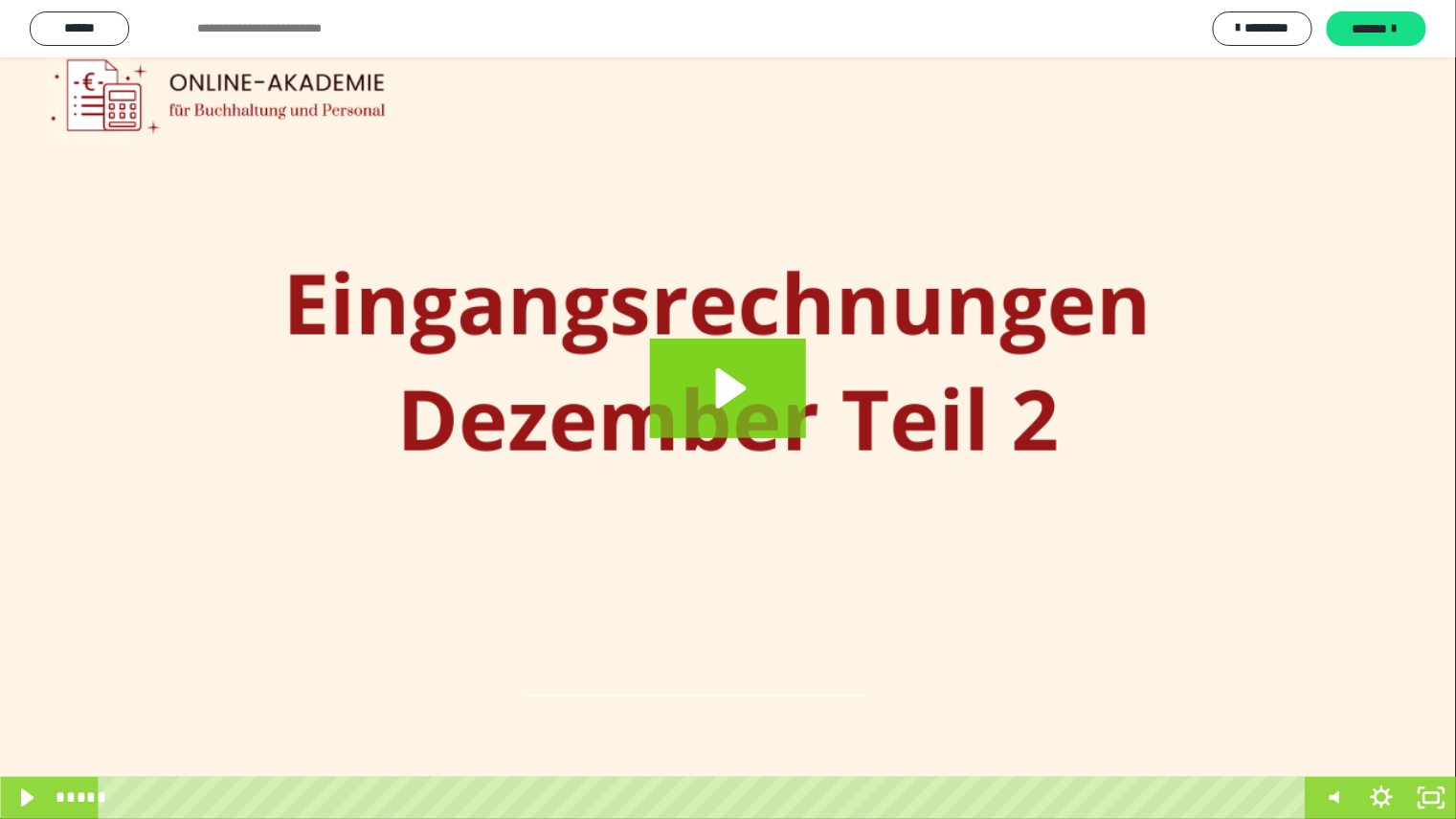 type 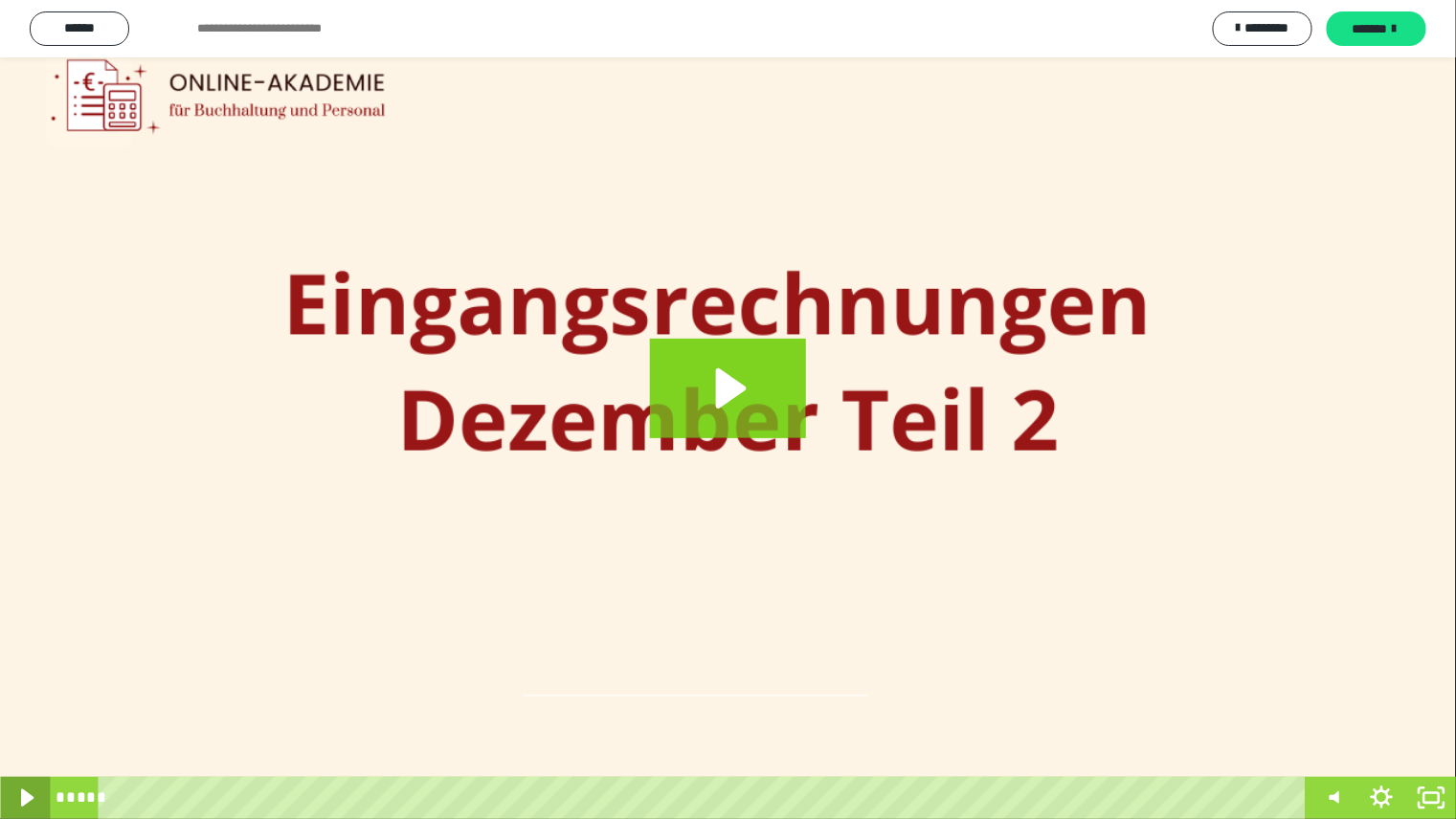 click 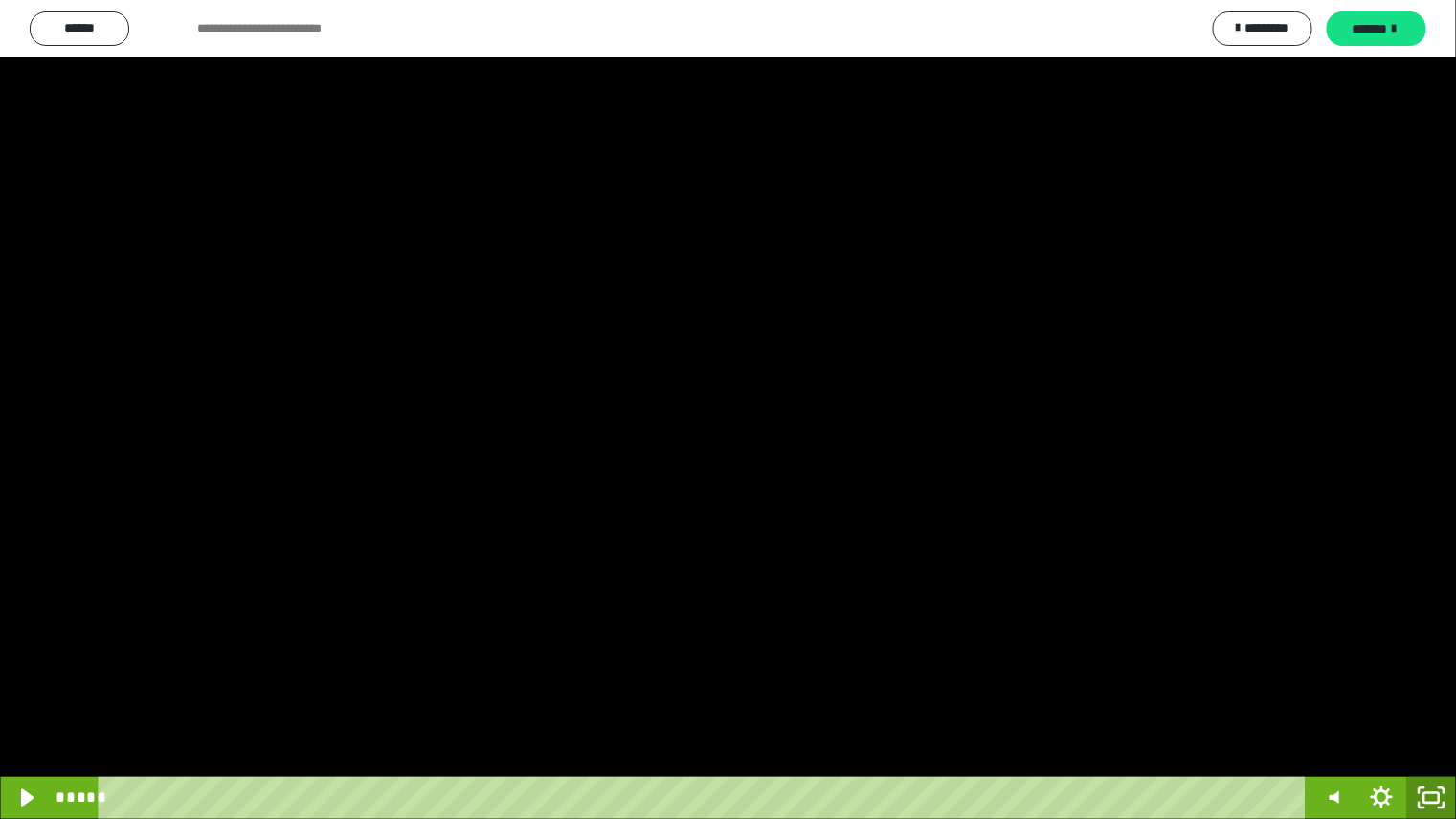click 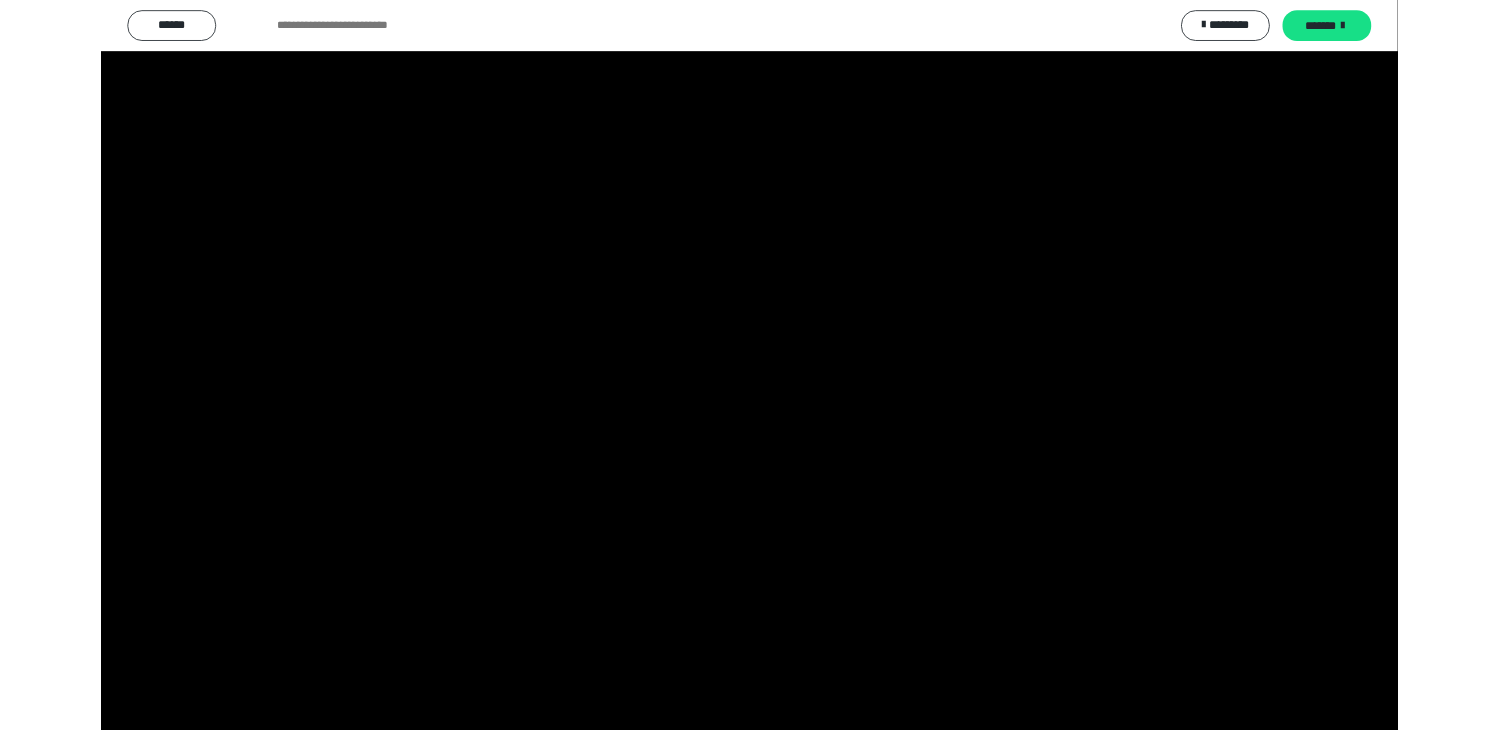 scroll, scrollTop: 350, scrollLeft: 0, axis: vertical 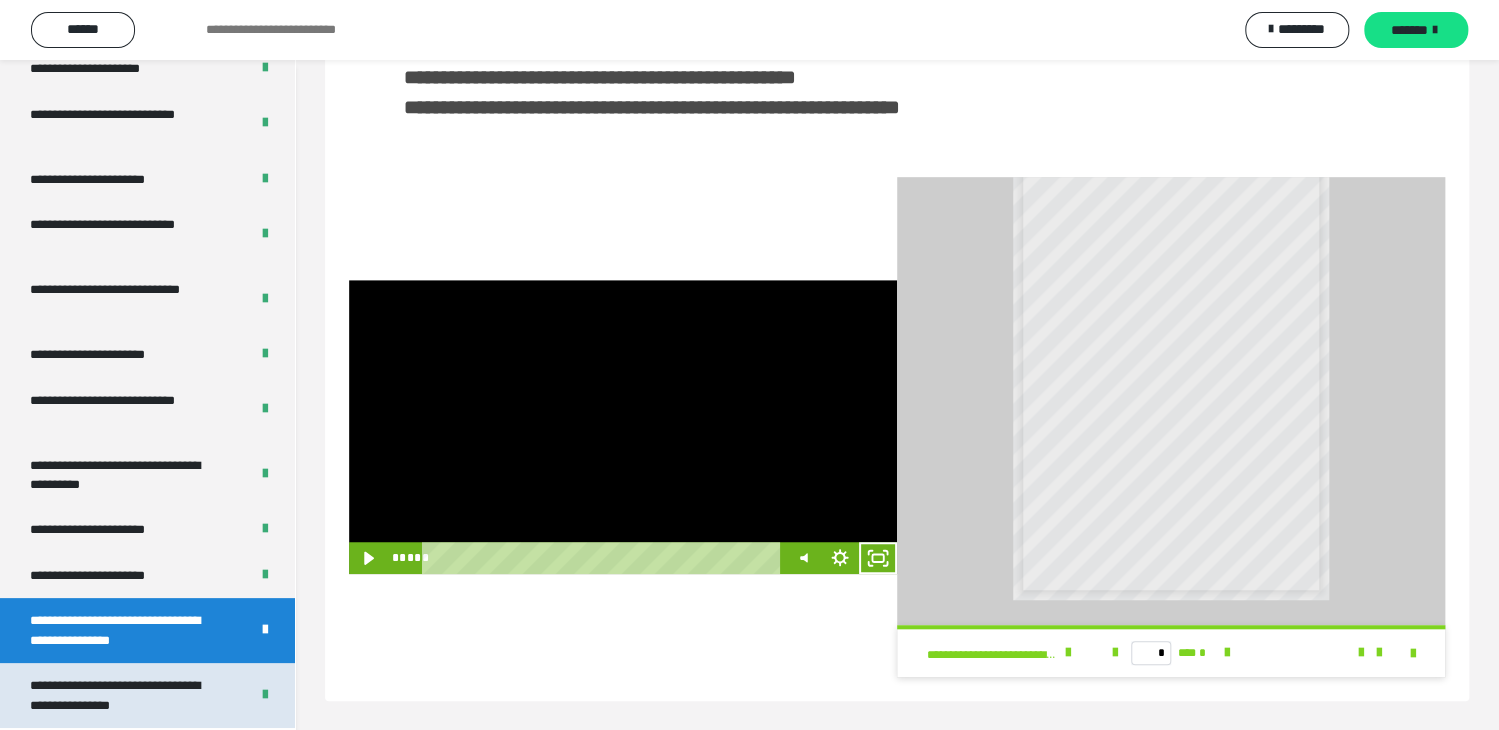 click on "**********" at bounding box center [124, 695] 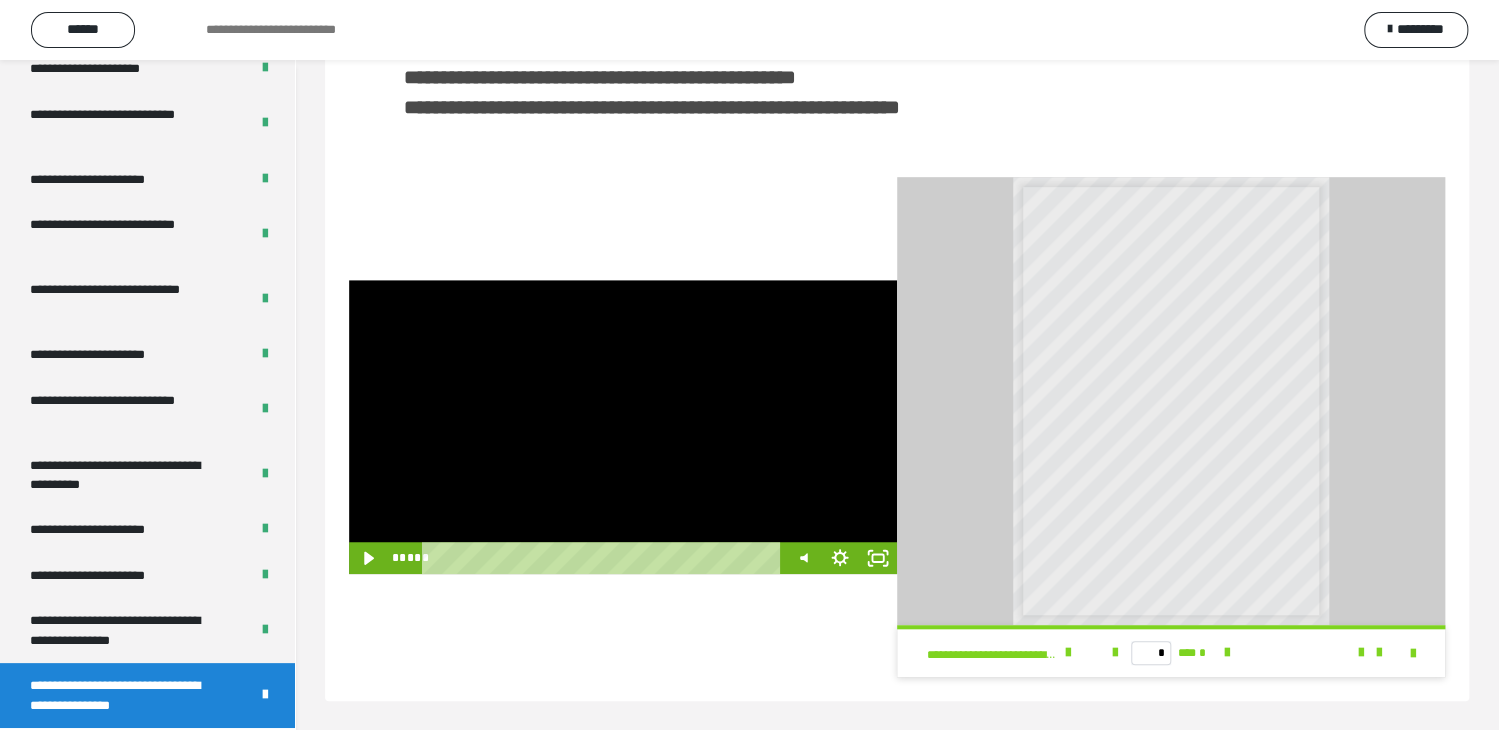 scroll, scrollTop: 0, scrollLeft: 0, axis: both 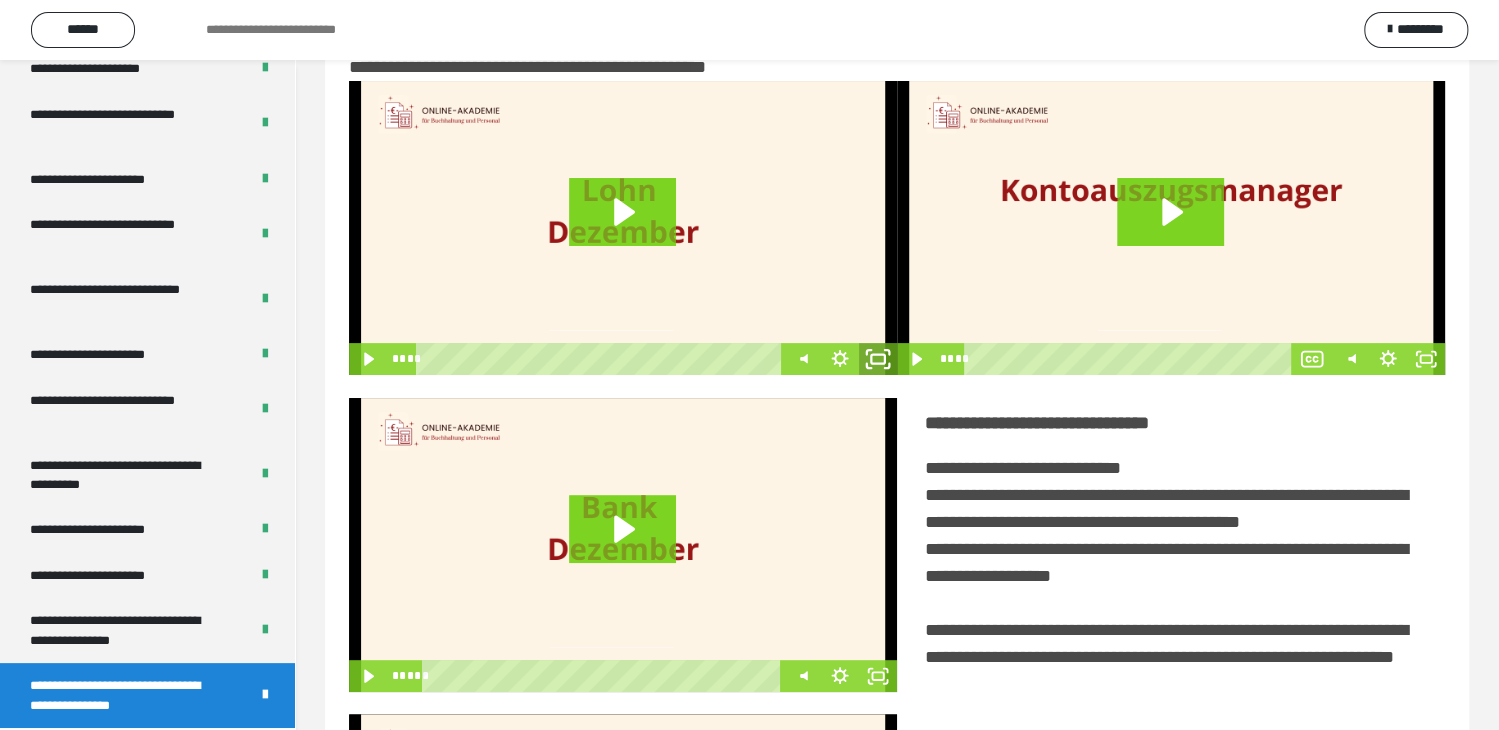click 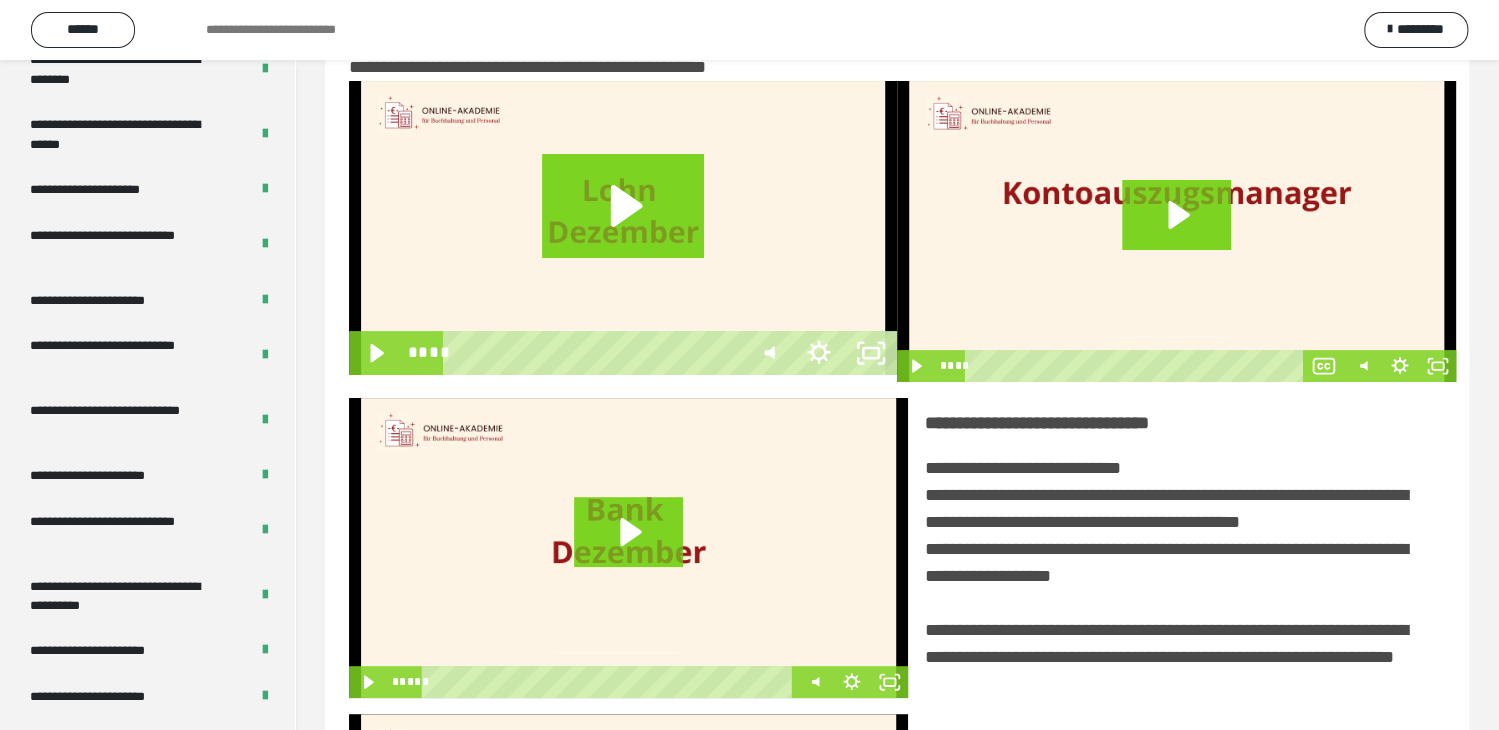 scroll, scrollTop: 3697, scrollLeft: 0, axis: vertical 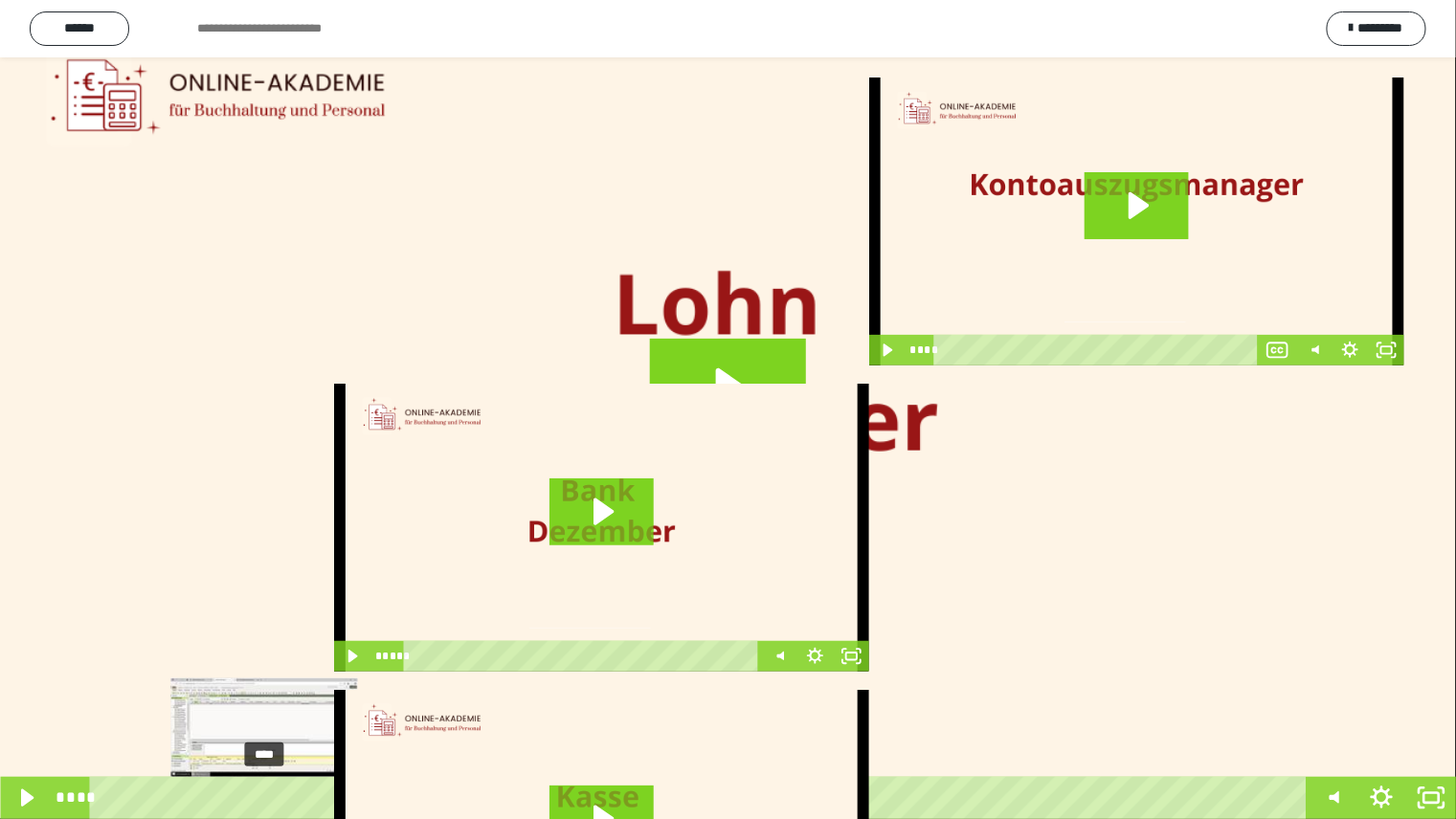 type 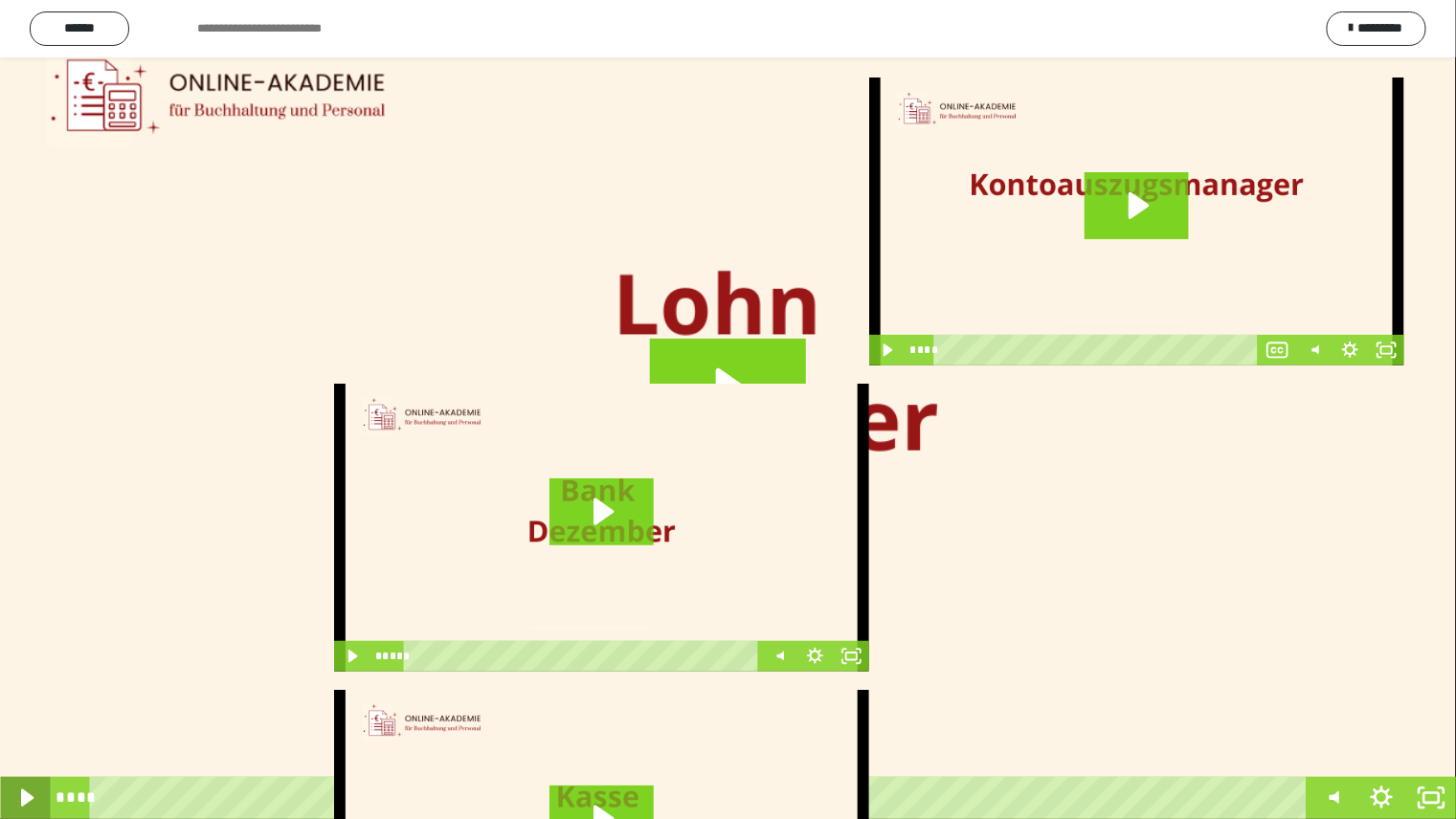 click 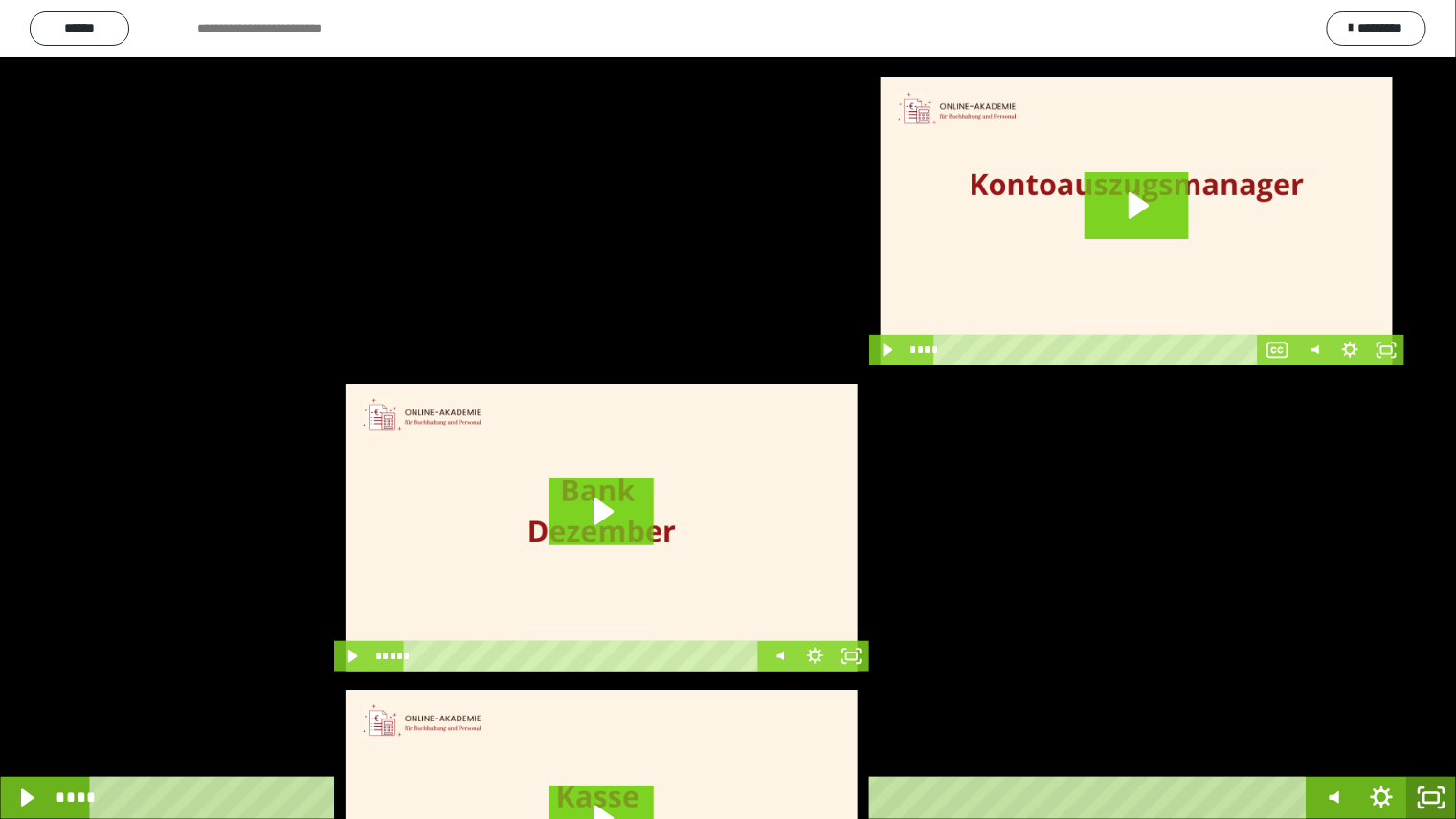 click 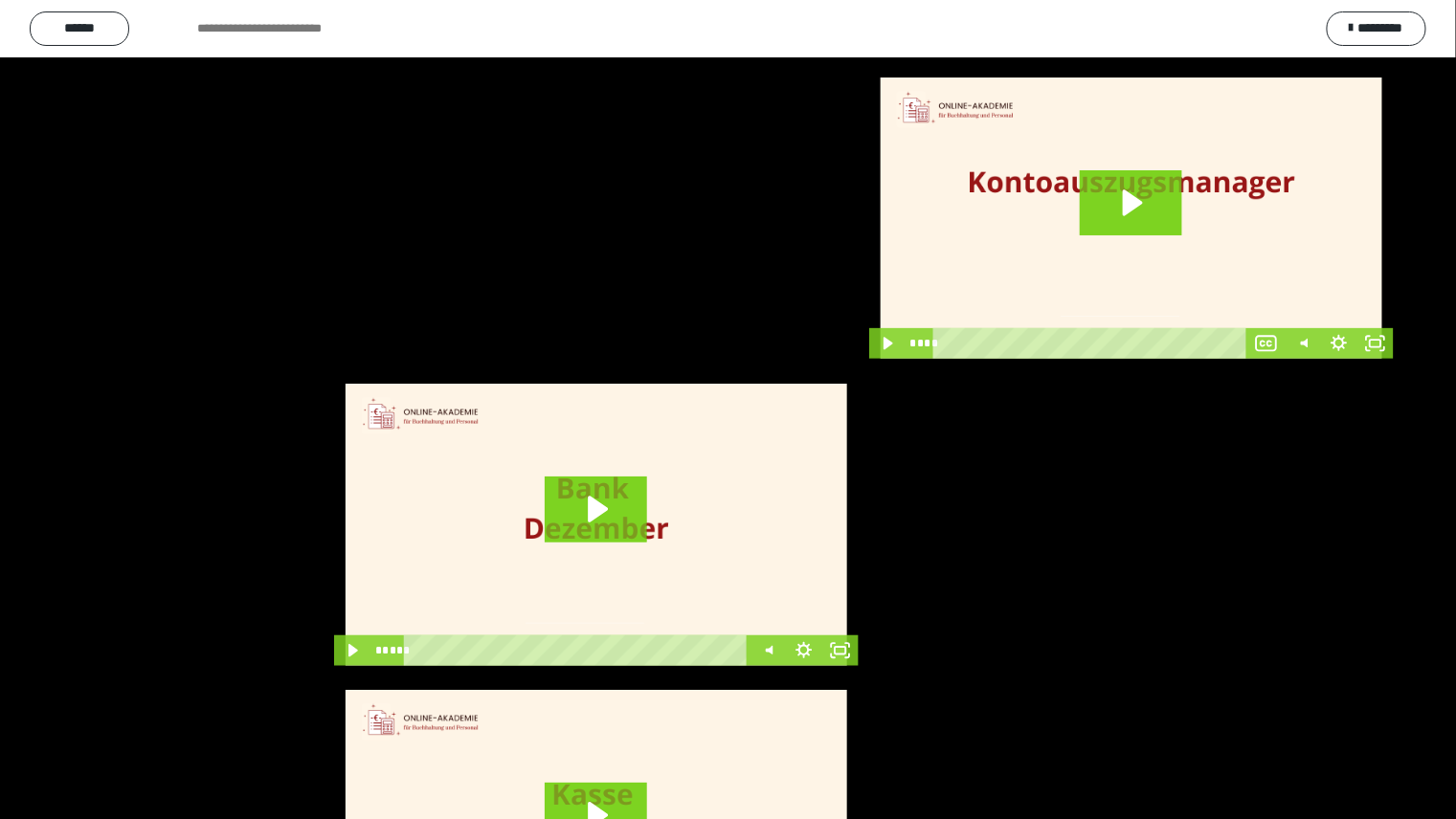 scroll, scrollTop: 3658, scrollLeft: 0, axis: vertical 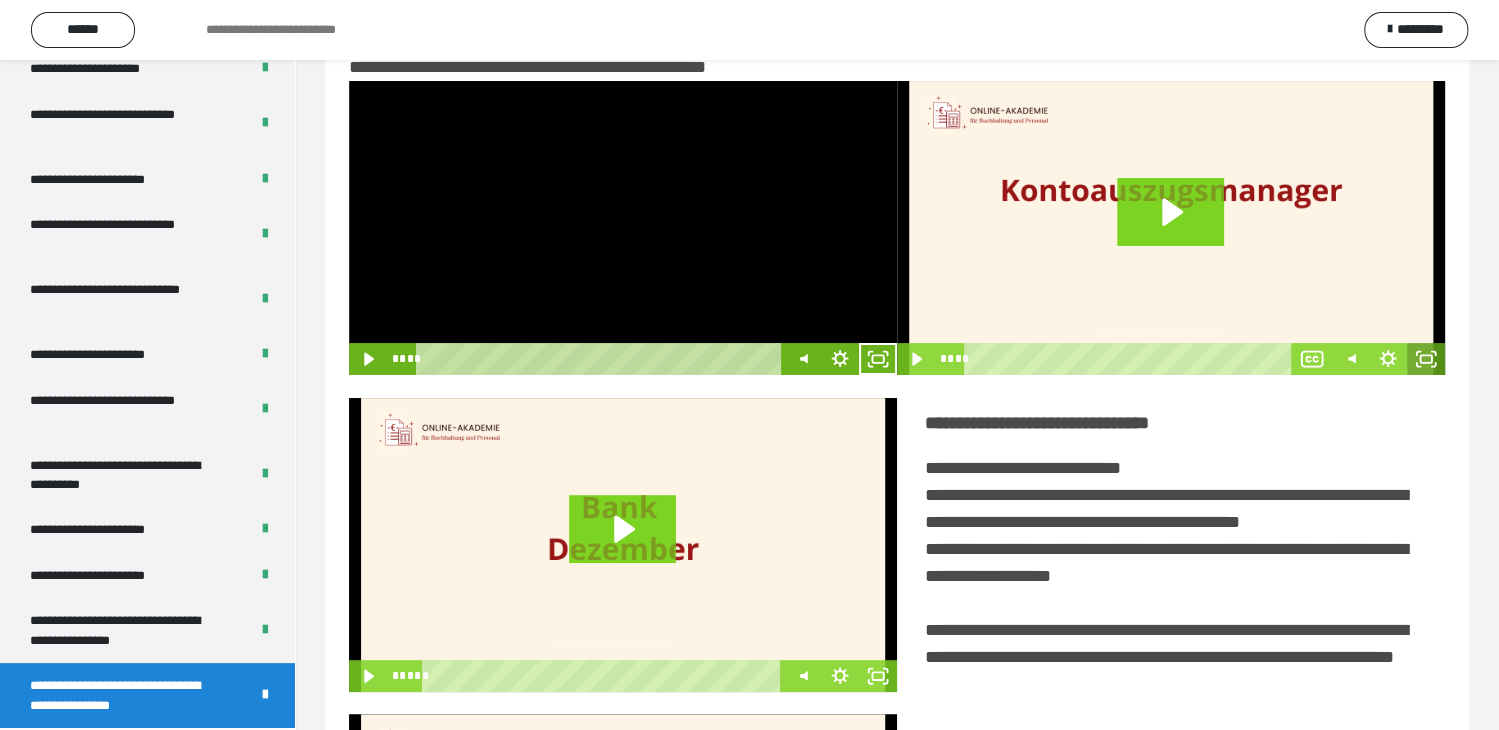 click 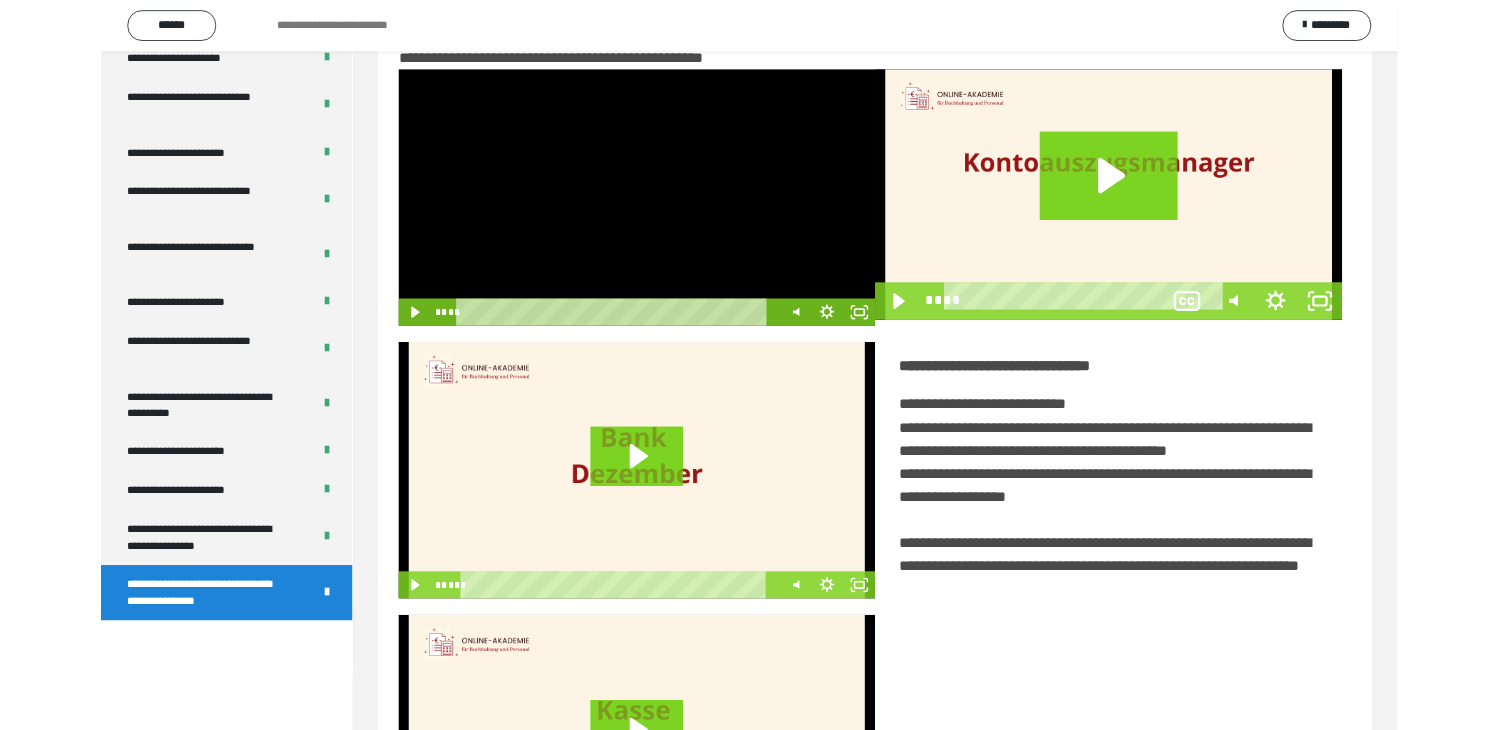 scroll, scrollTop: 3697, scrollLeft: 0, axis: vertical 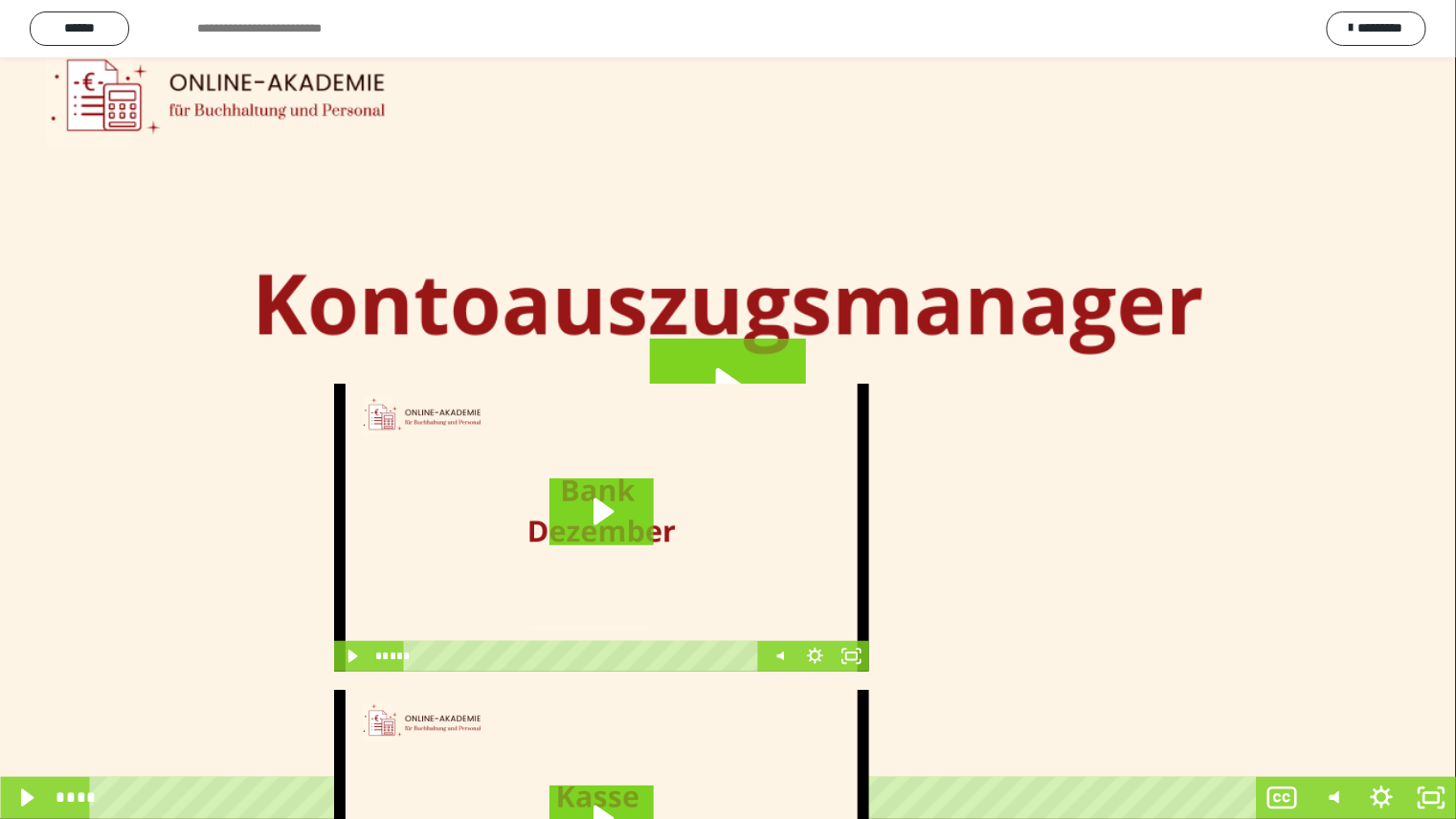 type 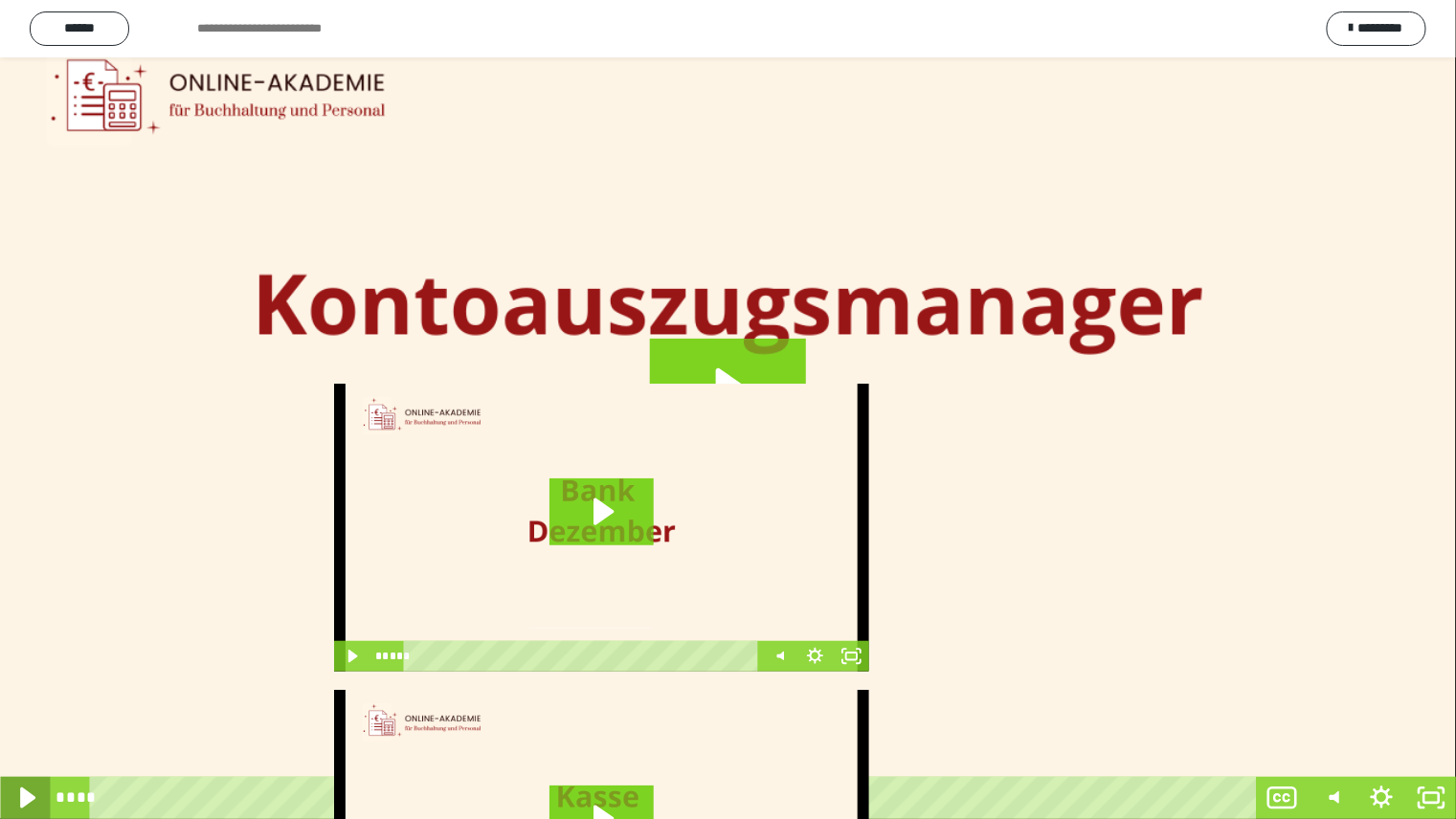click 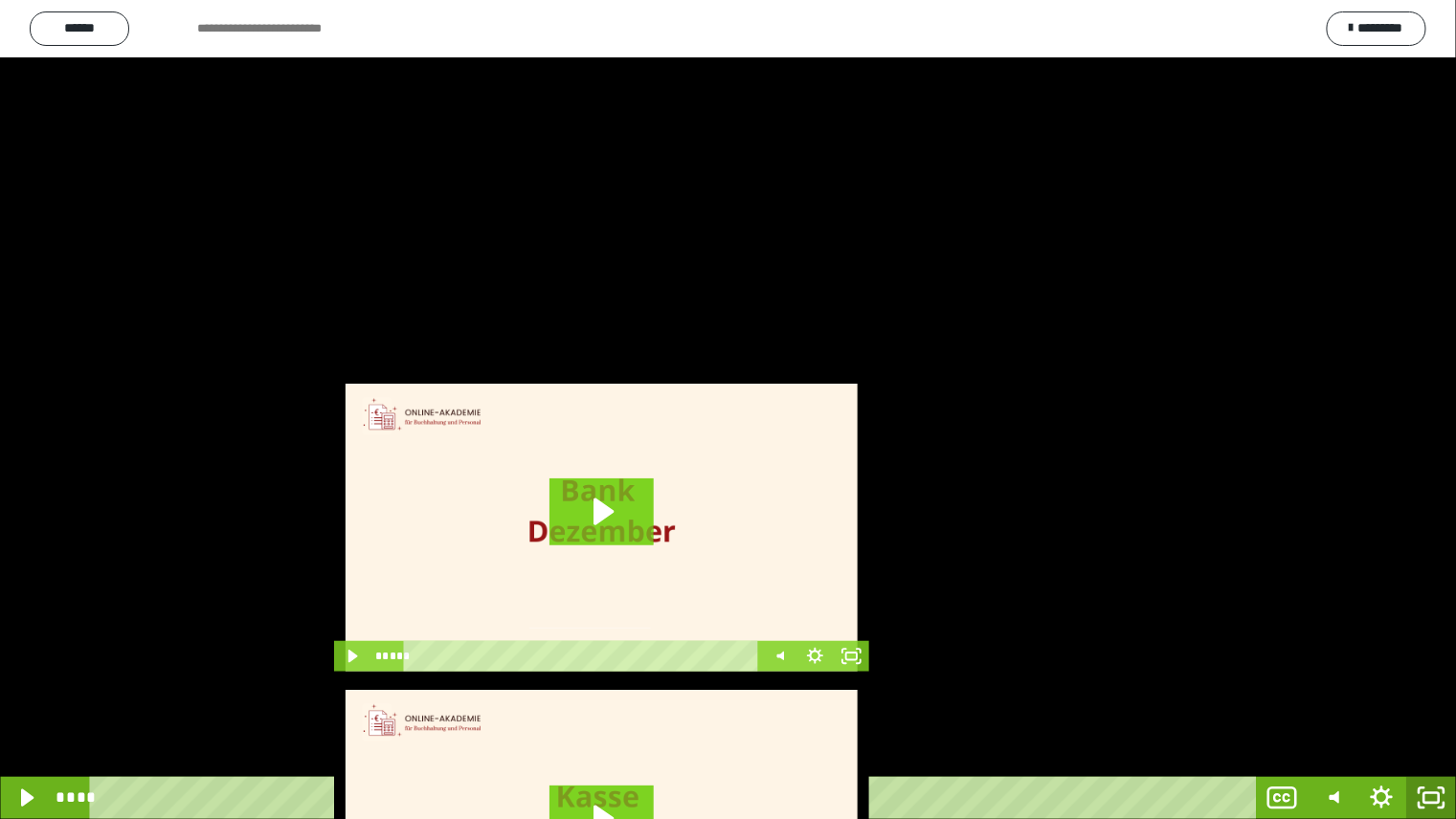 click 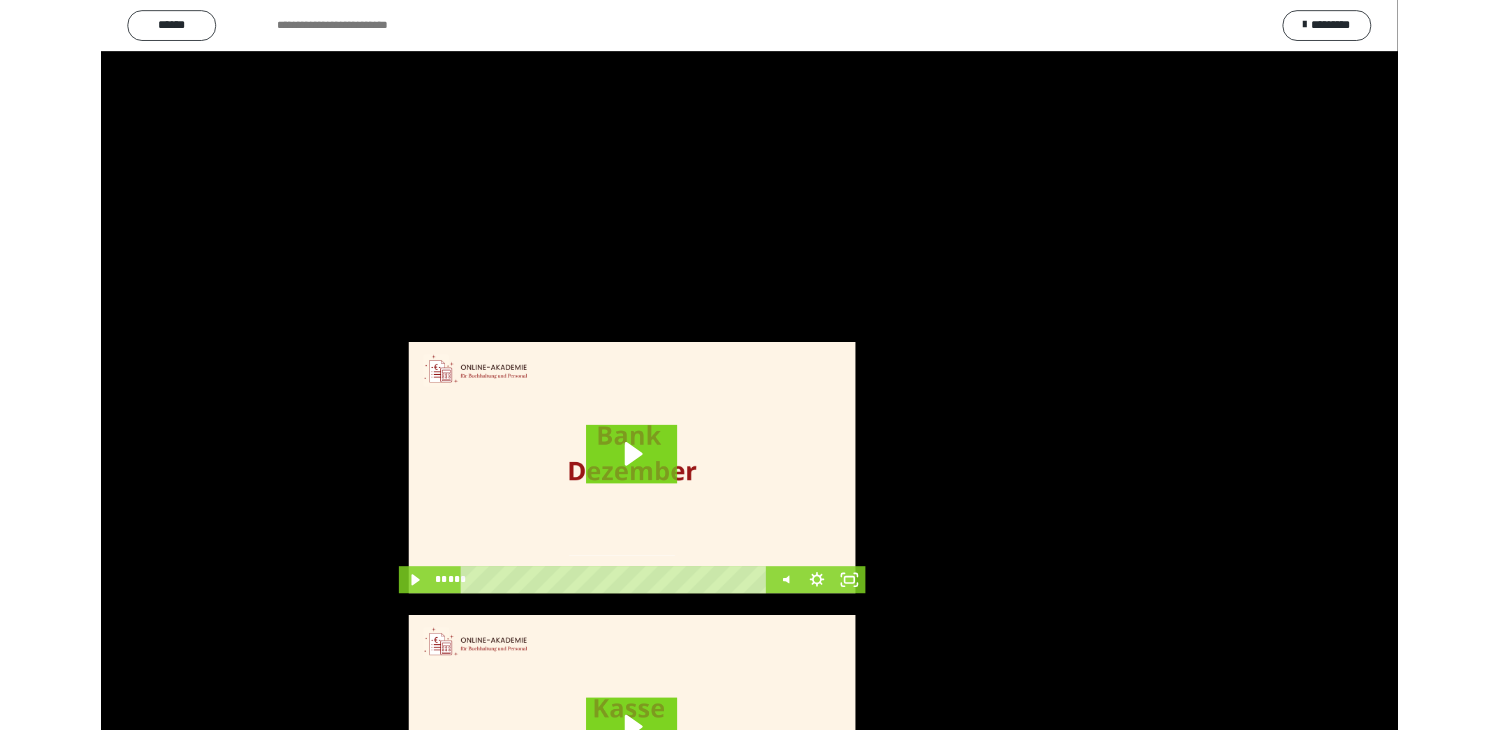 scroll, scrollTop: 3823, scrollLeft: 0, axis: vertical 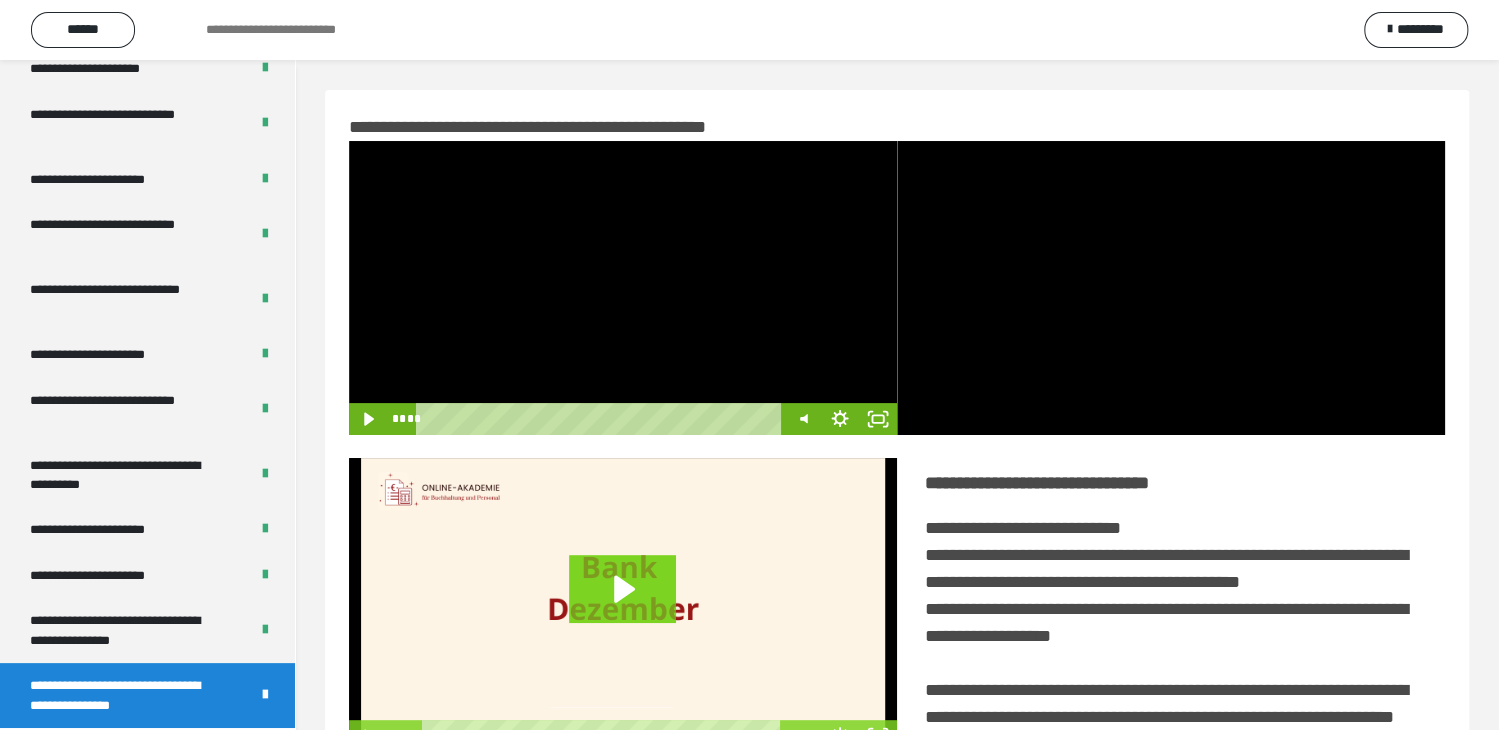 click at bounding box center [623, 288] 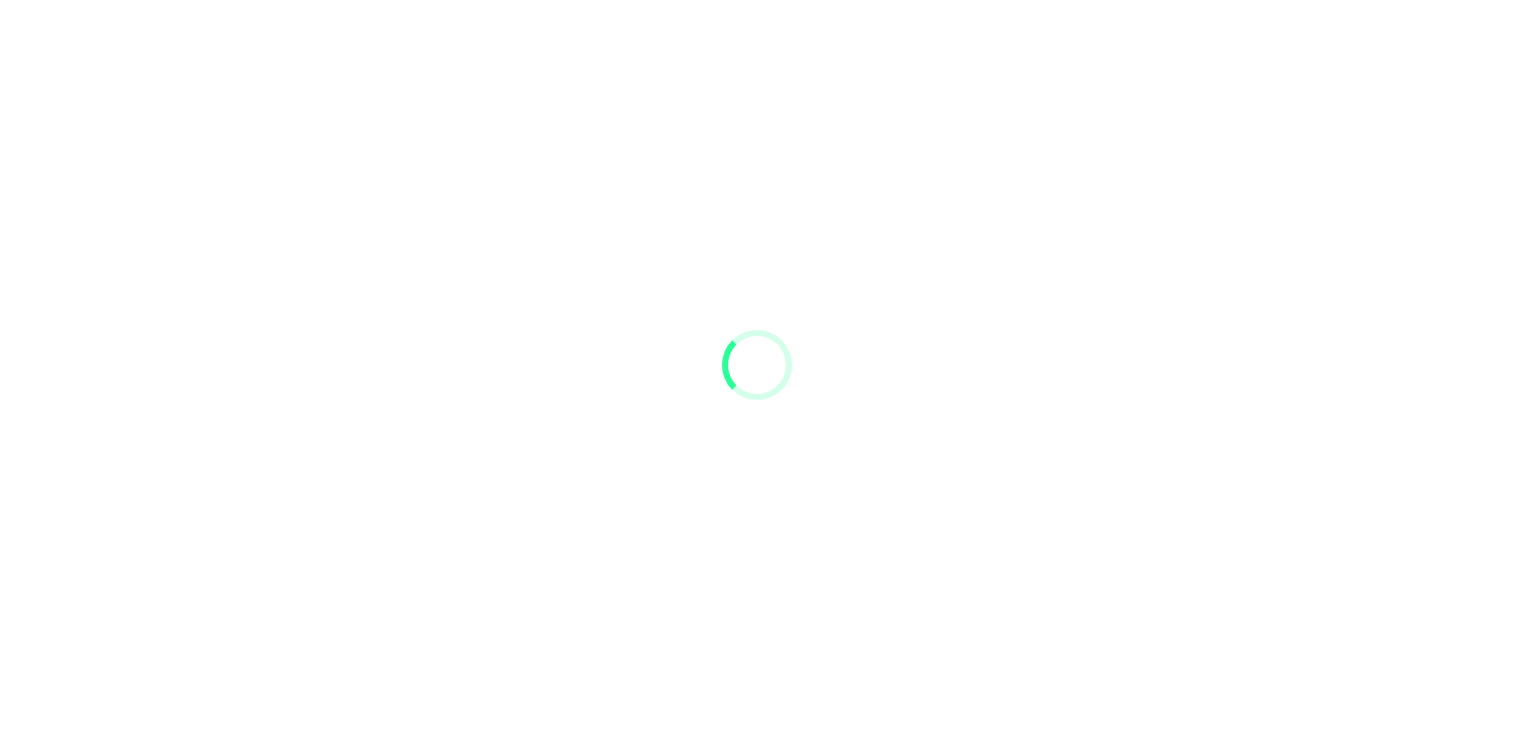 scroll, scrollTop: 0, scrollLeft: 0, axis: both 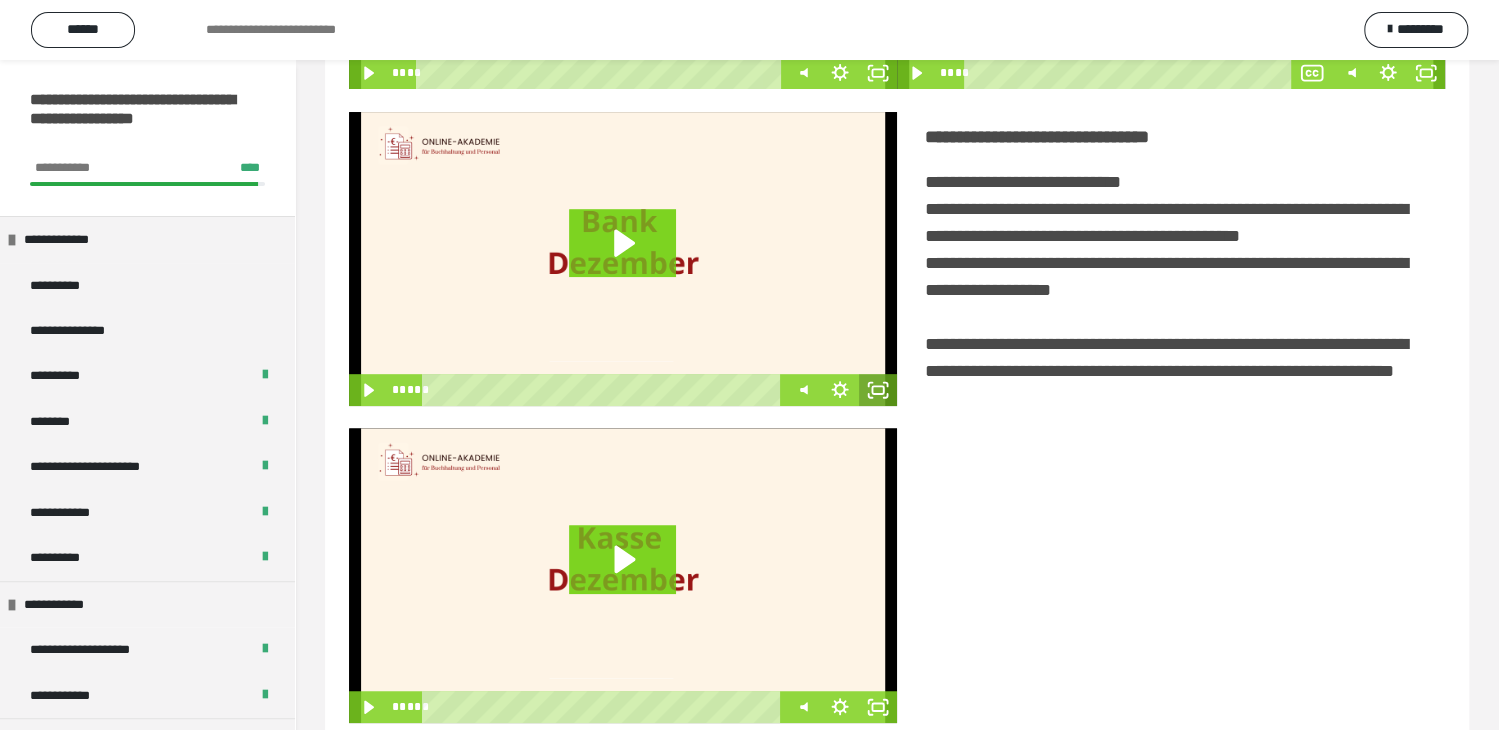 click 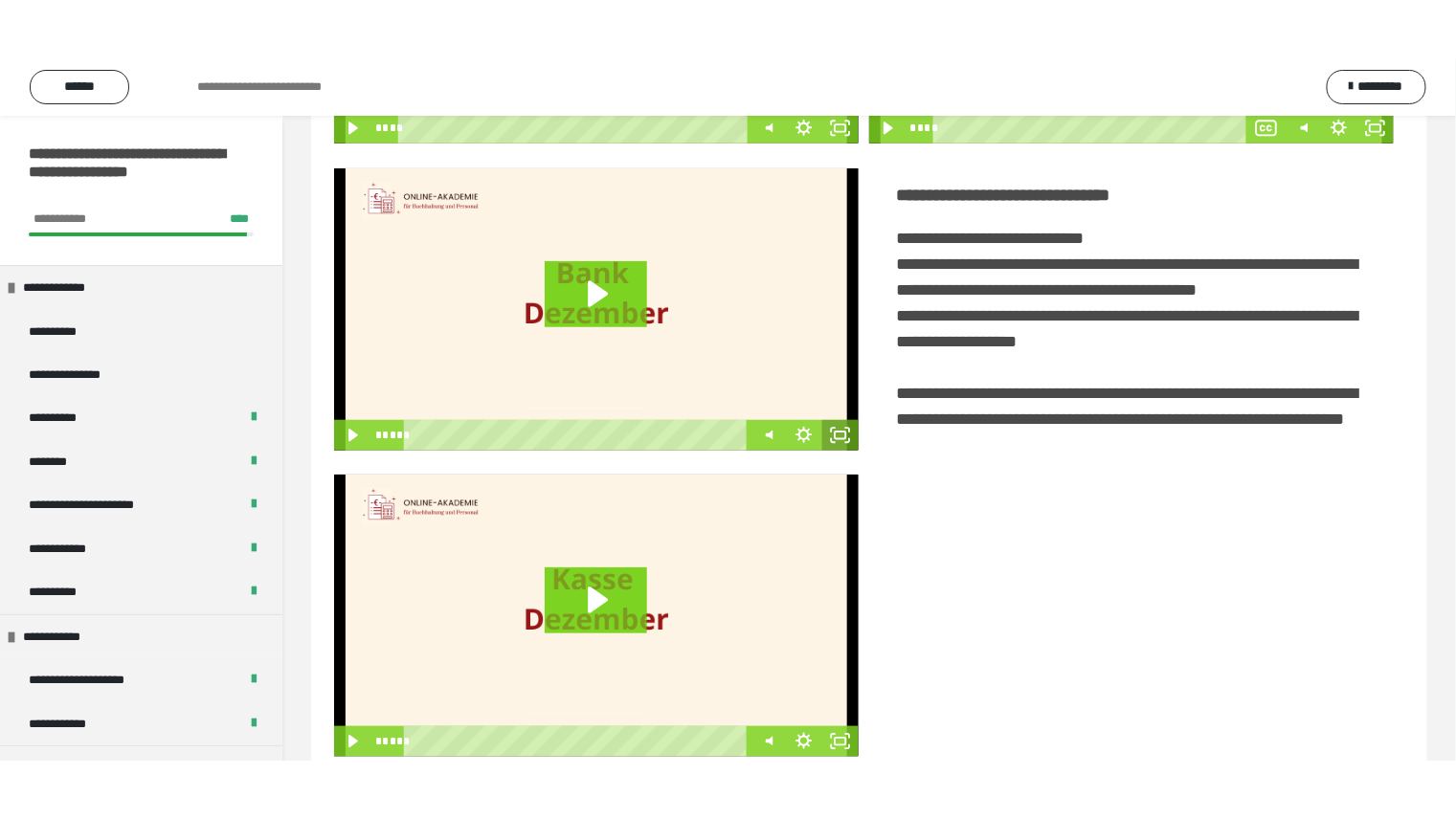 scroll, scrollTop: 319, scrollLeft: 0, axis: vertical 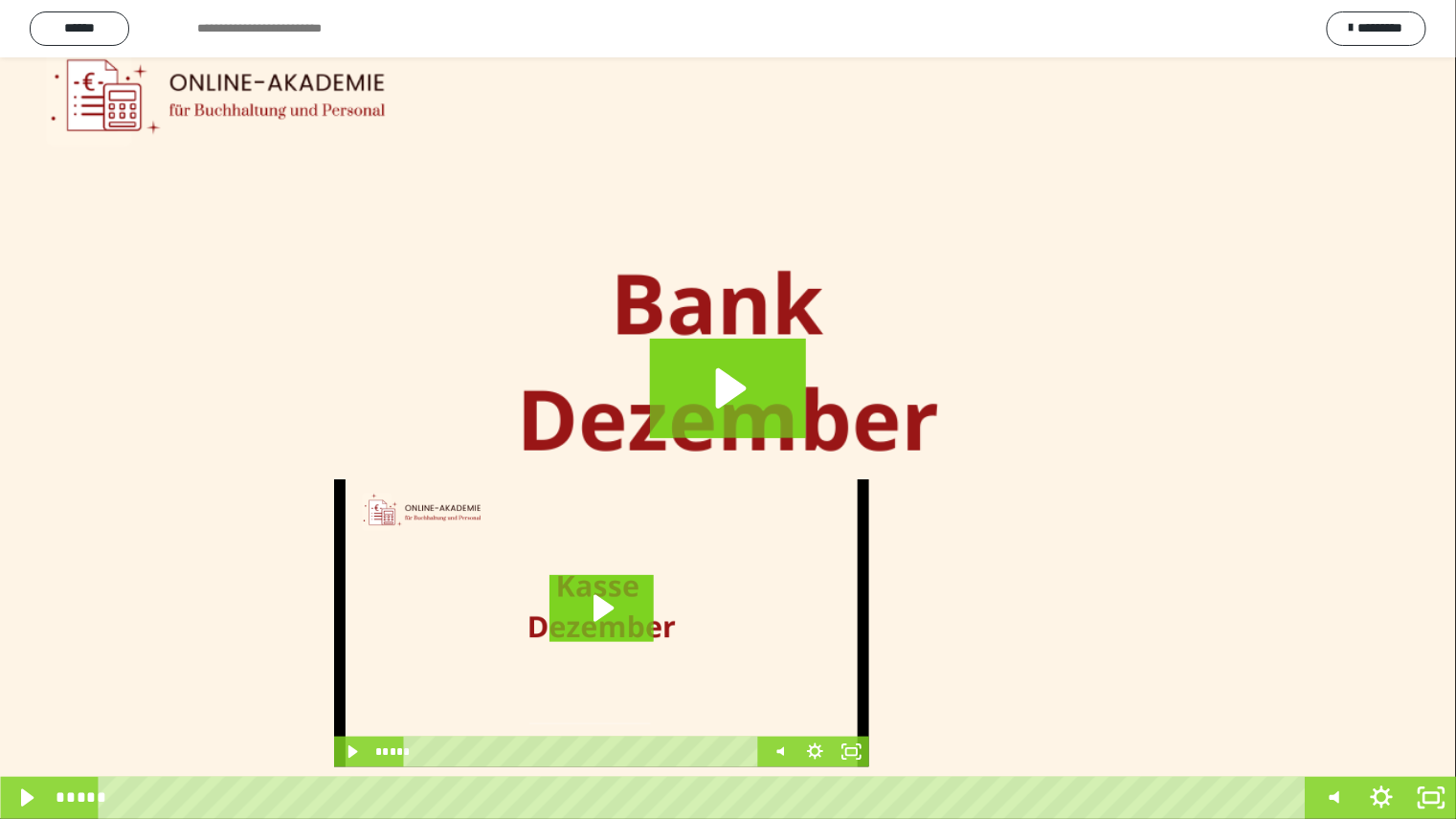 type 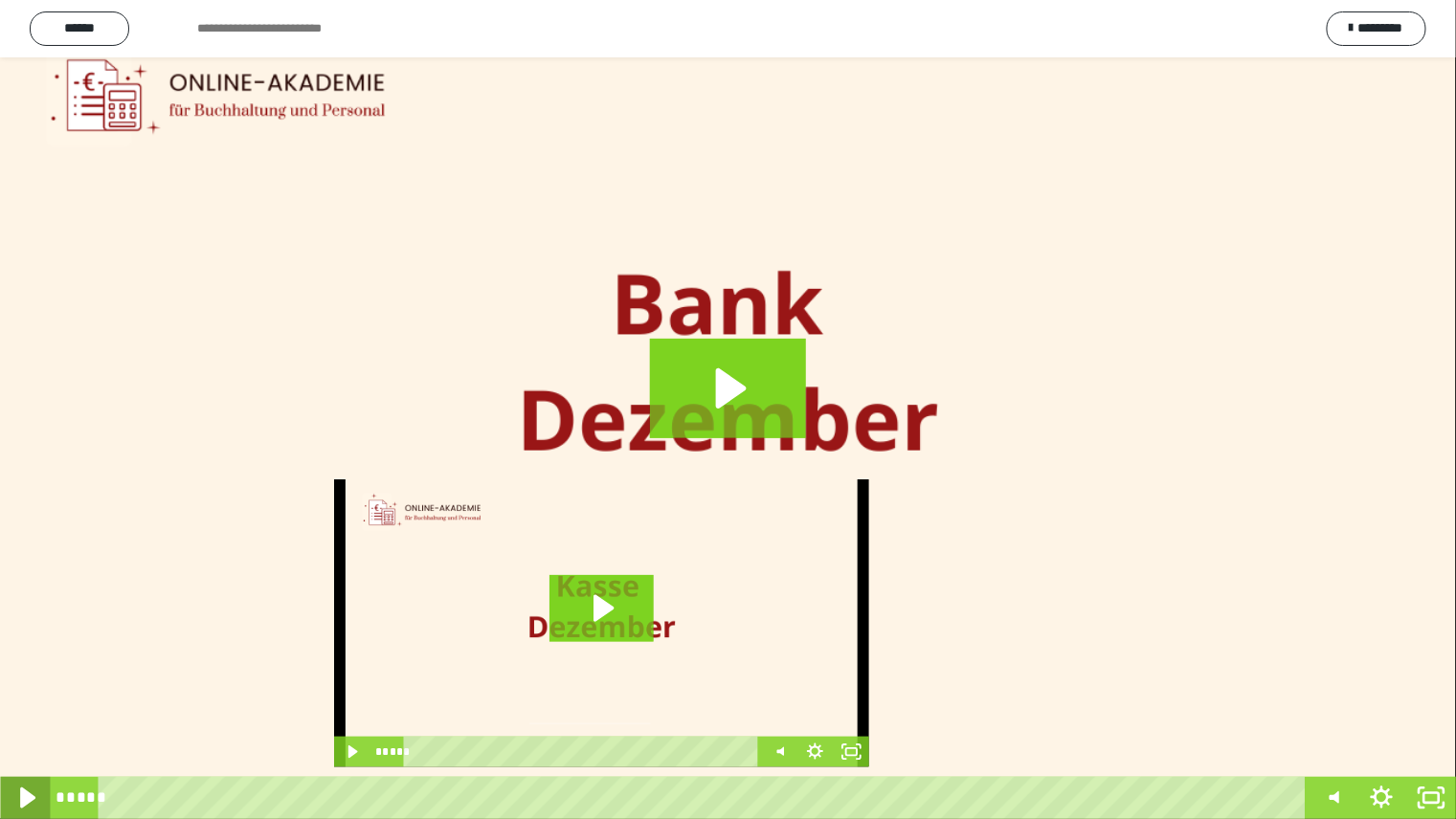 click 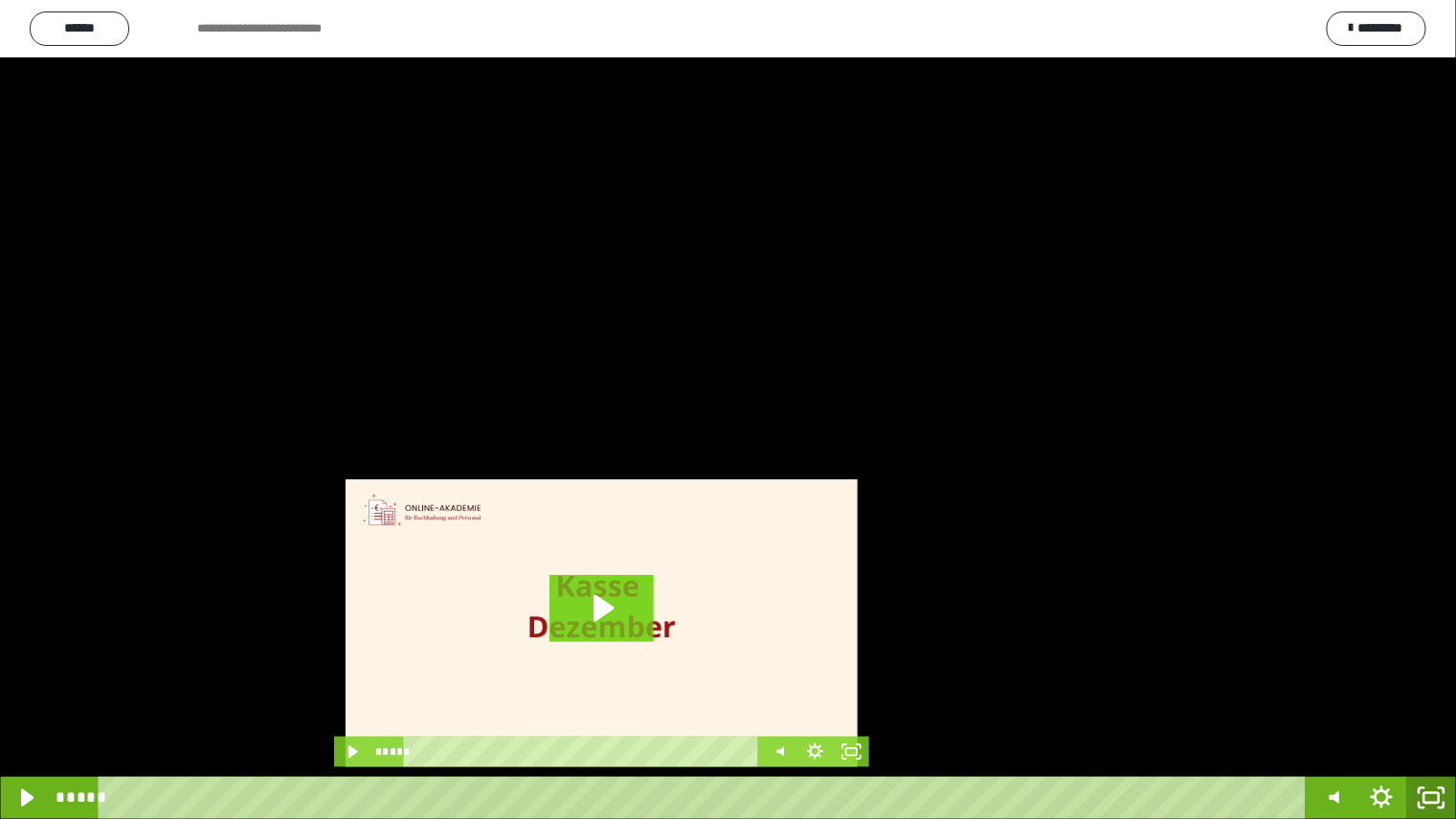 click 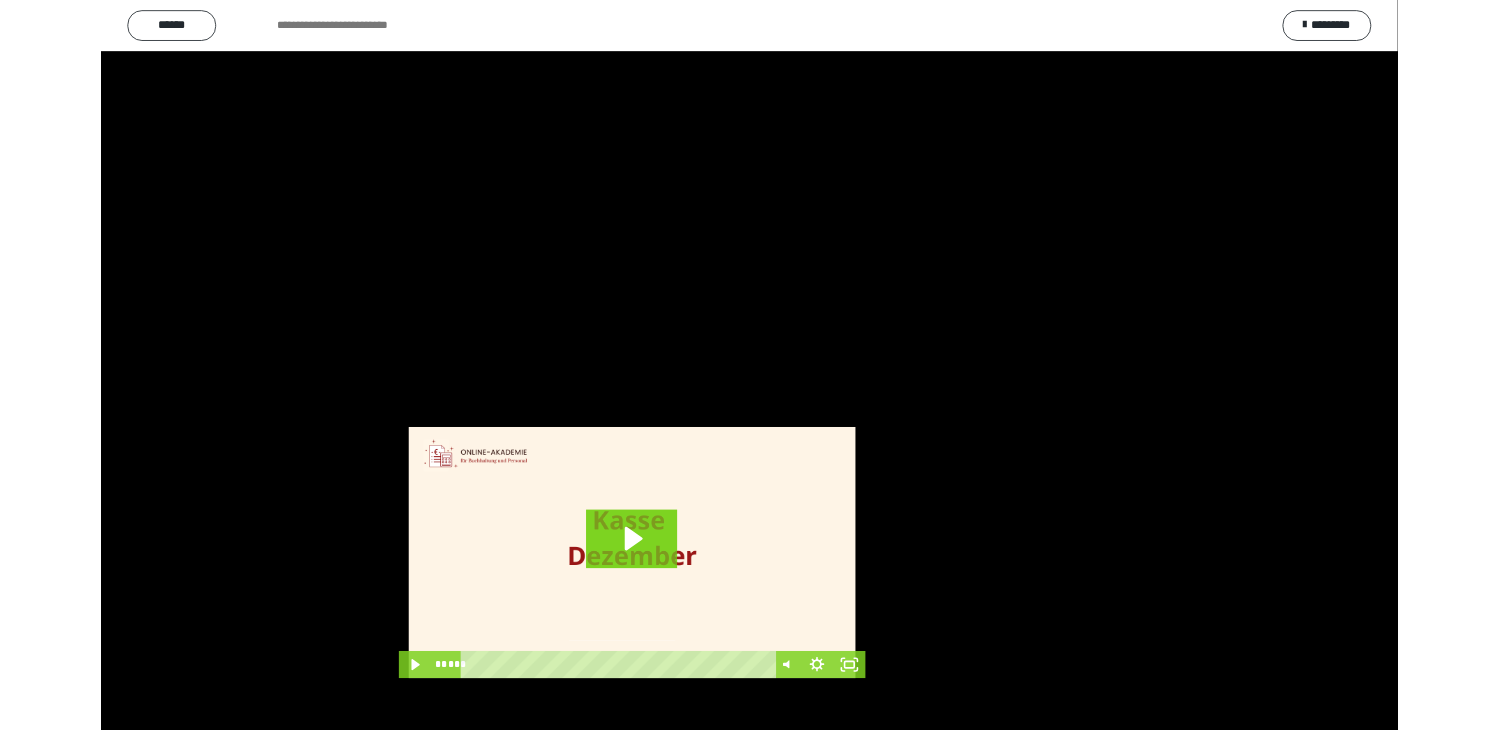 scroll, scrollTop: 323, scrollLeft: 0, axis: vertical 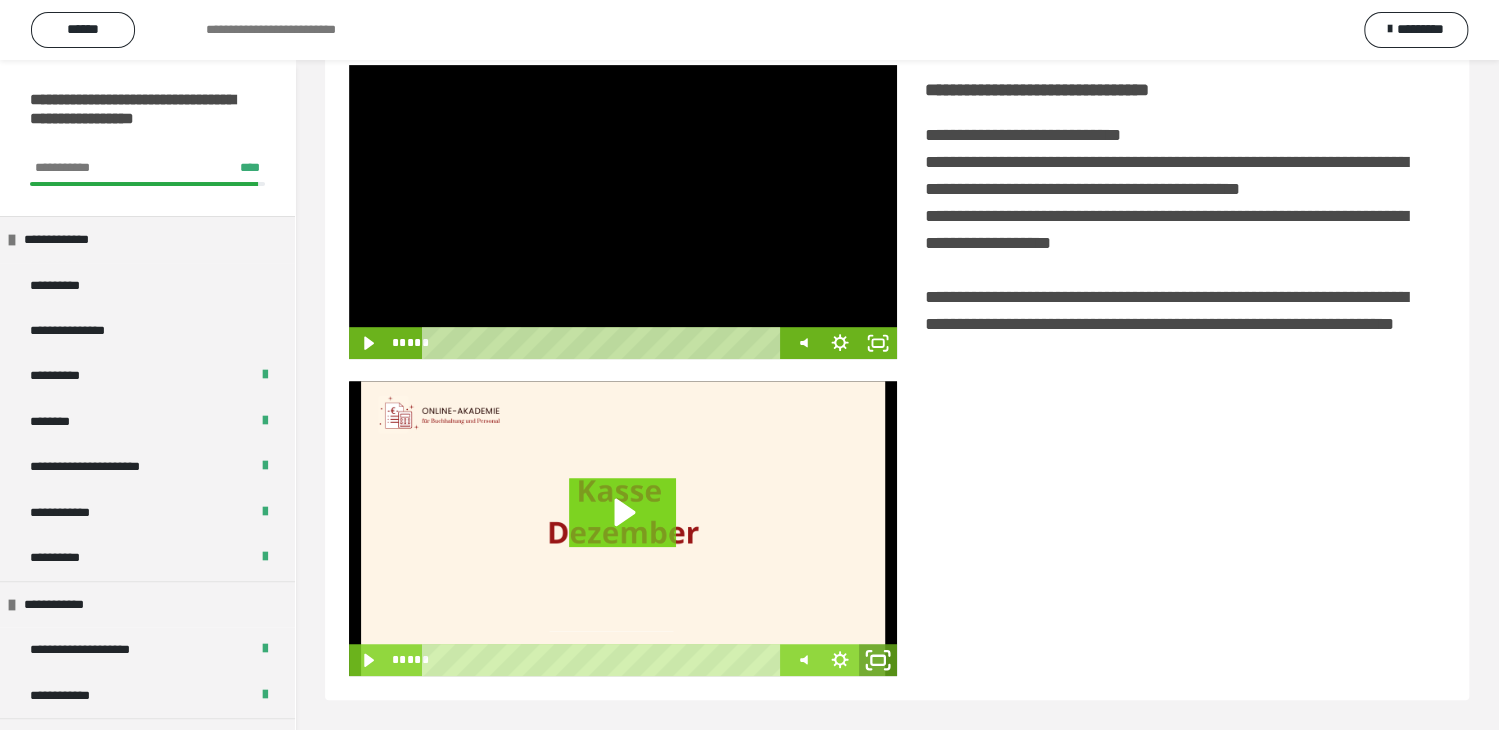 click 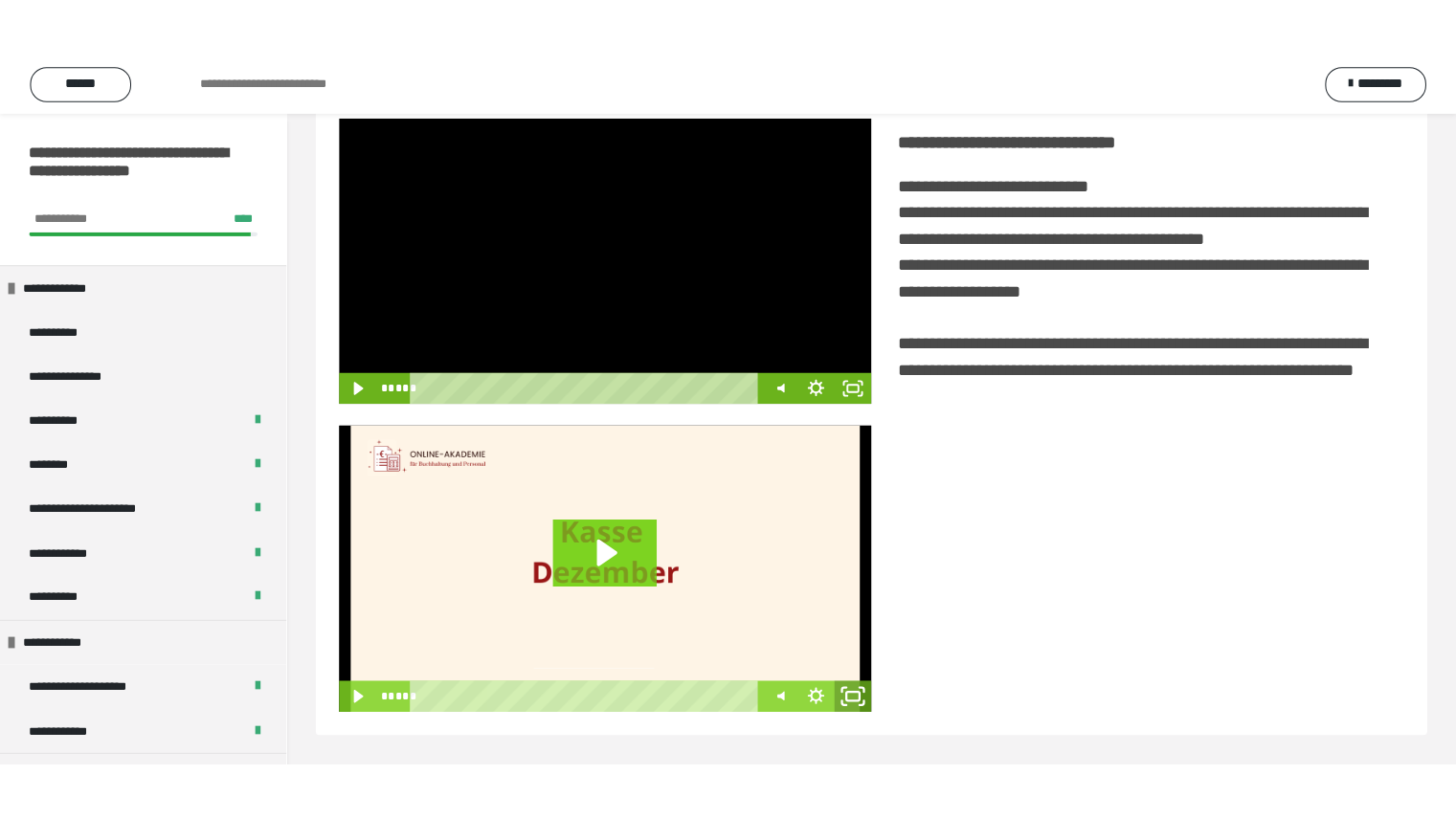 scroll, scrollTop: 319, scrollLeft: 0, axis: vertical 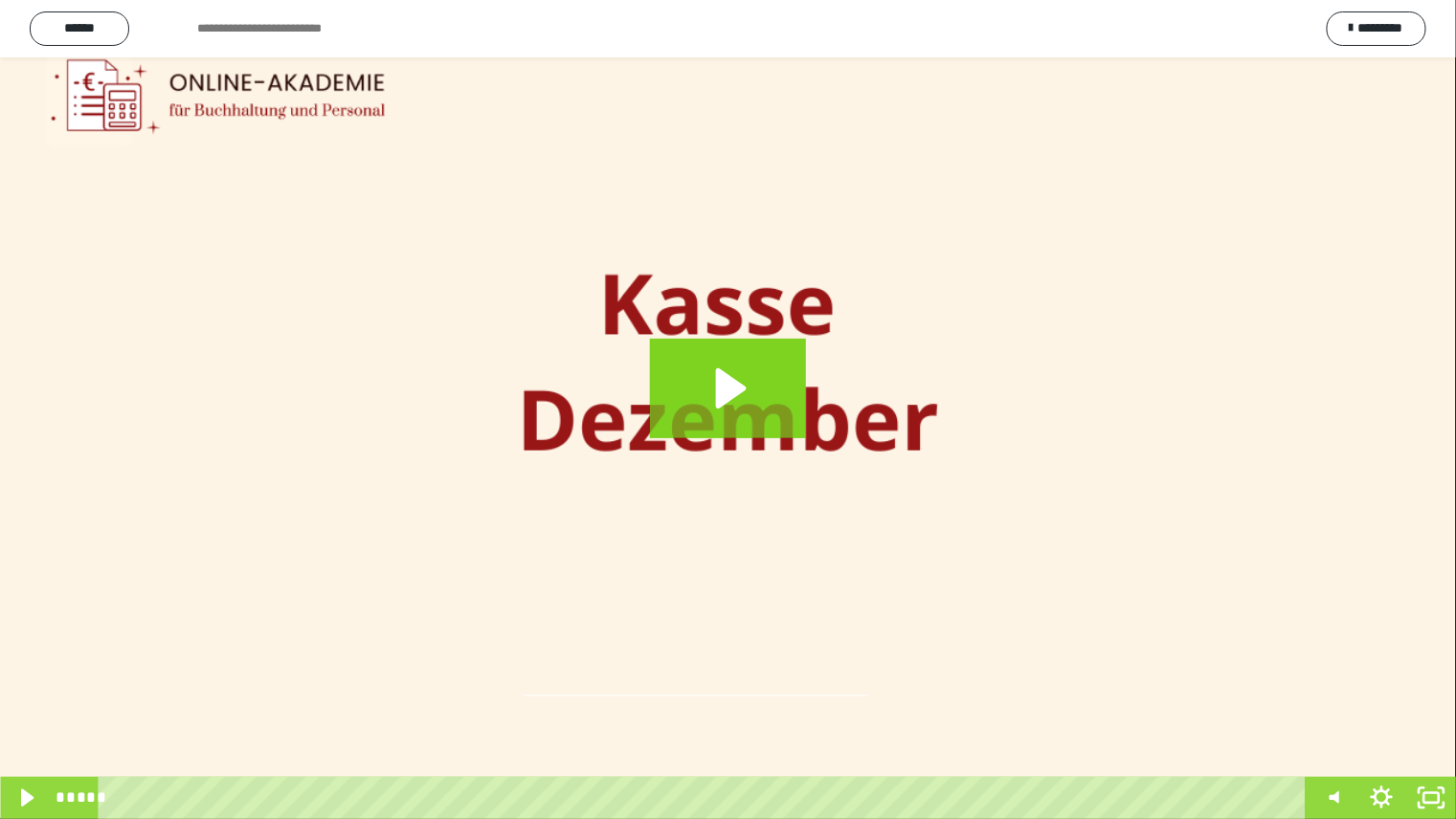 type 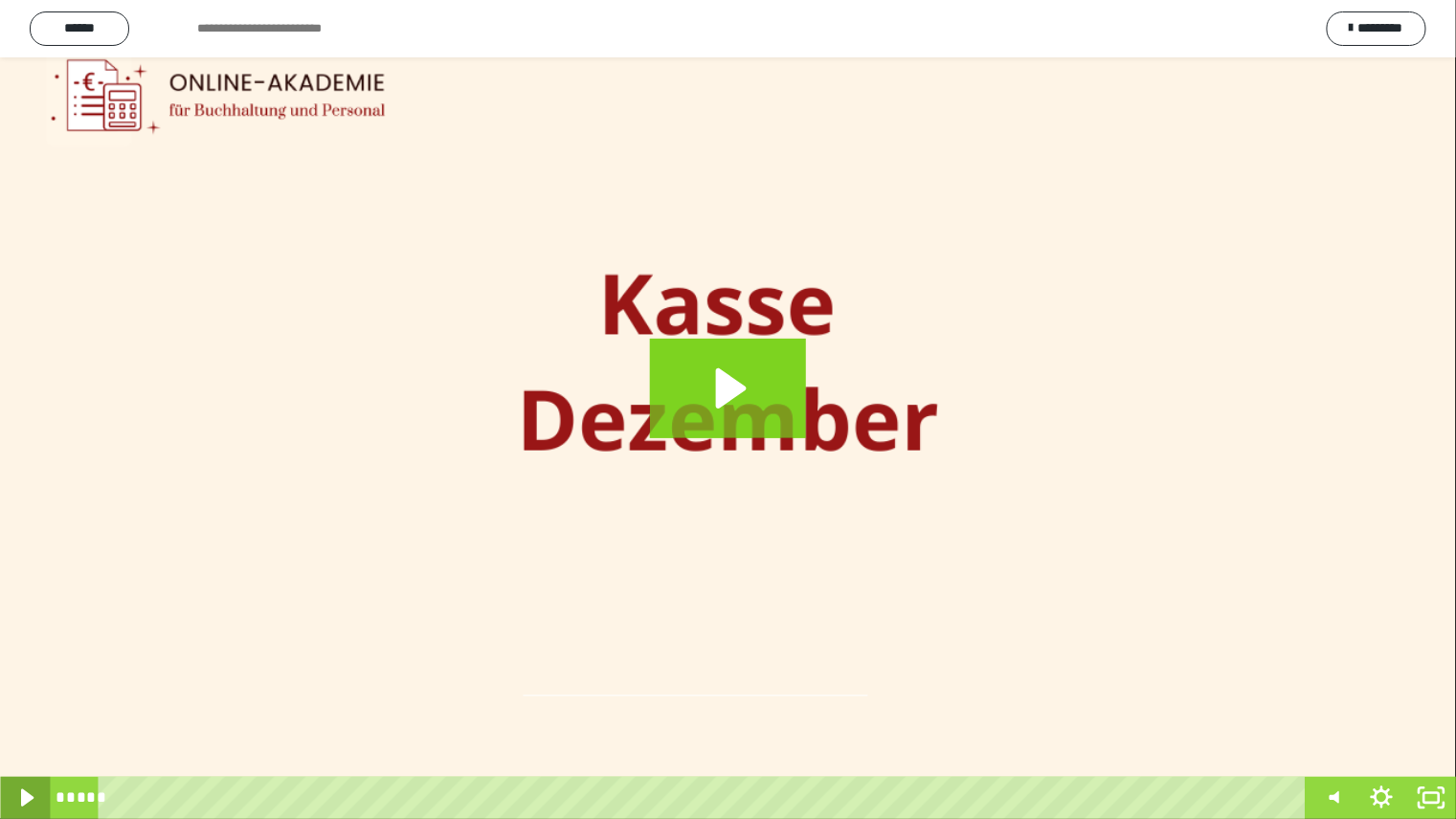 click 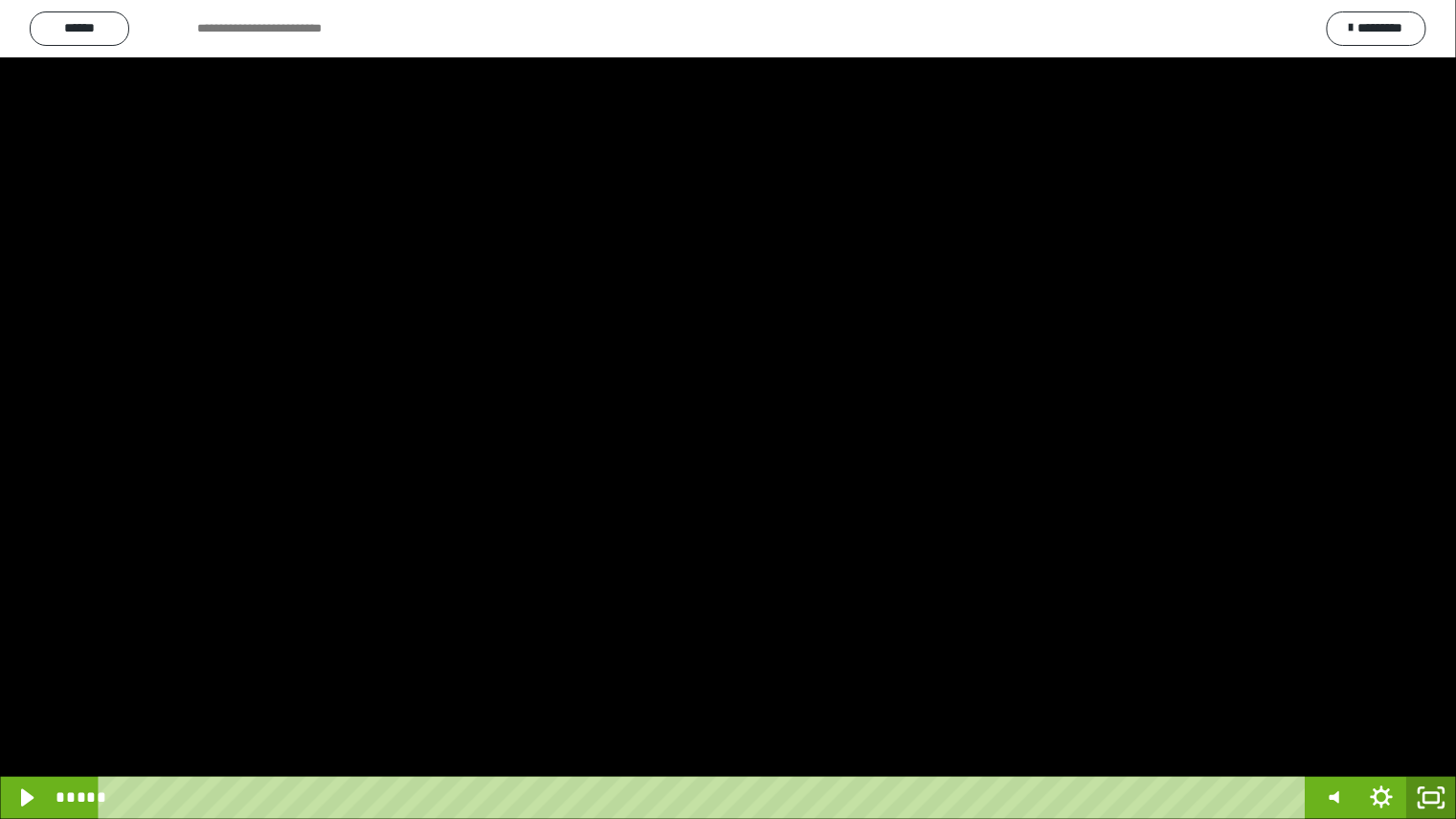 click 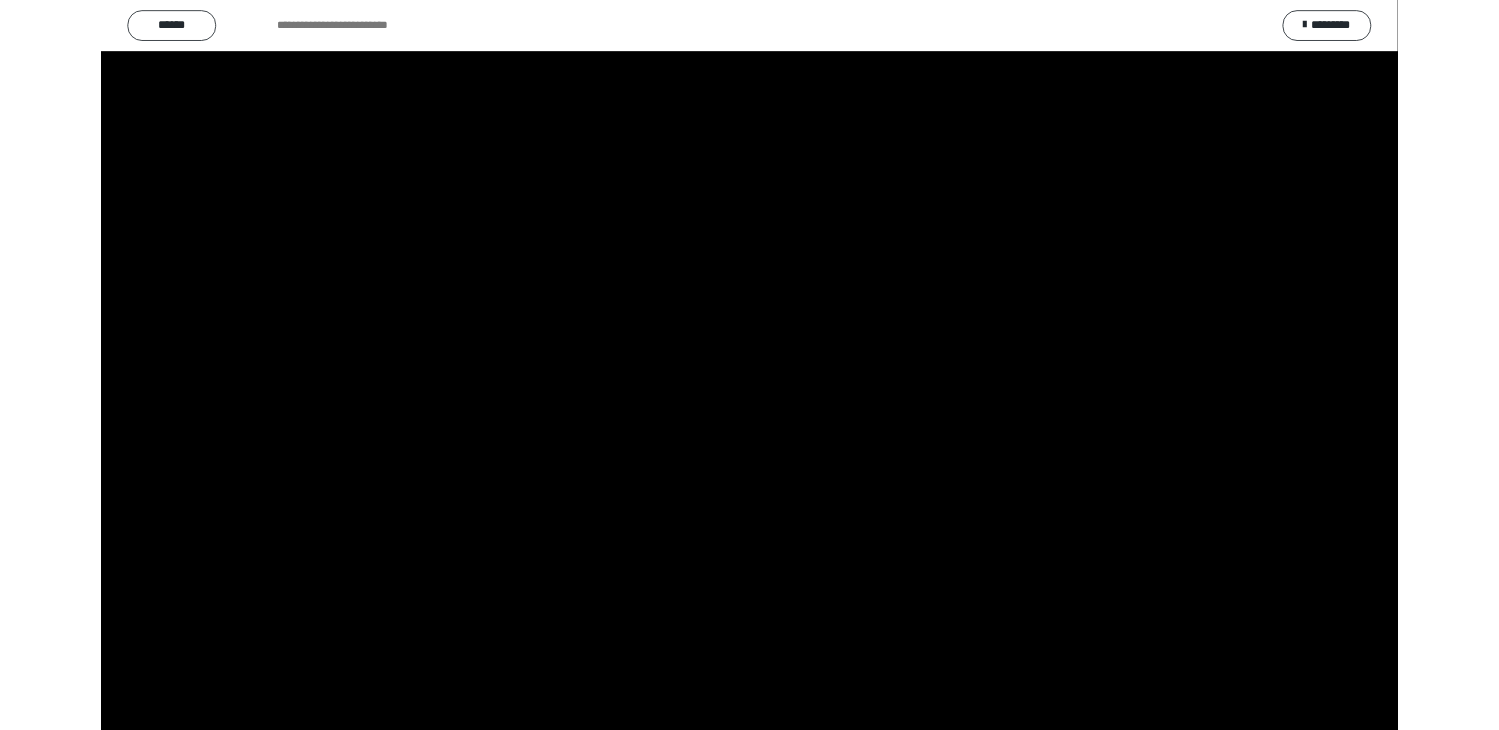 scroll, scrollTop: 323, scrollLeft: 0, axis: vertical 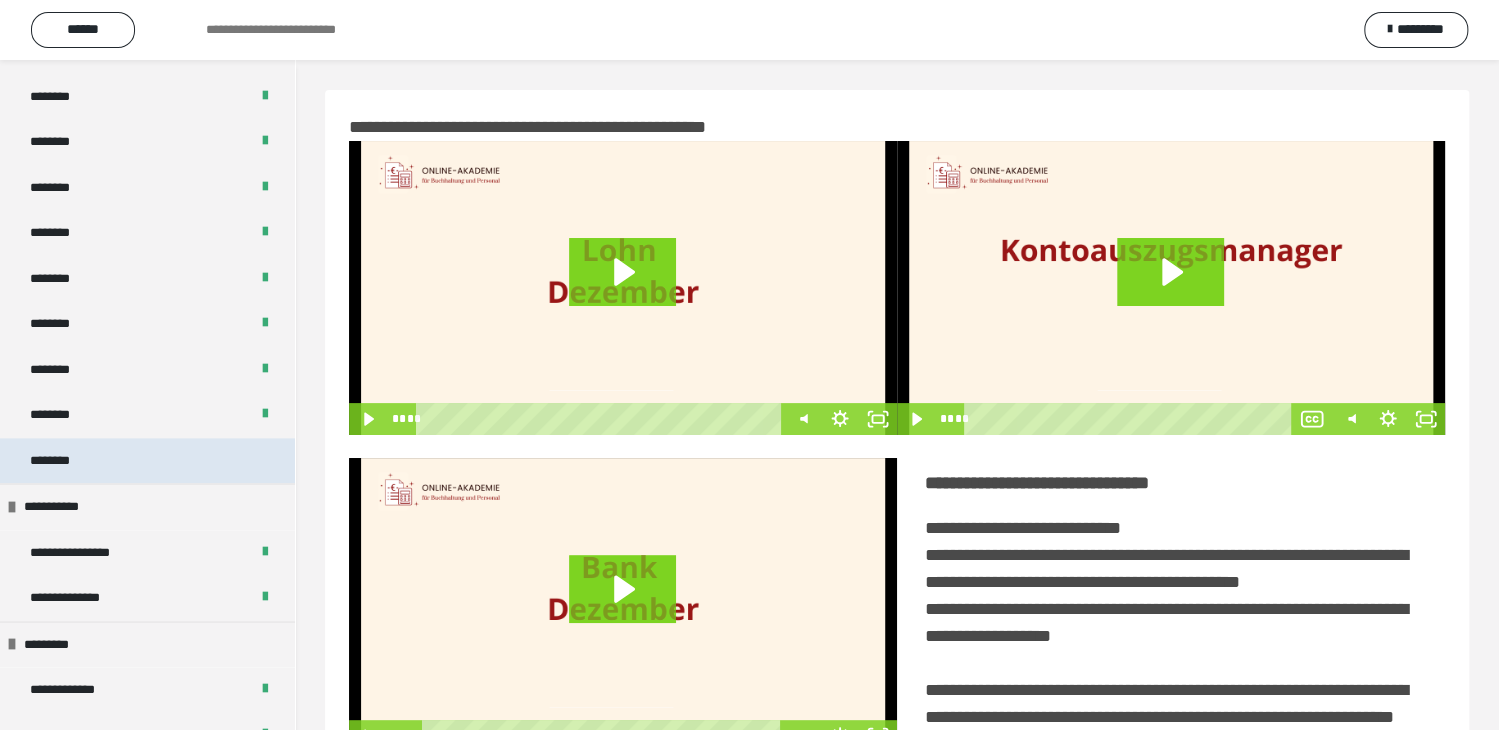 click on "********" at bounding box center [147, 460] 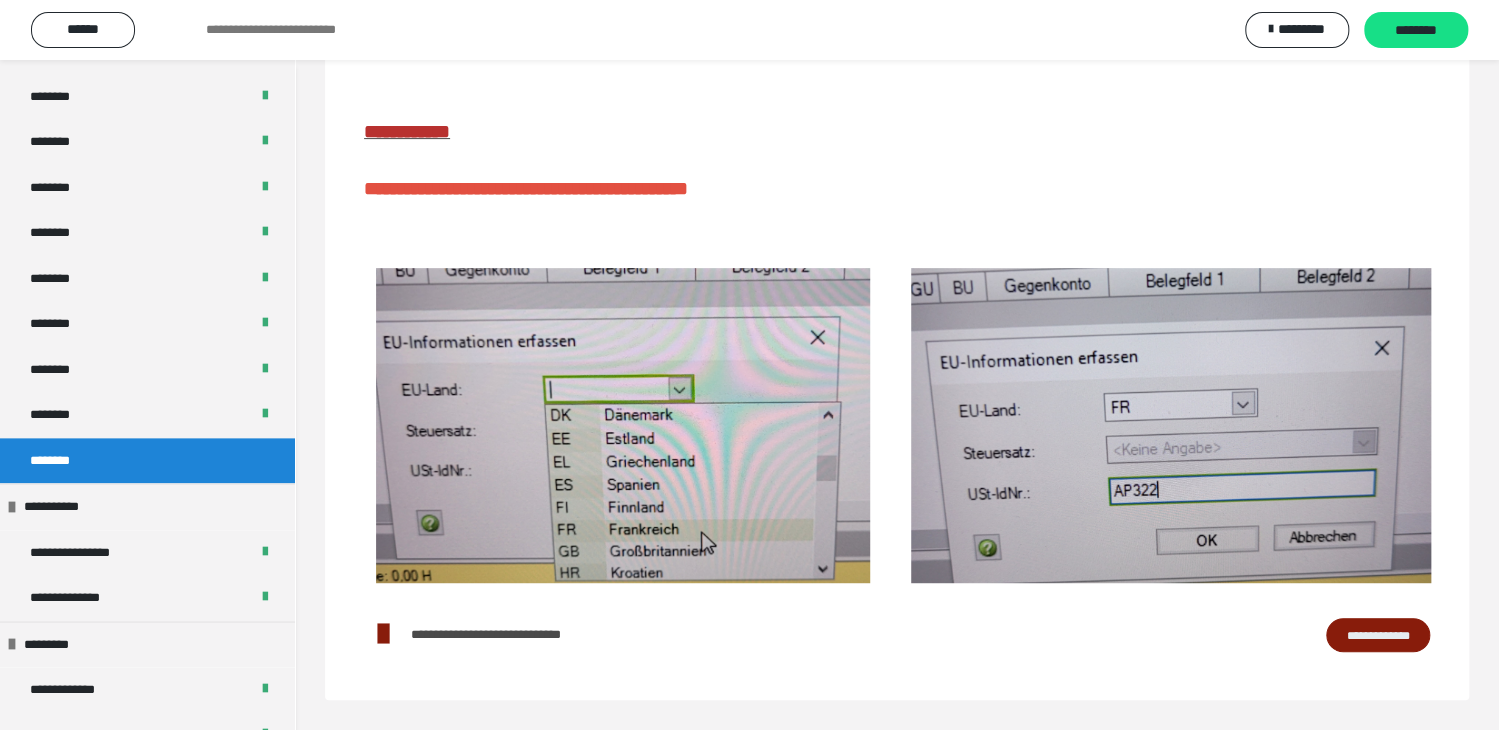 scroll, scrollTop: 304, scrollLeft: 0, axis: vertical 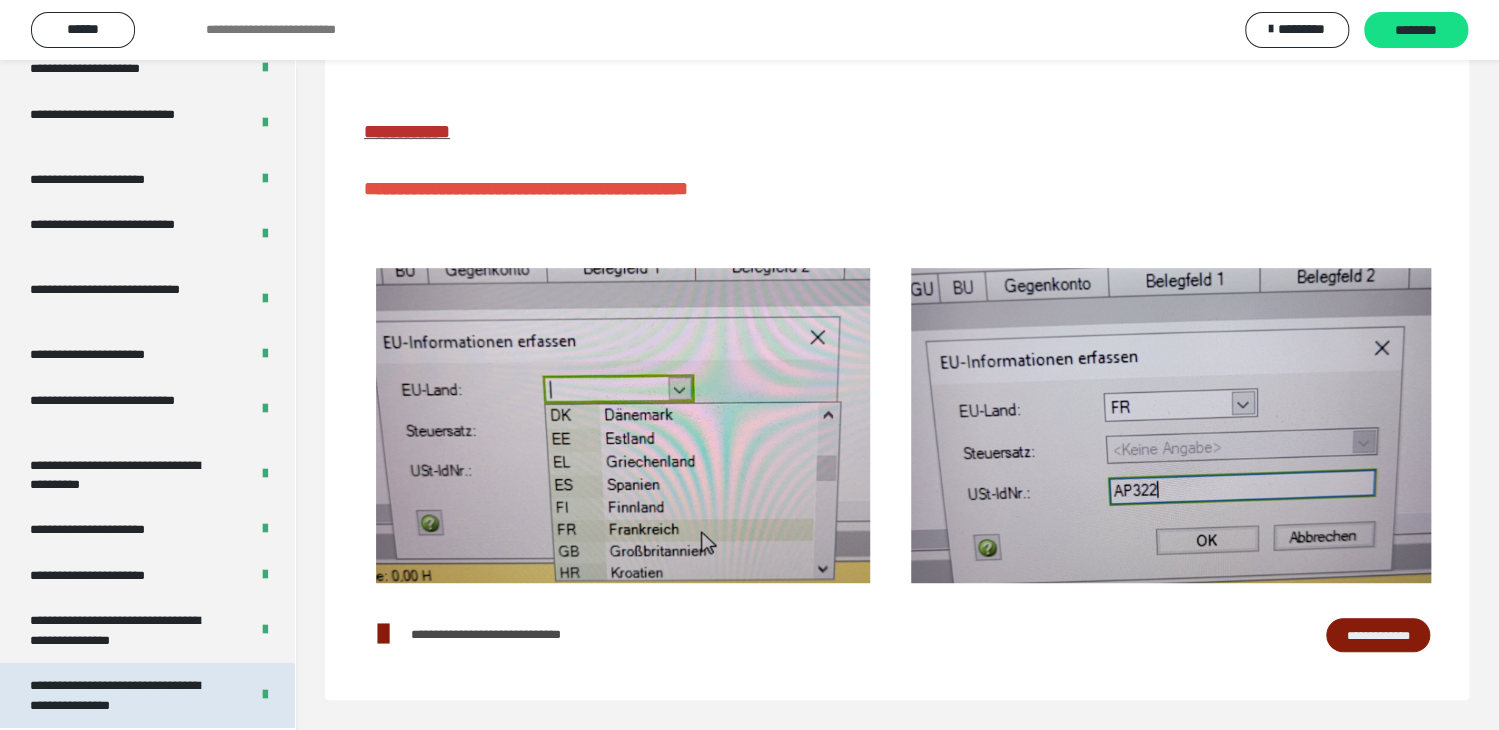 click on "**********" at bounding box center [124, 695] 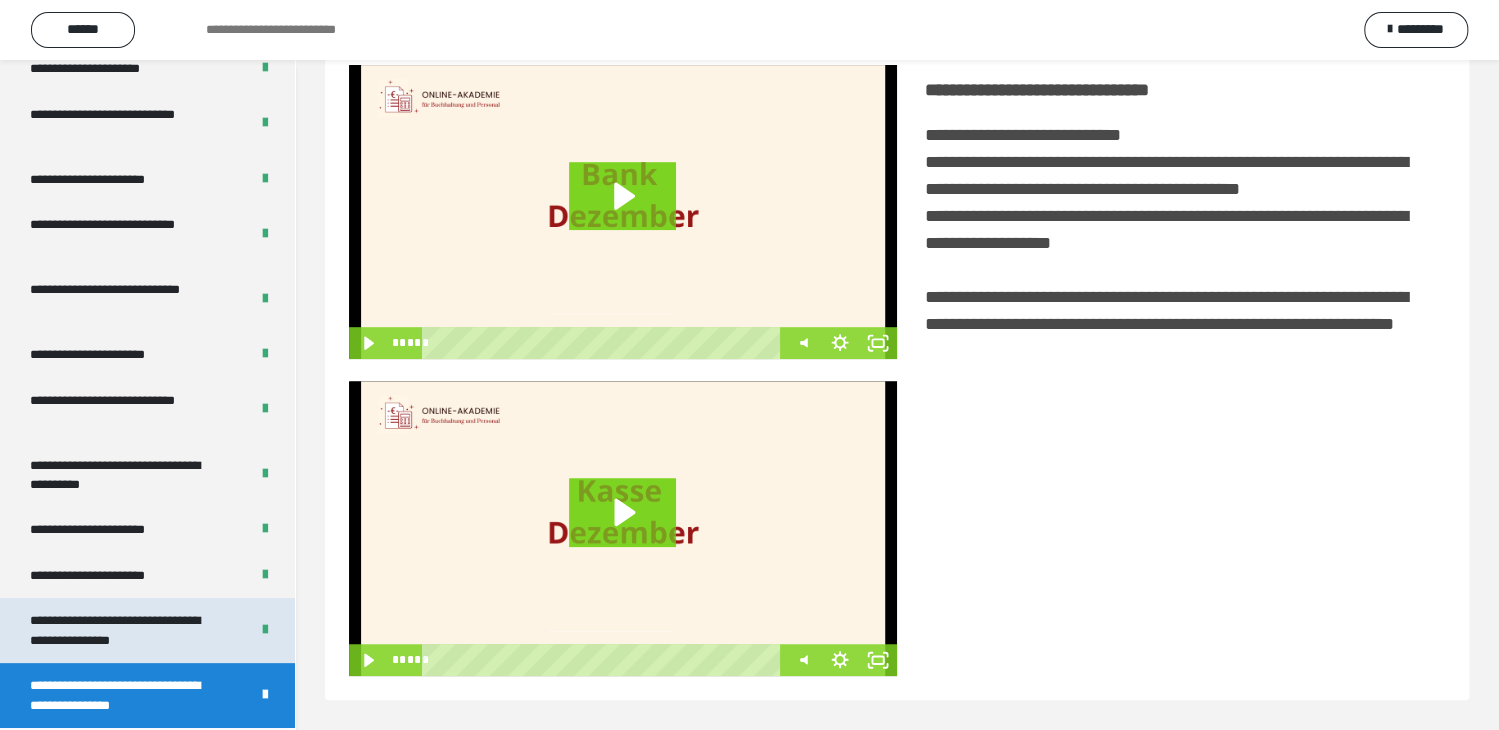 scroll, scrollTop: 445, scrollLeft: 0, axis: vertical 